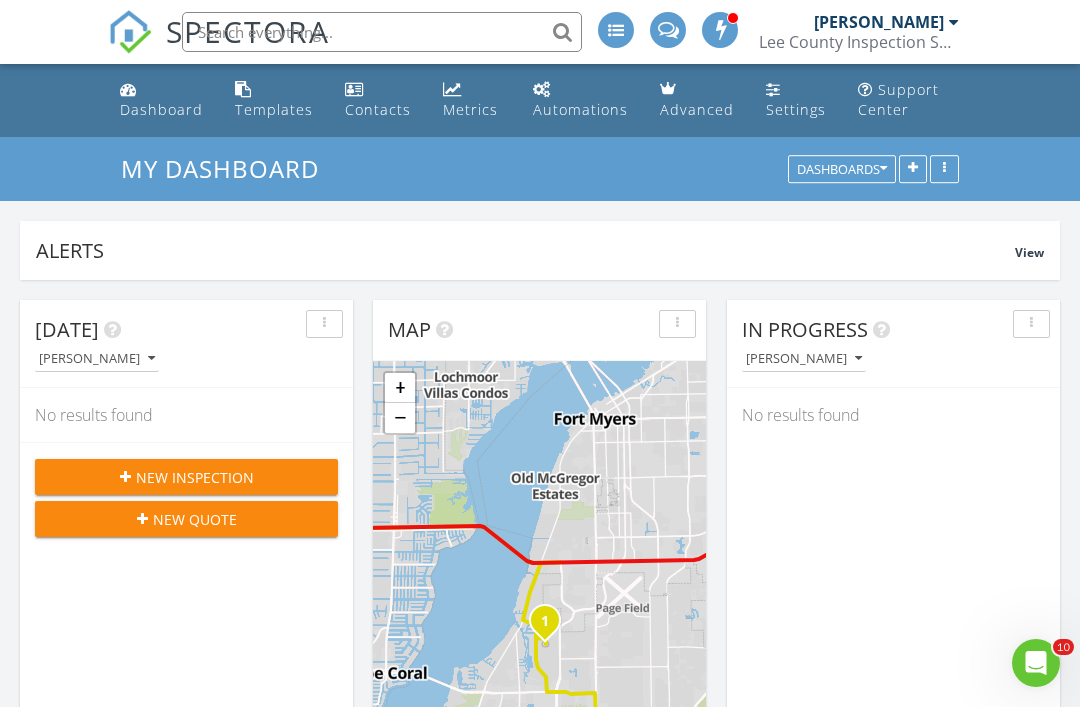 scroll, scrollTop: 1535, scrollLeft: 0, axis: vertical 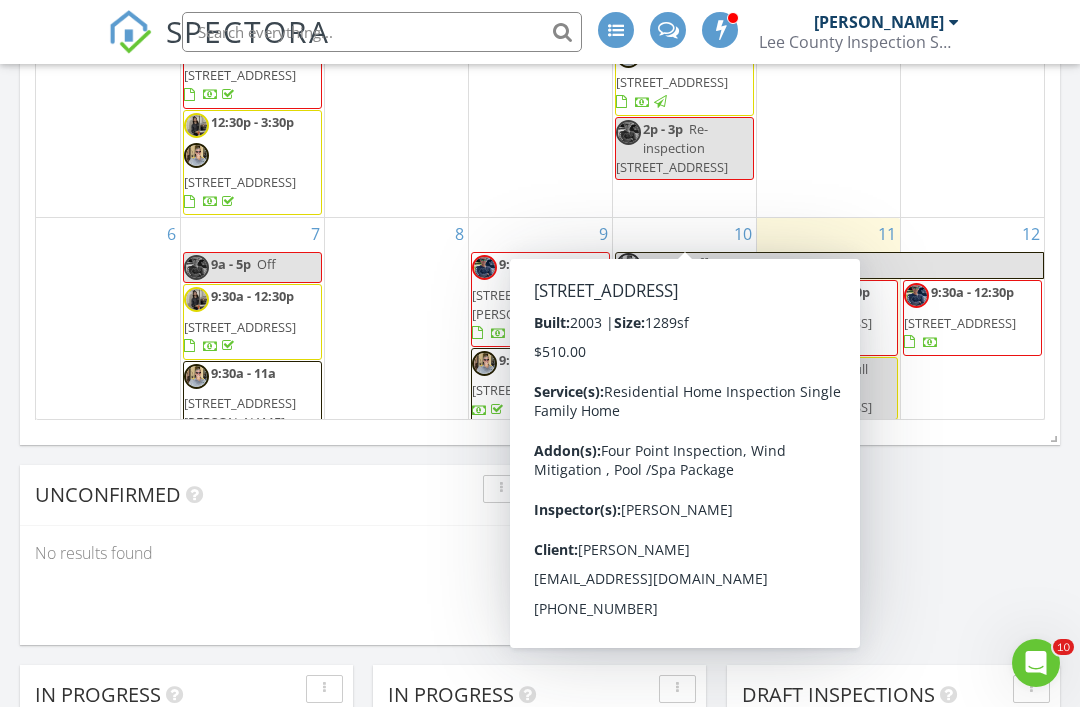 click on "210 NE 9th Pl, Cape Coral 33909" at bounding box center (672, 323) 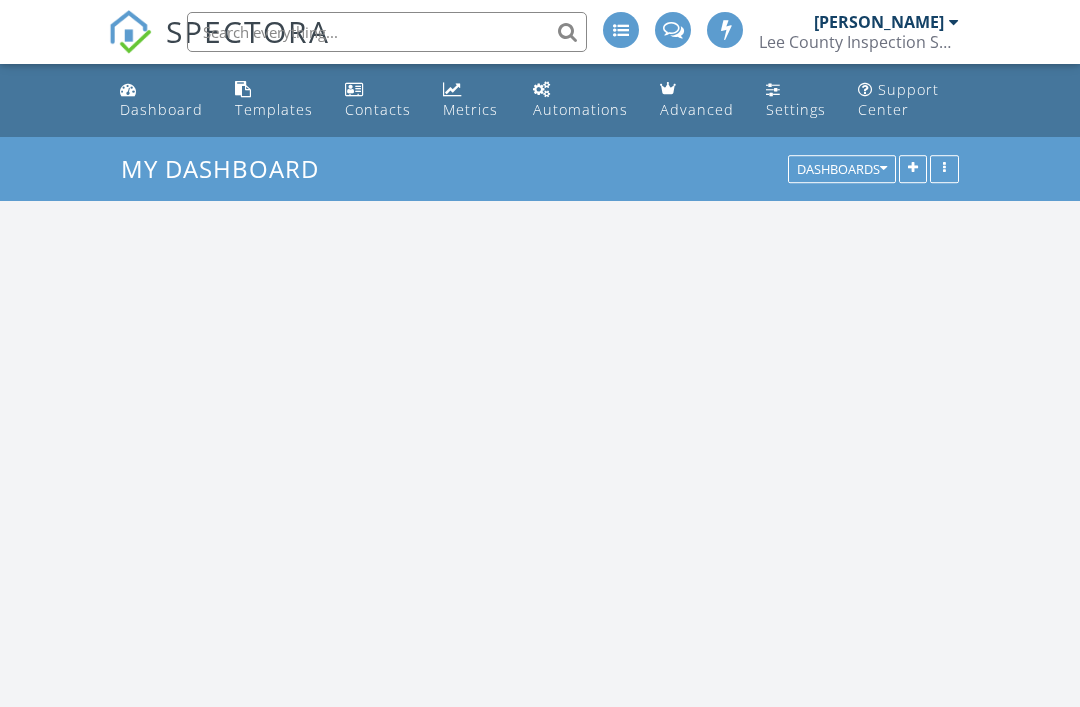 scroll, scrollTop: 0, scrollLeft: 0, axis: both 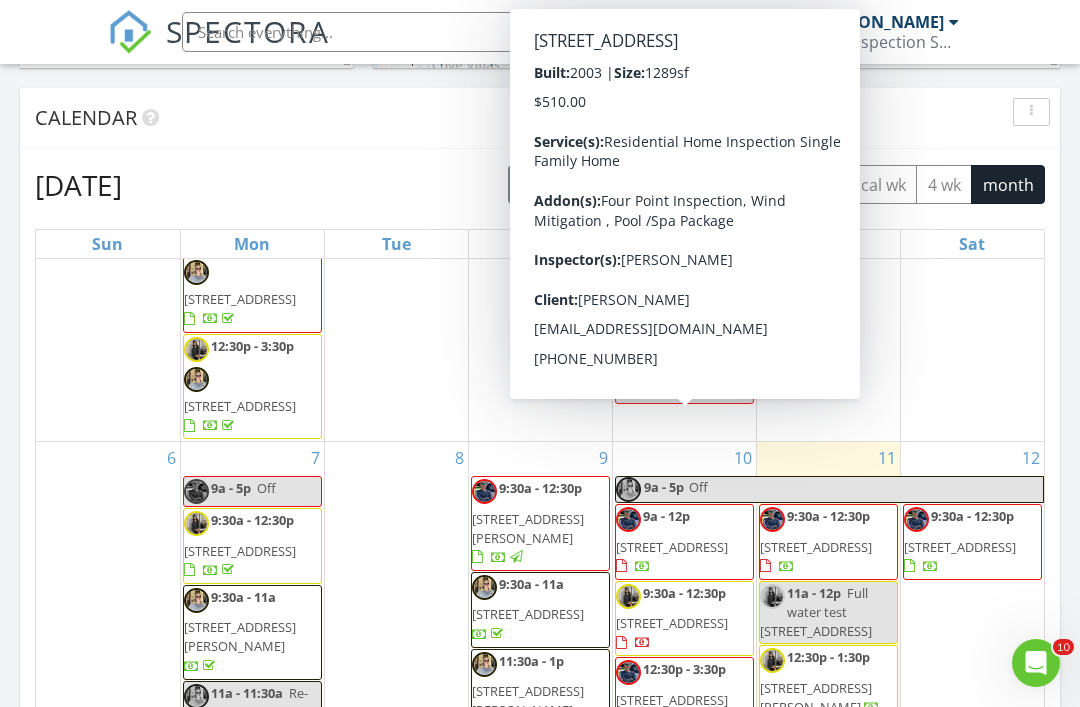 click on "5" at bounding box center [973, 49] 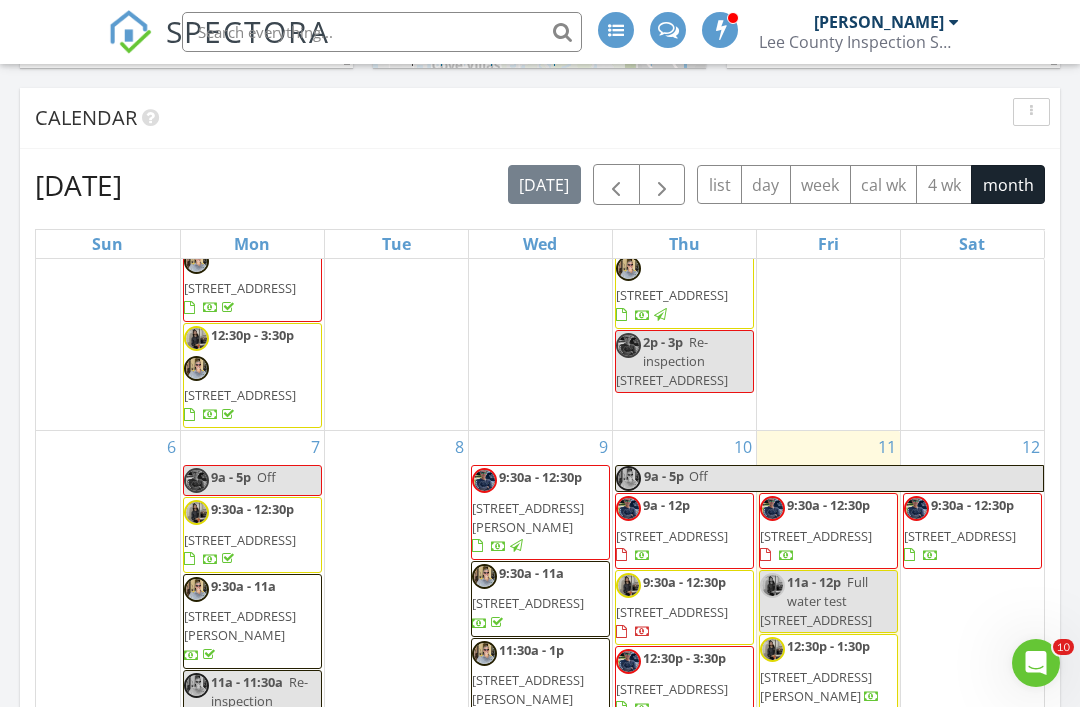 scroll, scrollTop: 611, scrollLeft: 0, axis: vertical 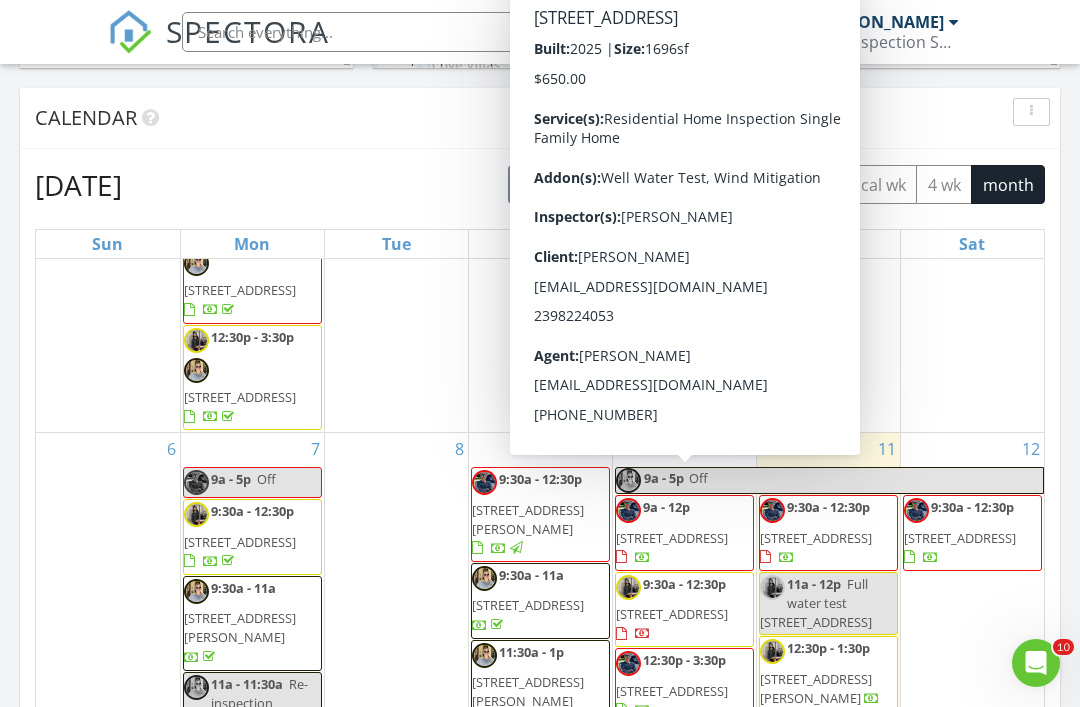 click on "4208 34th St SW, Lehigh Acres 33976" at bounding box center (672, 614) 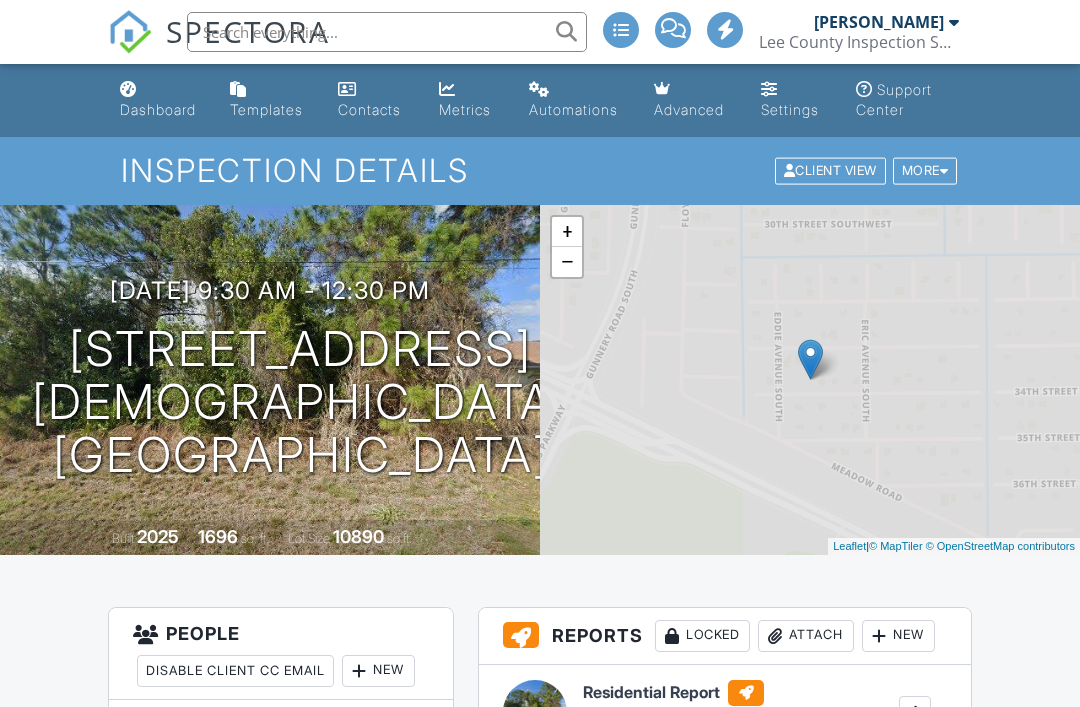scroll, scrollTop: 0, scrollLeft: 0, axis: both 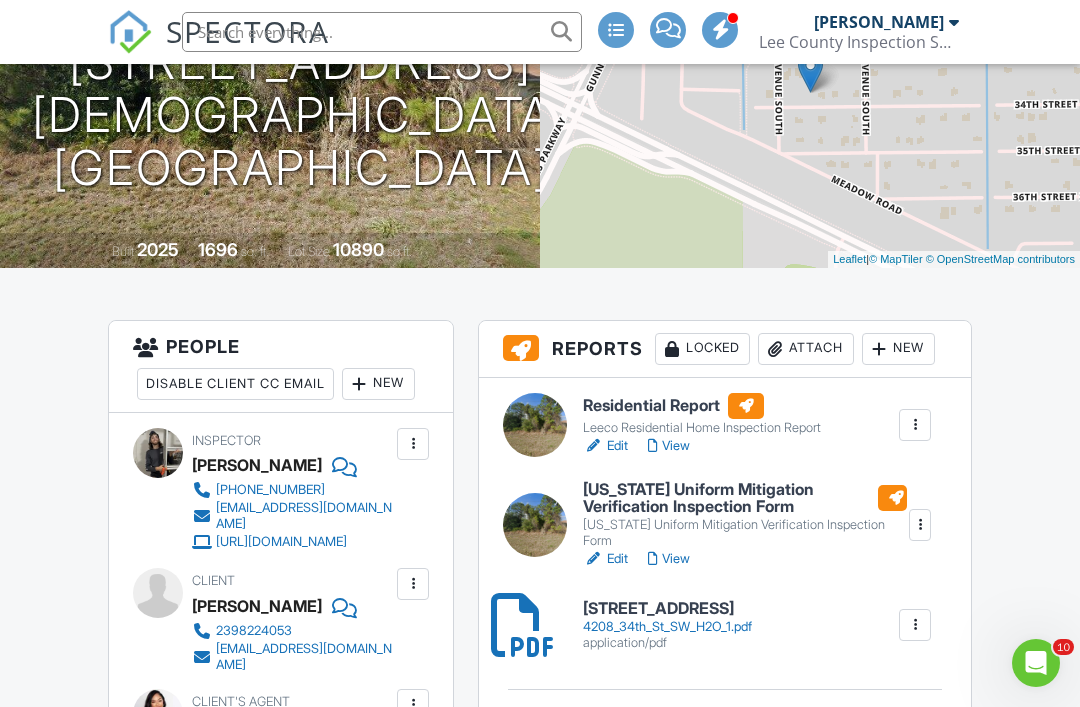 click on "View" at bounding box center [669, 446] 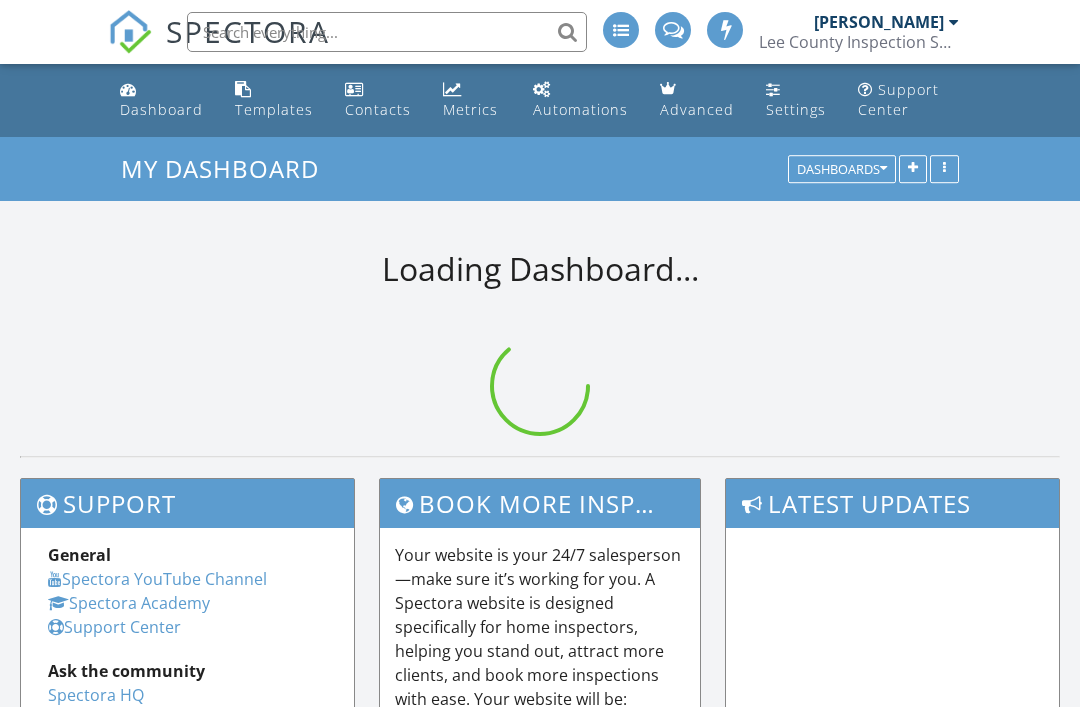 scroll, scrollTop: 0, scrollLeft: 0, axis: both 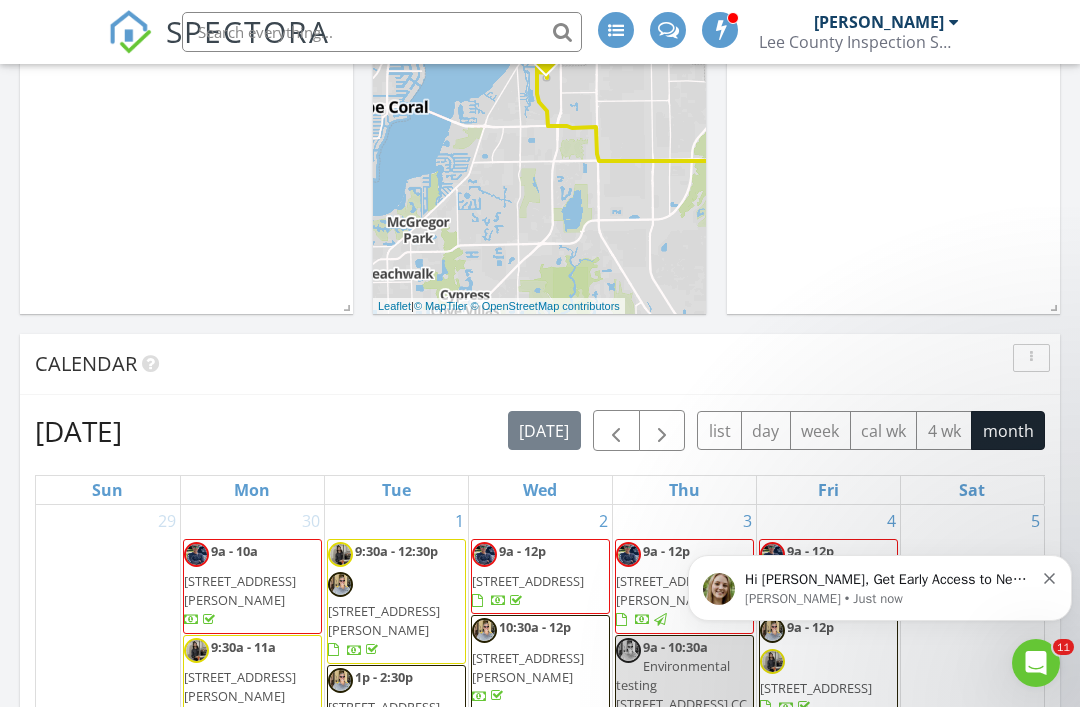 click on "Hi John, Get Early Access to New Report Writing Features &amp; Updates Want to be the first to try Spectora’s latest updates? Join our early access group and be the first to use new features before they’re released. Features and updates coming soon that you will get early access to include: Update: The upgraded Rapid Fire Camera, New: Photo preview before adding images to a report, New: The .5 camera lens" at bounding box center [889, 580] 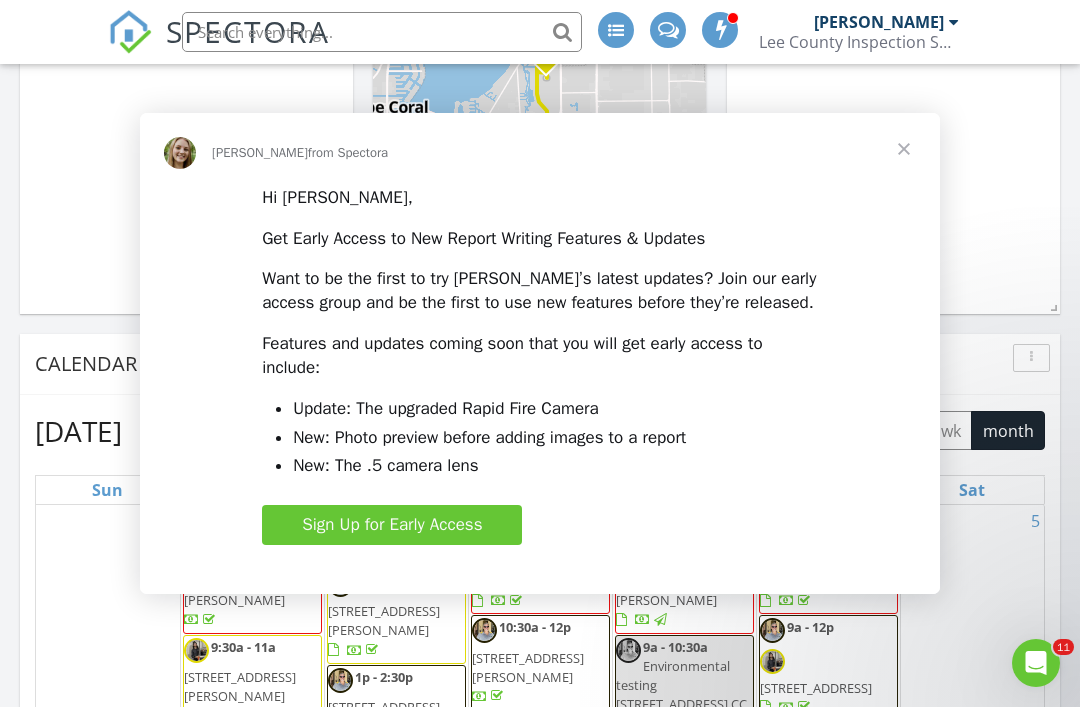 scroll, scrollTop: 0, scrollLeft: 0, axis: both 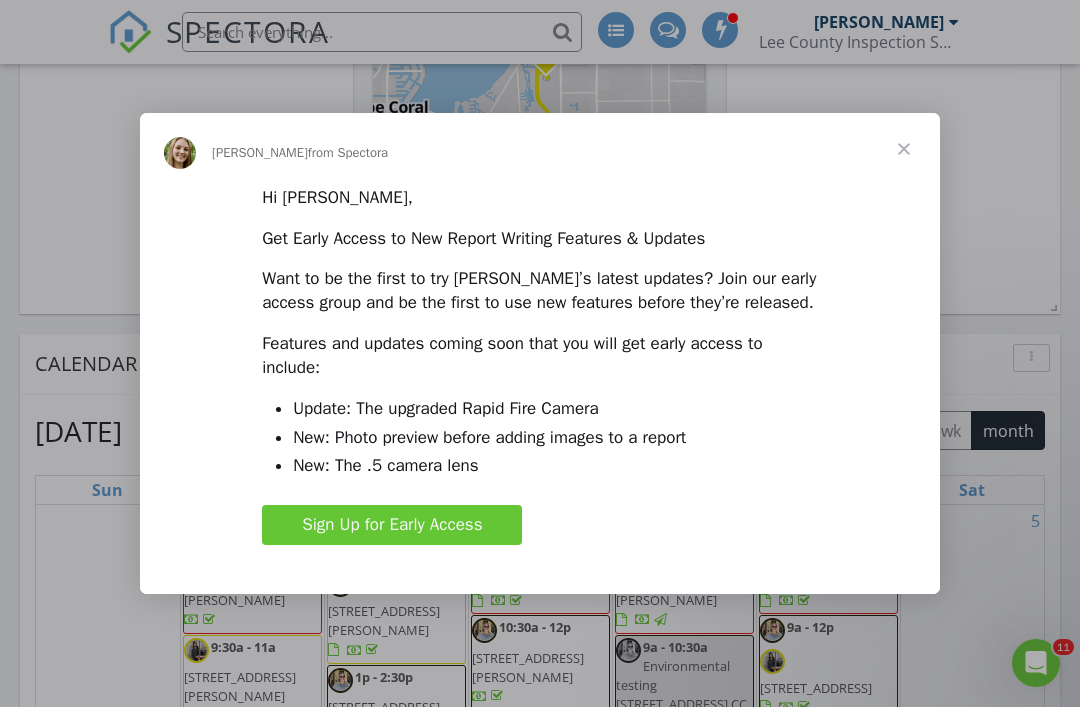 click at bounding box center [904, 149] 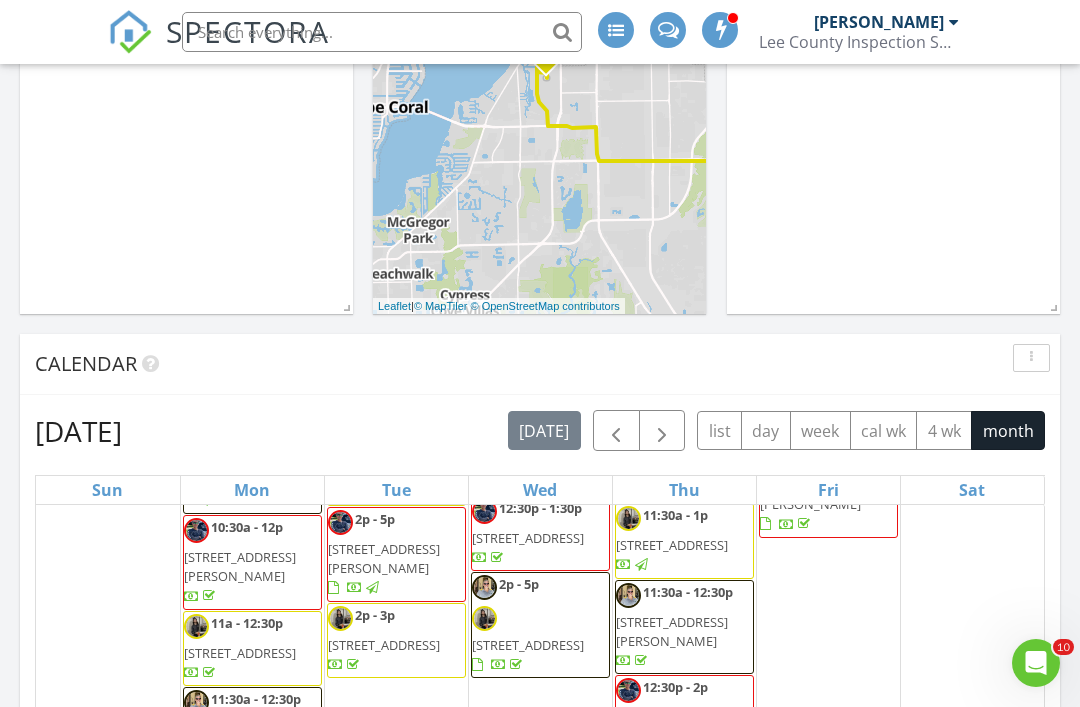 scroll, scrollTop: 322, scrollLeft: 0, axis: vertical 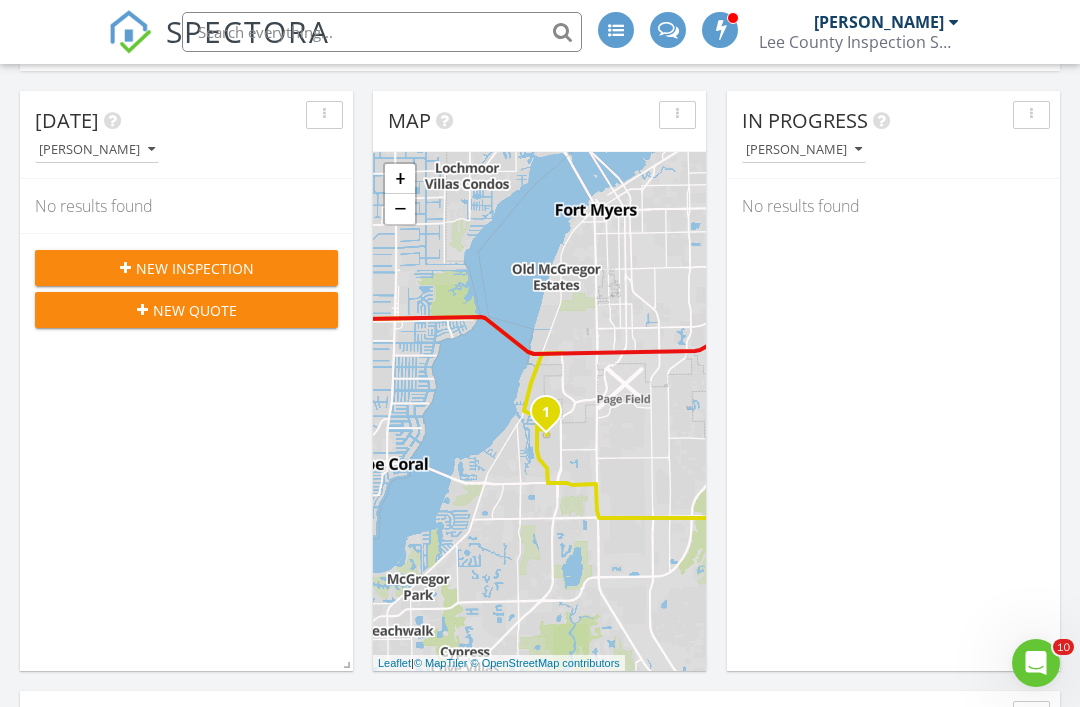 click on "New Inspection" at bounding box center [195, 268] 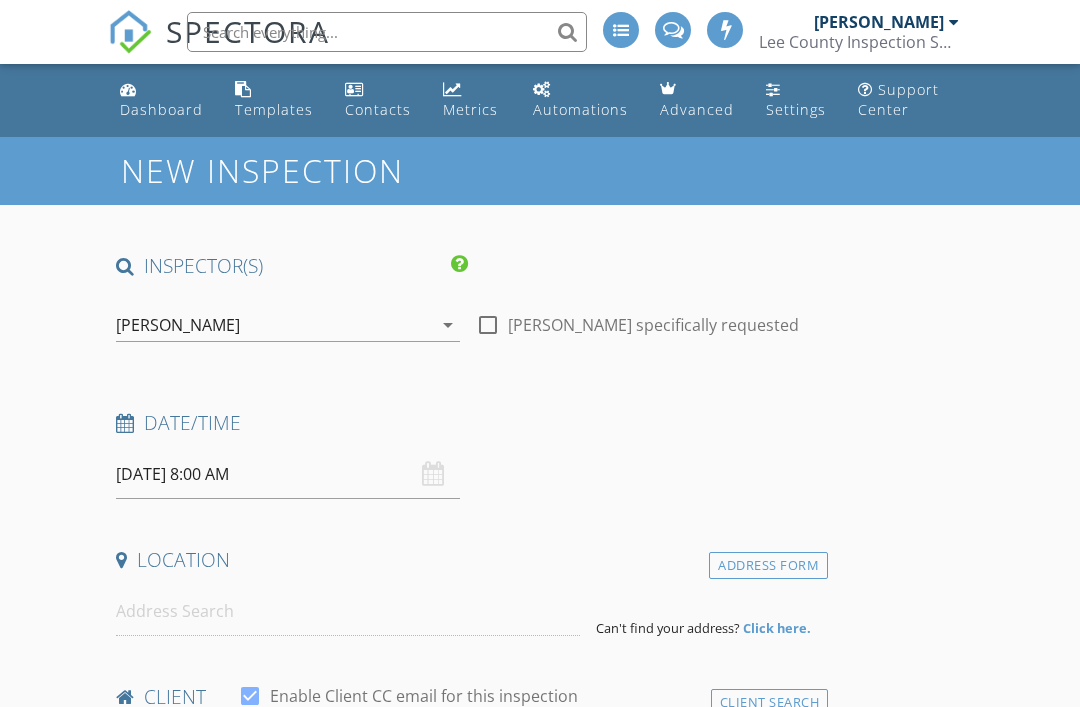 scroll, scrollTop: 0, scrollLeft: 0, axis: both 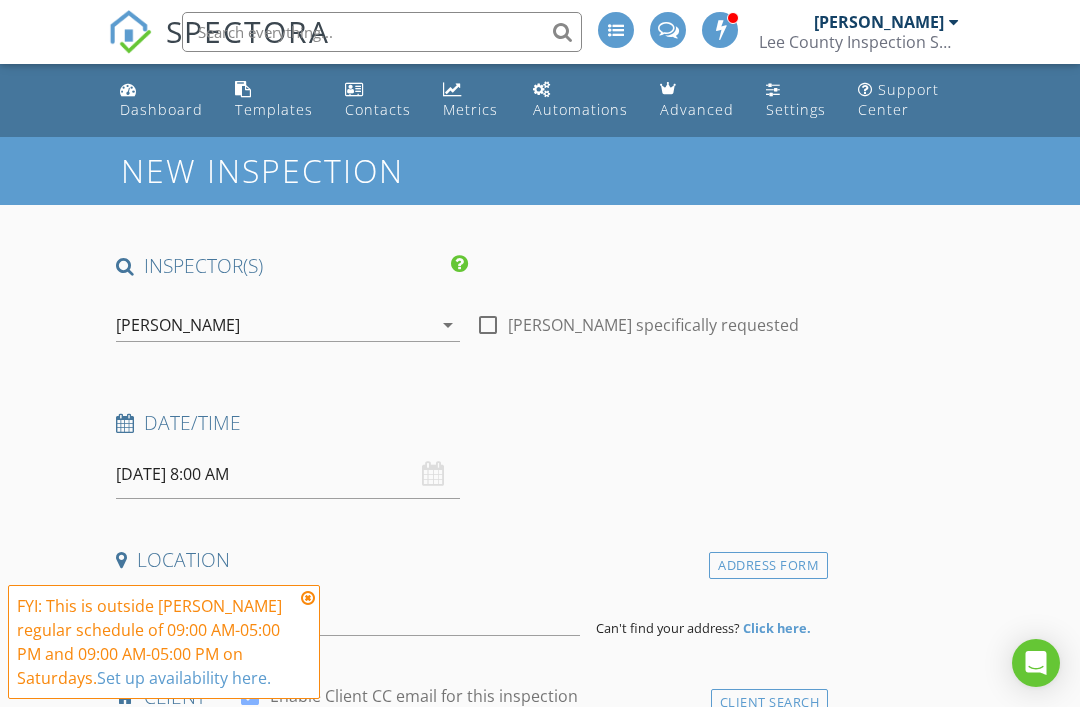 click on "arrow_drop_down" at bounding box center [446, 325] 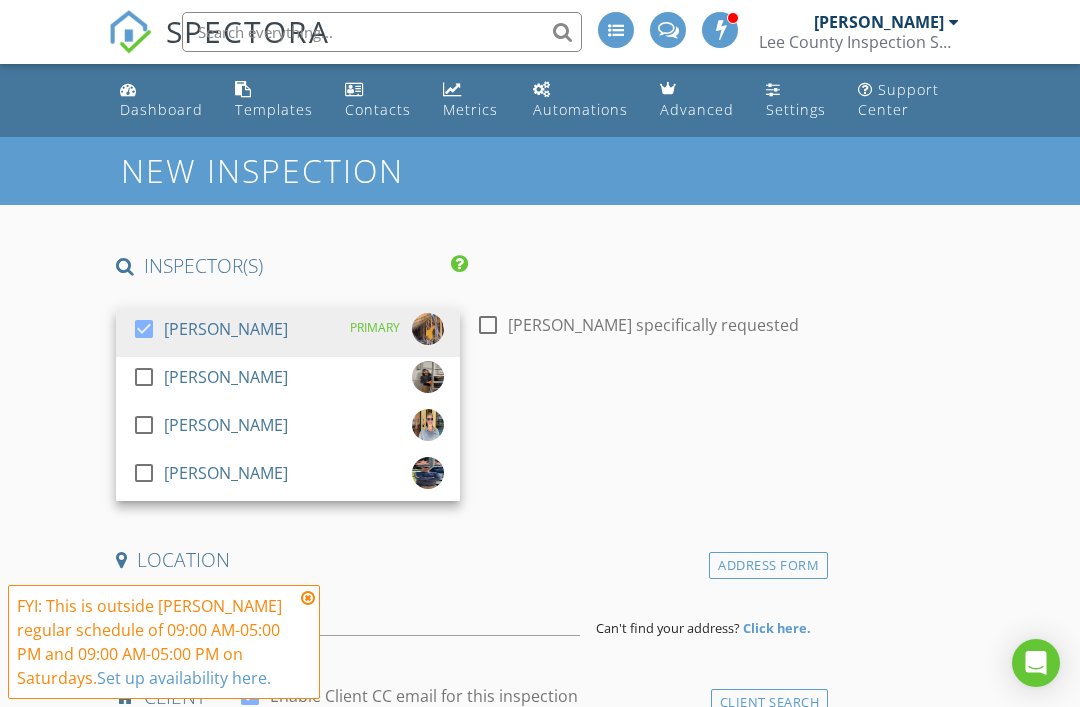 click on "check_box_outline_blank   [PERSON_NAME]" at bounding box center [288, 381] 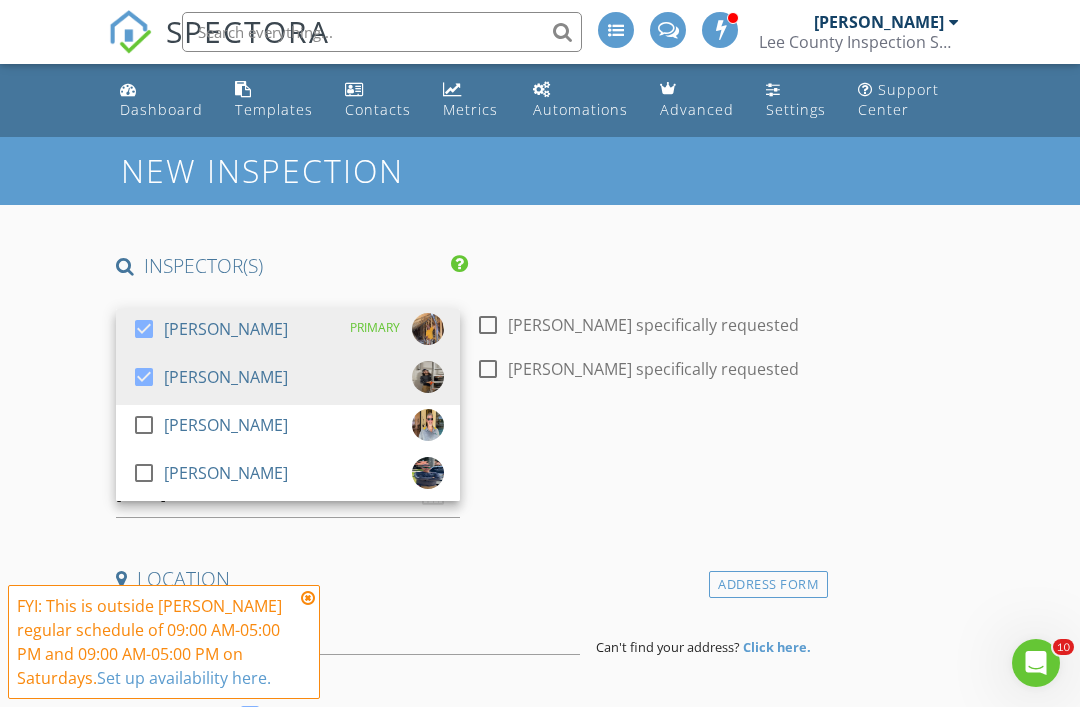 scroll, scrollTop: 0, scrollLeft: 0, axis: both 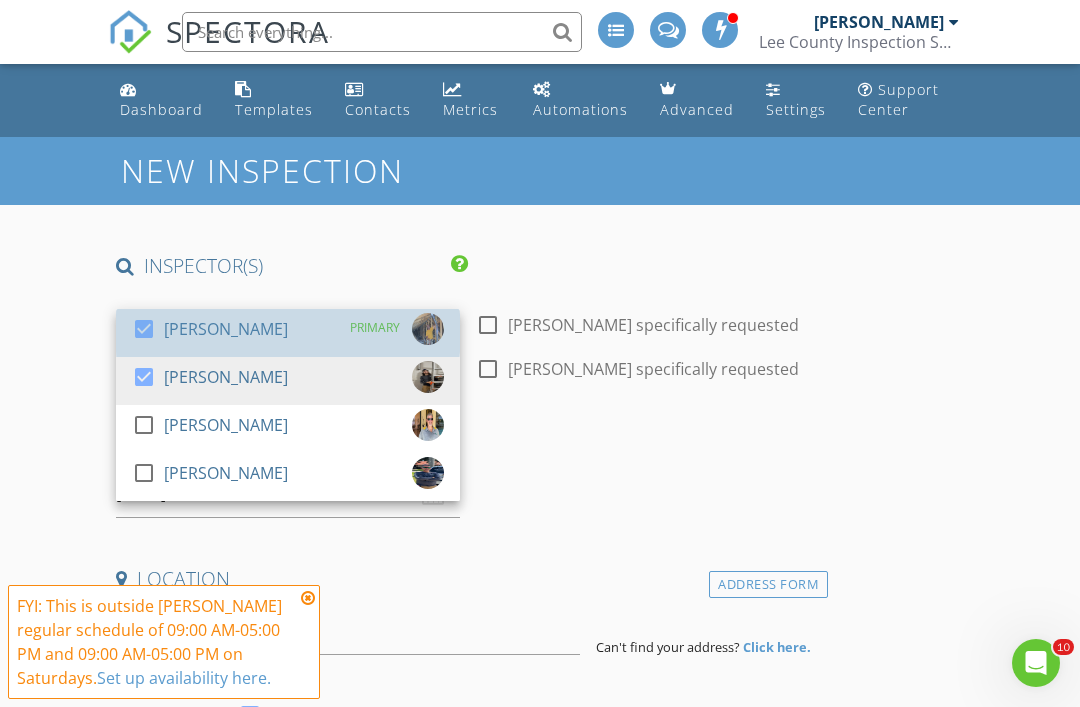 click on "check_box   [PERSON_NAME]   PRIMARY" at bounding box center [288, 333] 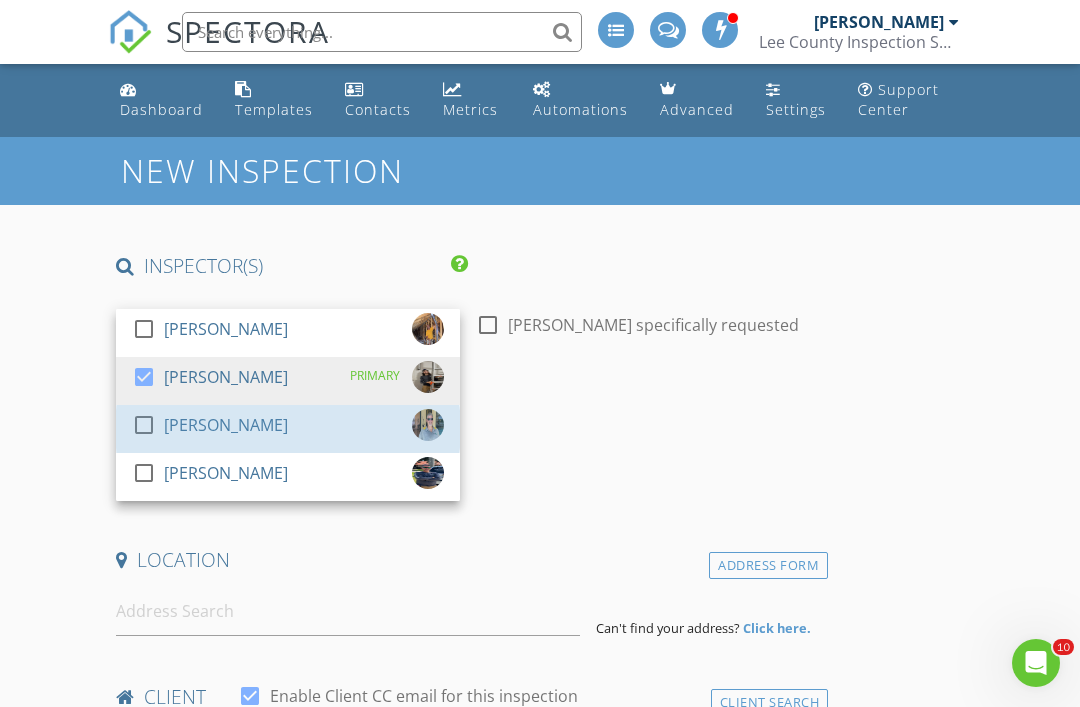 click on "check_box_outline_blank   [PERSON_NAME]" at bounding box center (210, 429) 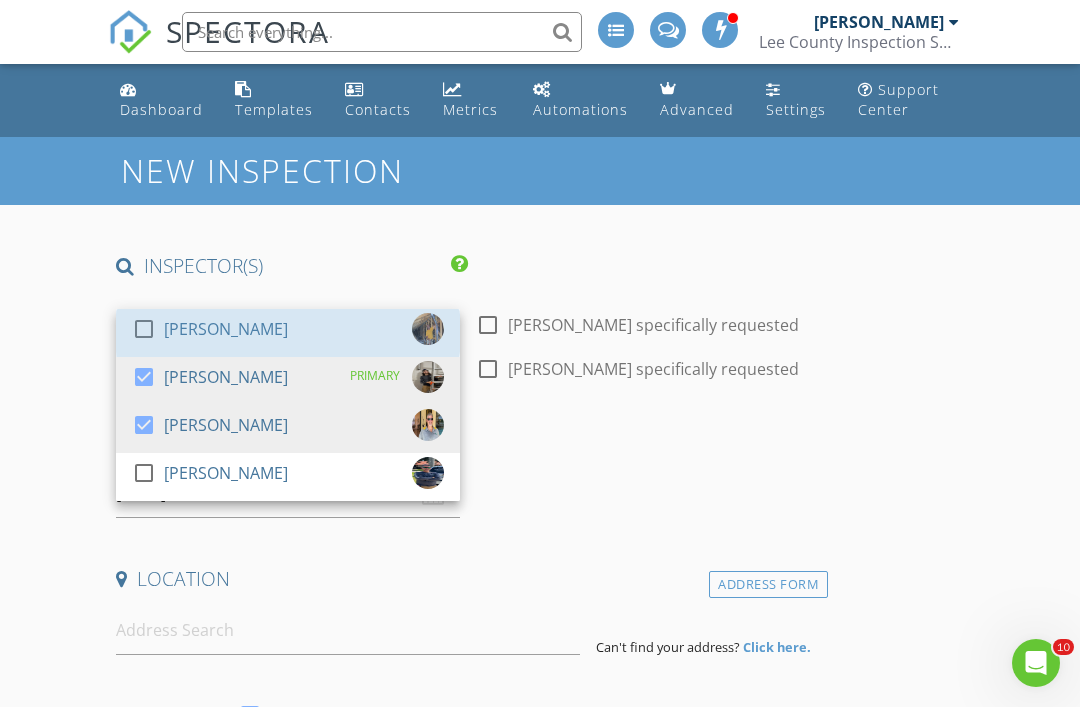 click on "check_box_outline_blank   [PERSON_NAME]" at bounding box center [288, 333] 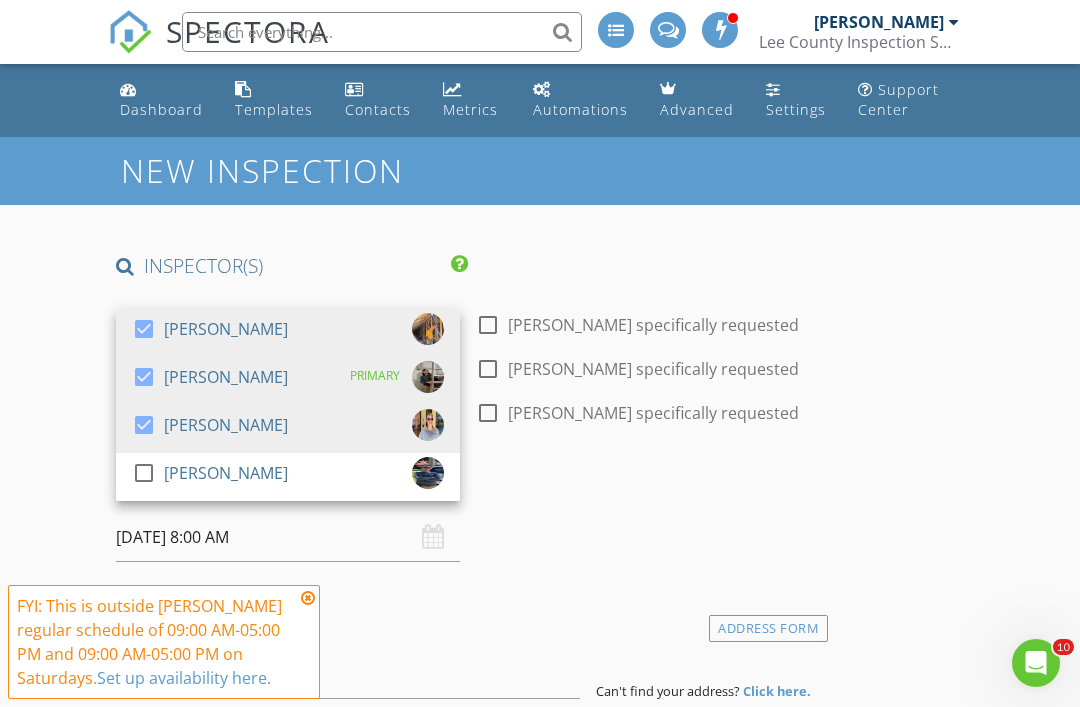 click on "check_box   [PERSON_NAME]" at bounding box center [288, 333] 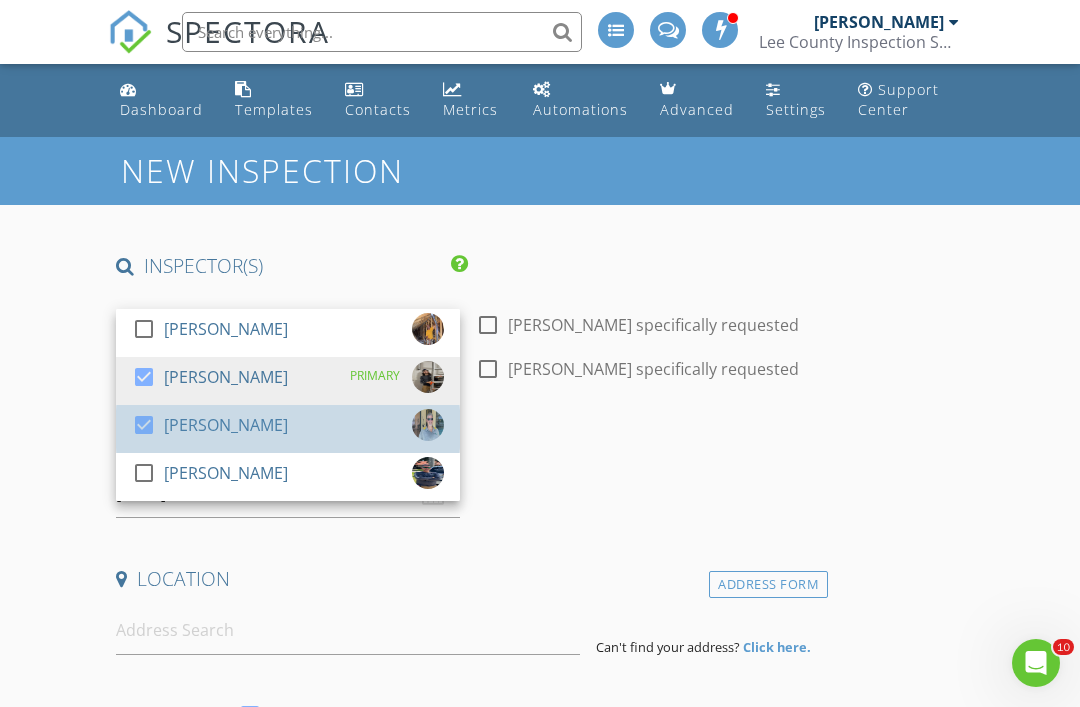 click on "[PERSON_NAME]" at bounding box center (226, 425) 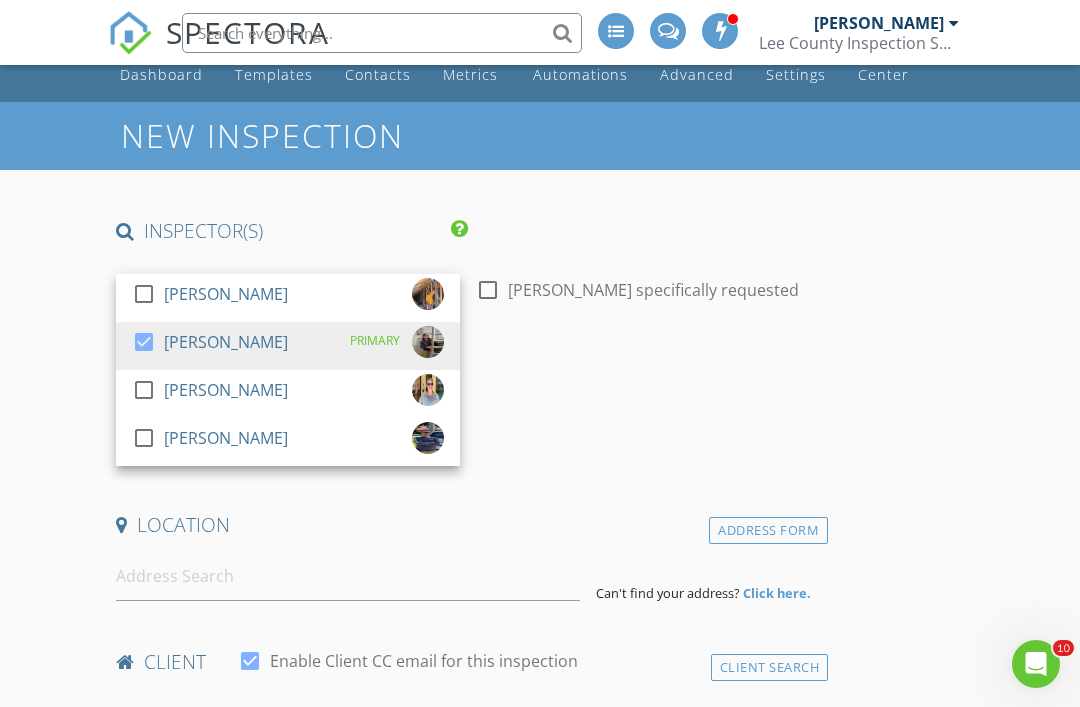 scroll, scrollTop: 35, scrollLeft: 0, axis: vertical 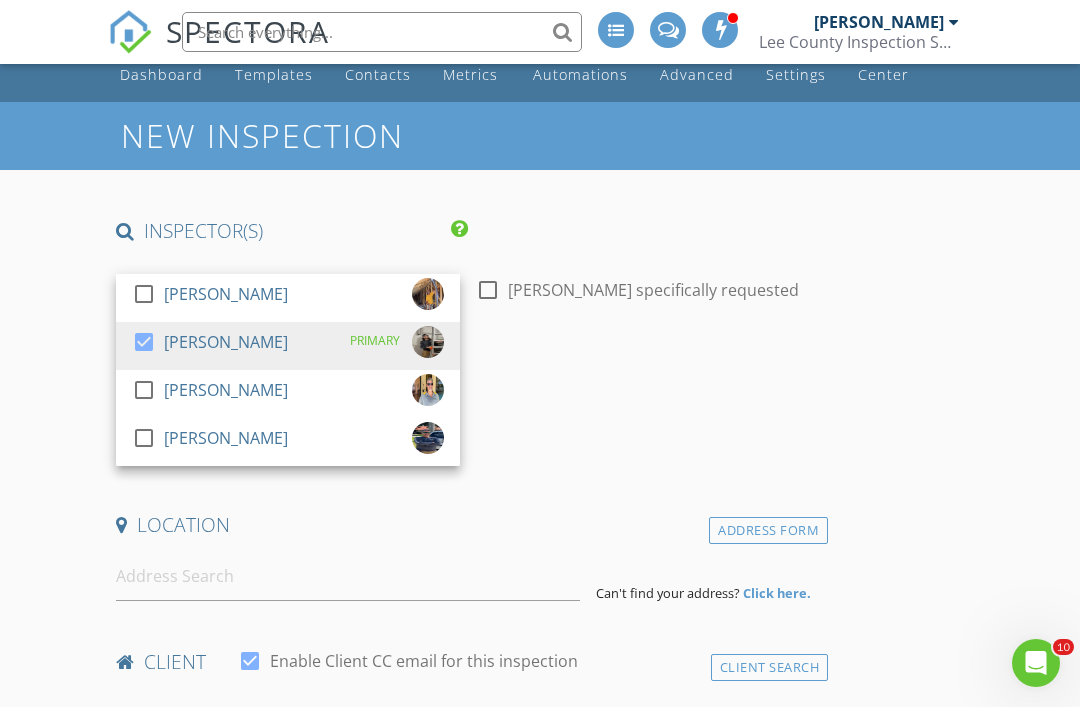 click on "check_box_outline_blank   [PERSON_NAME]" at bounding box center (288, 298) 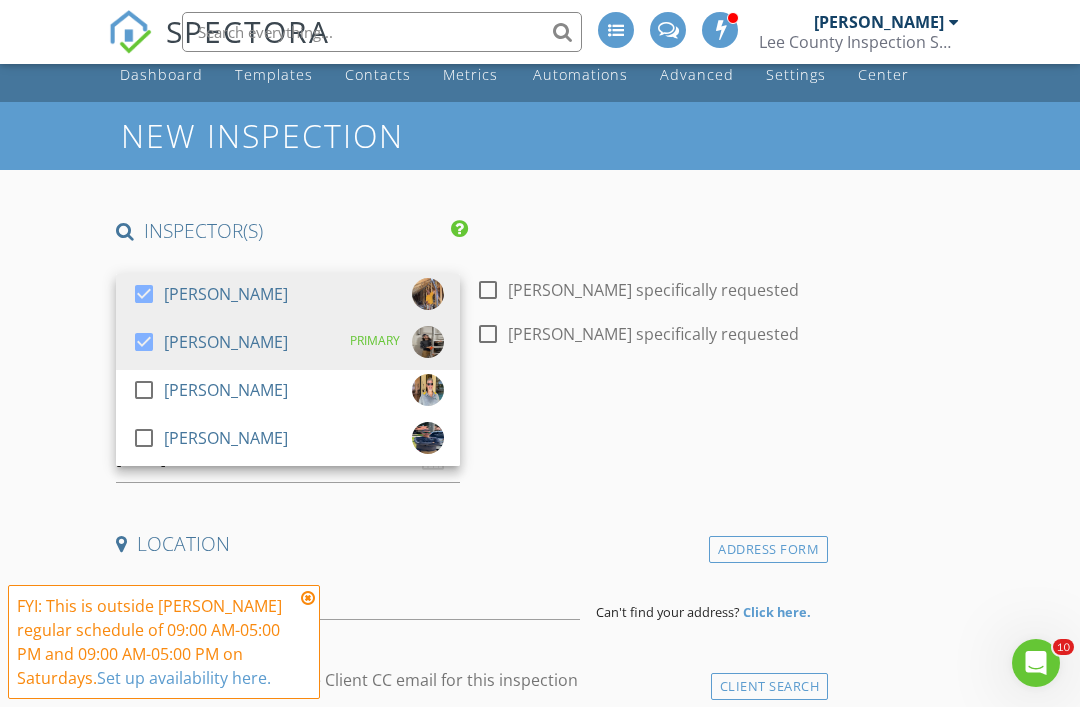 click at bounding box center (308, 598) 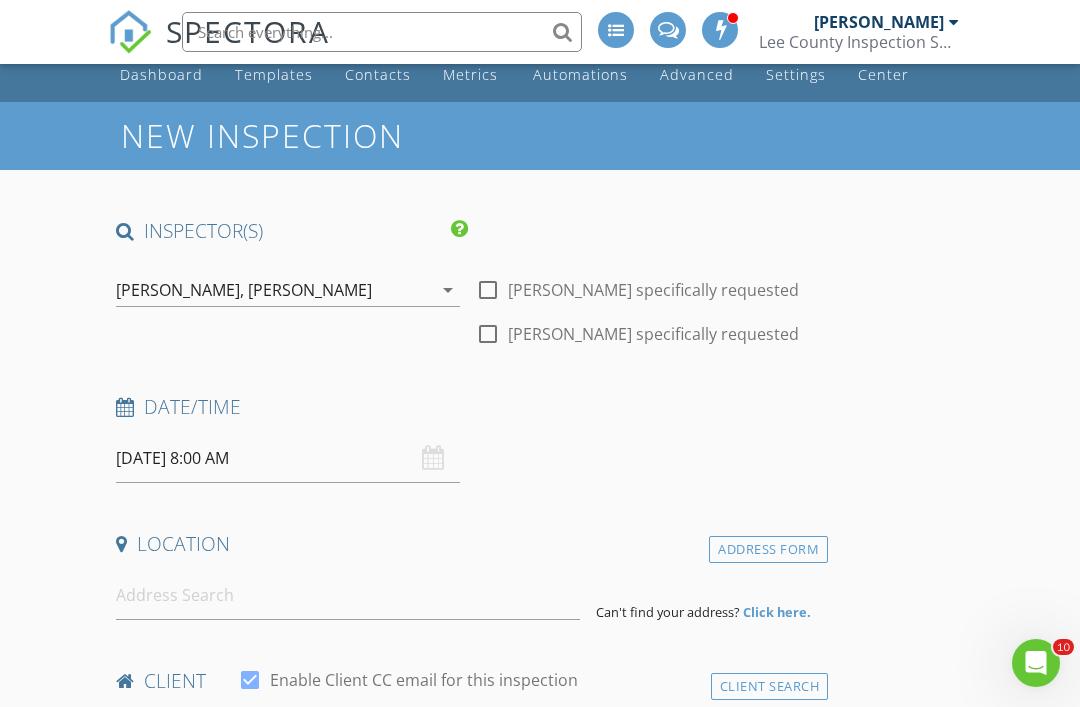 click on "[DATE] 8:00 AM" at bounding box center (288, 458) 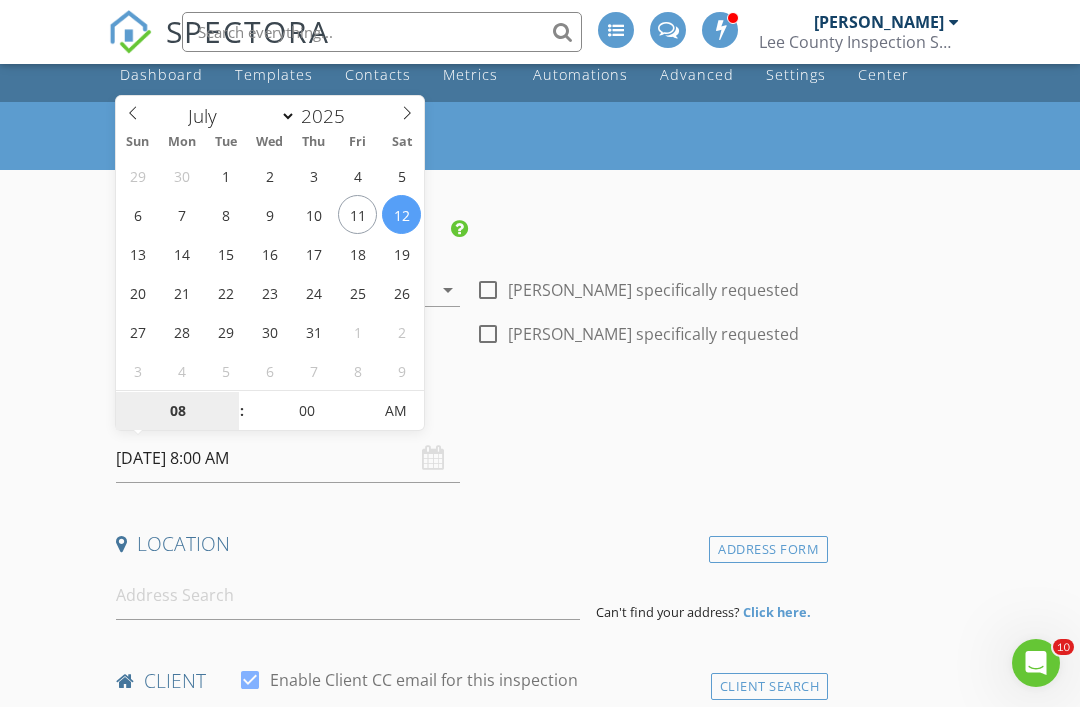 type on "[DATE] 8:00 AM" 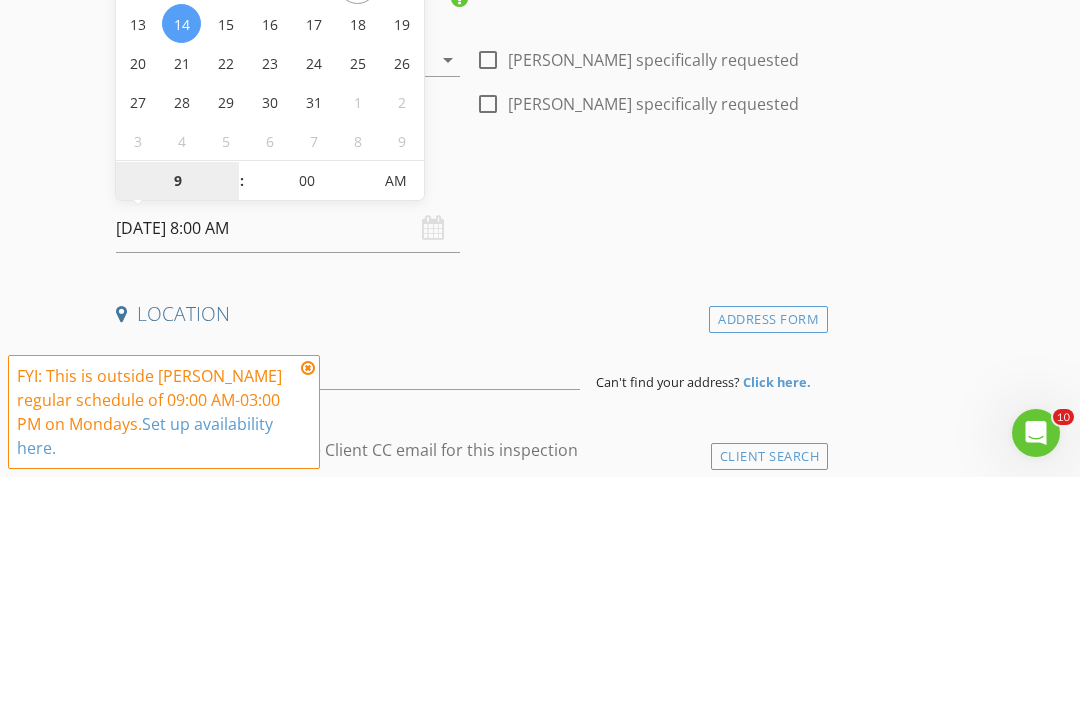 type on "9" 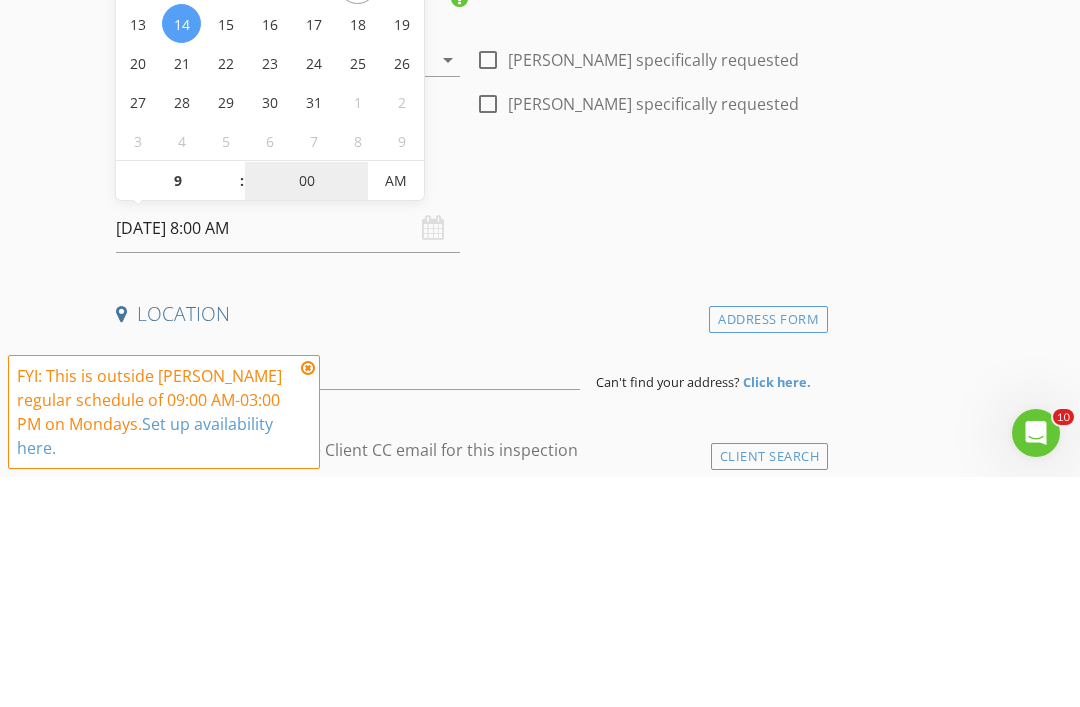 click on "00" at bounding box center (306, 412) 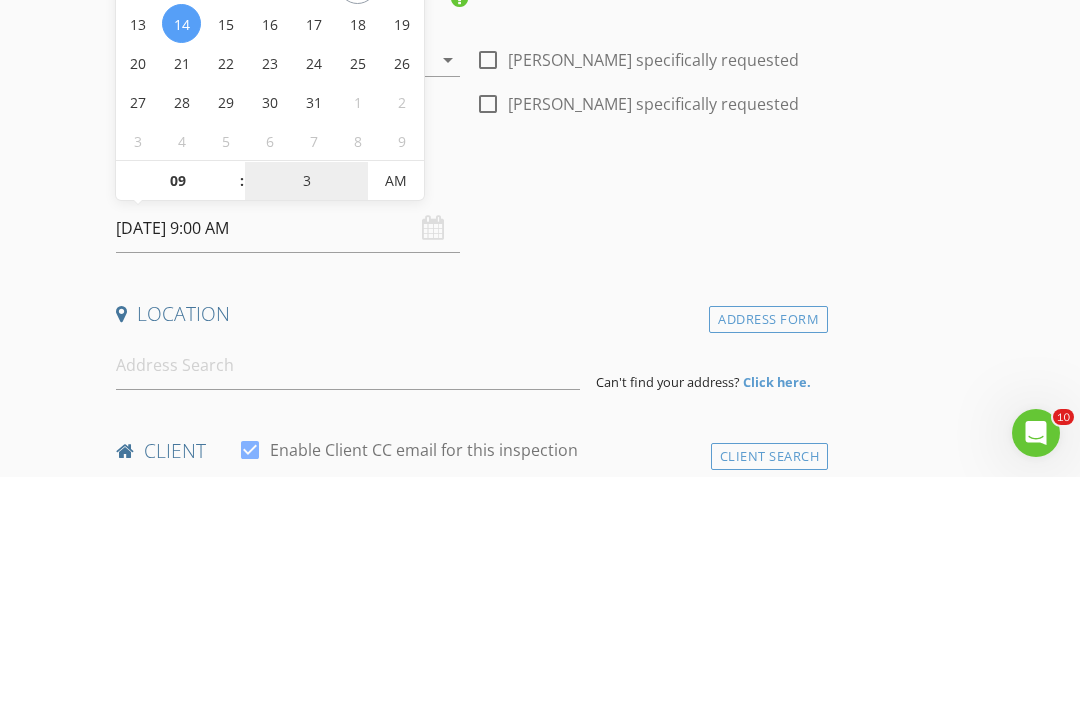 type on "30" 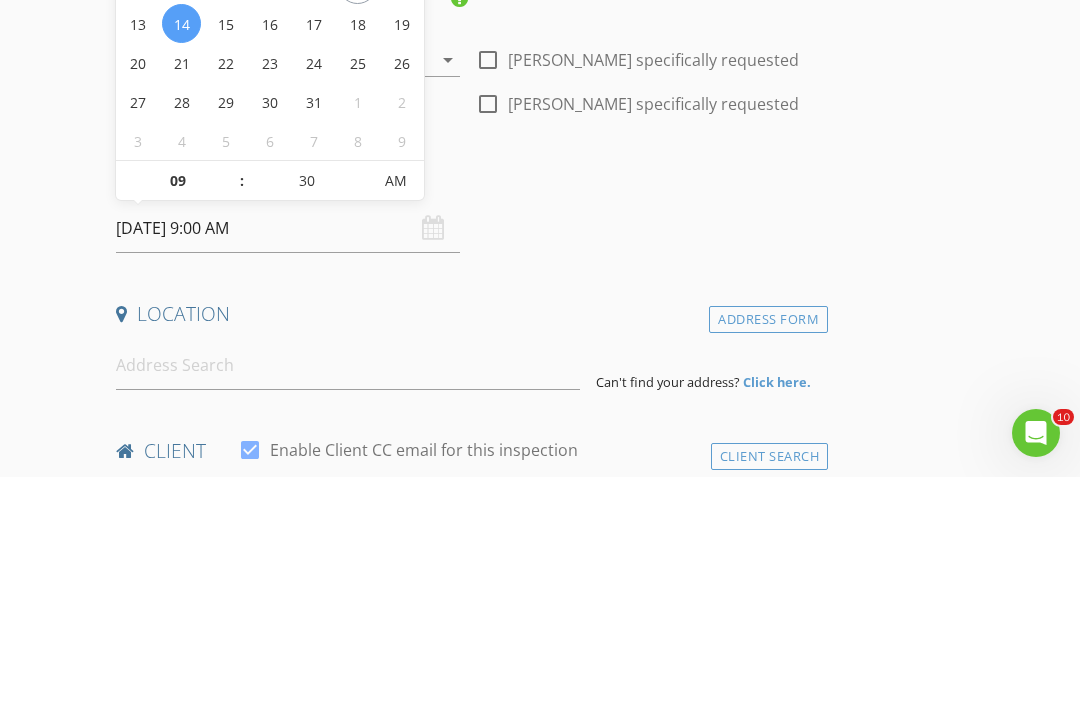 type on "07/14/2025 9:30 AM" 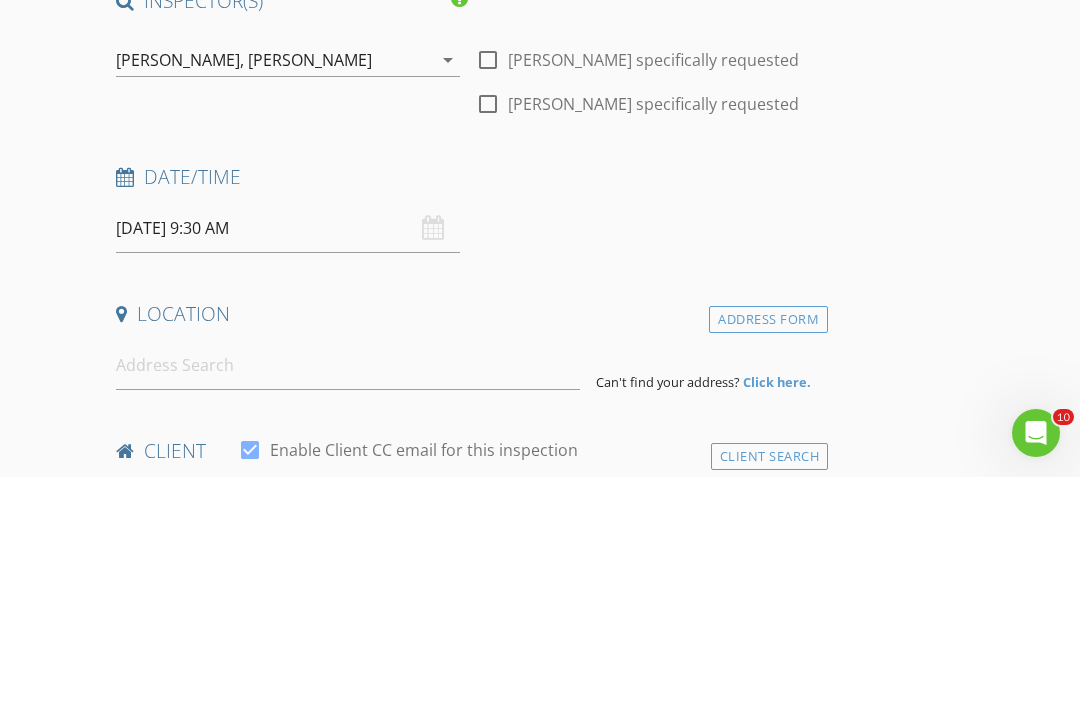 scroll, scrollTop: 265, scrollLeft: 0, axis: vertical 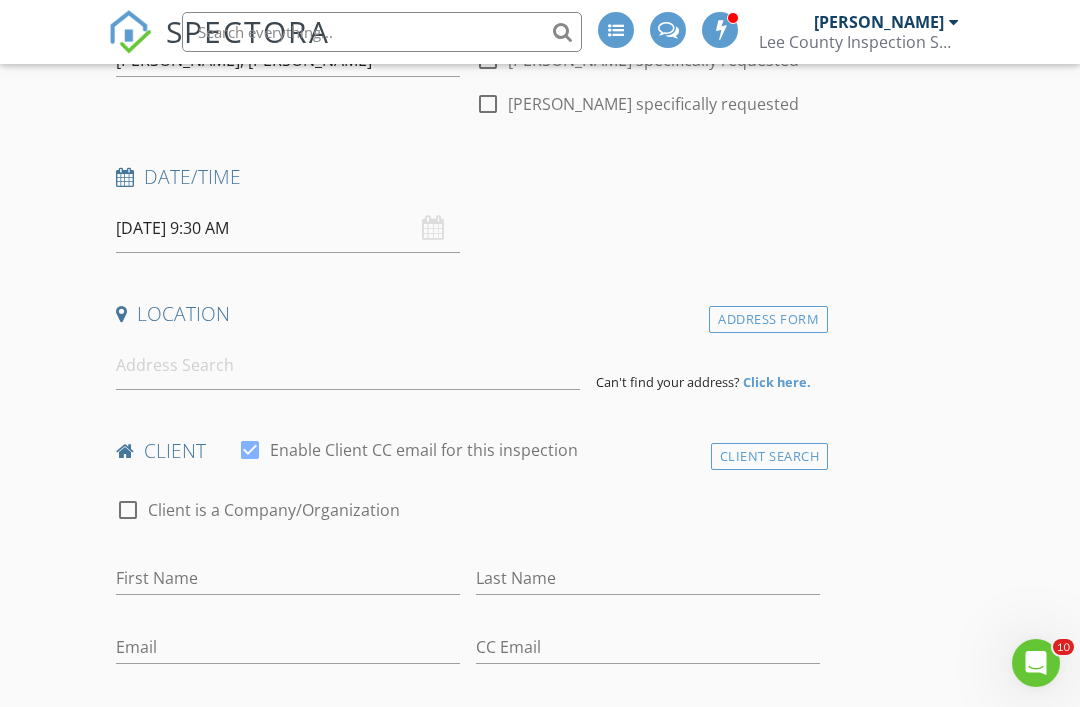 click on "Date/Time
07/14/2025 9:30 AM" at bounding box center (468, 208) 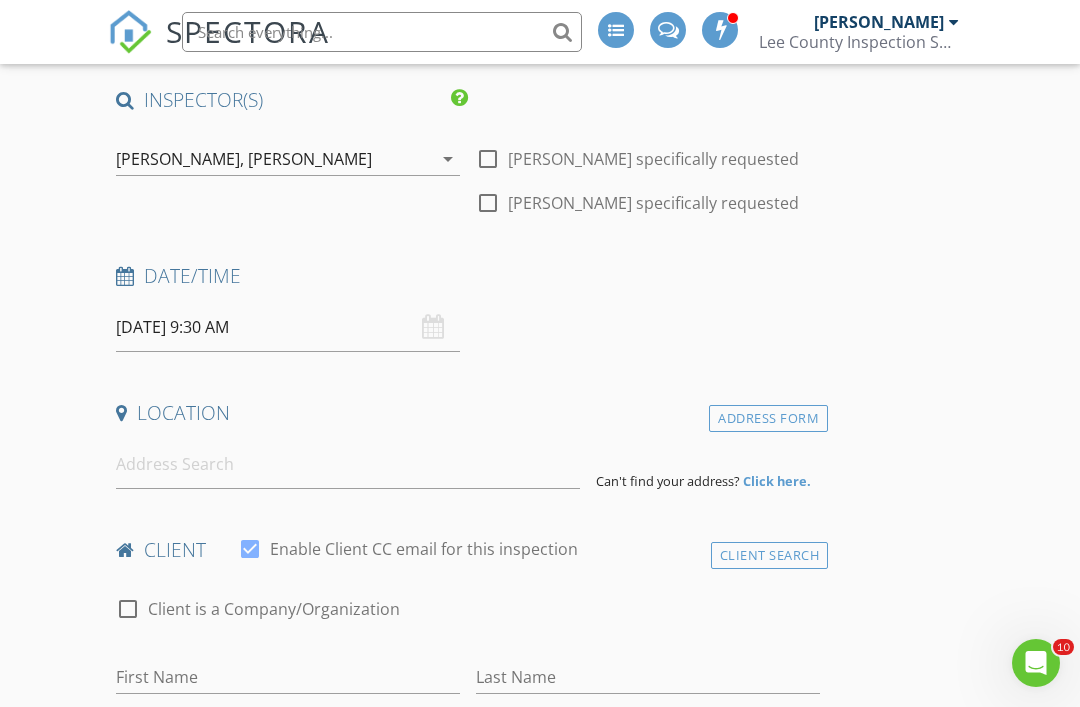 scroll, scrollTop: 173, scrollLeft: 0, axis: vertical 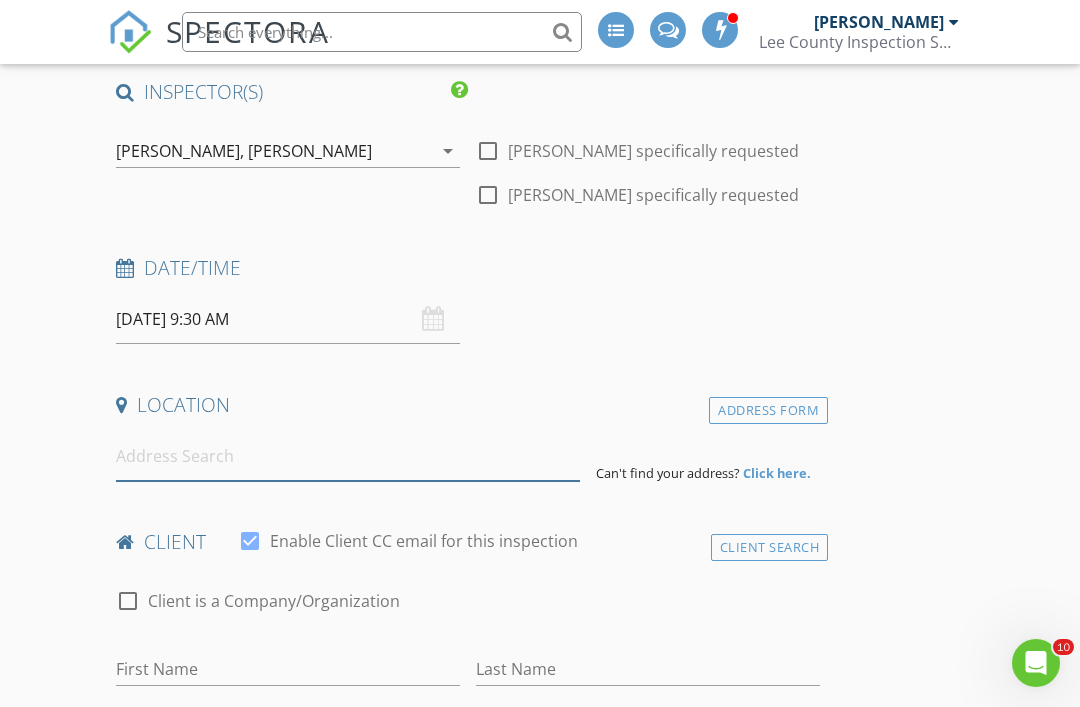 click at bounding box center (348, 456) 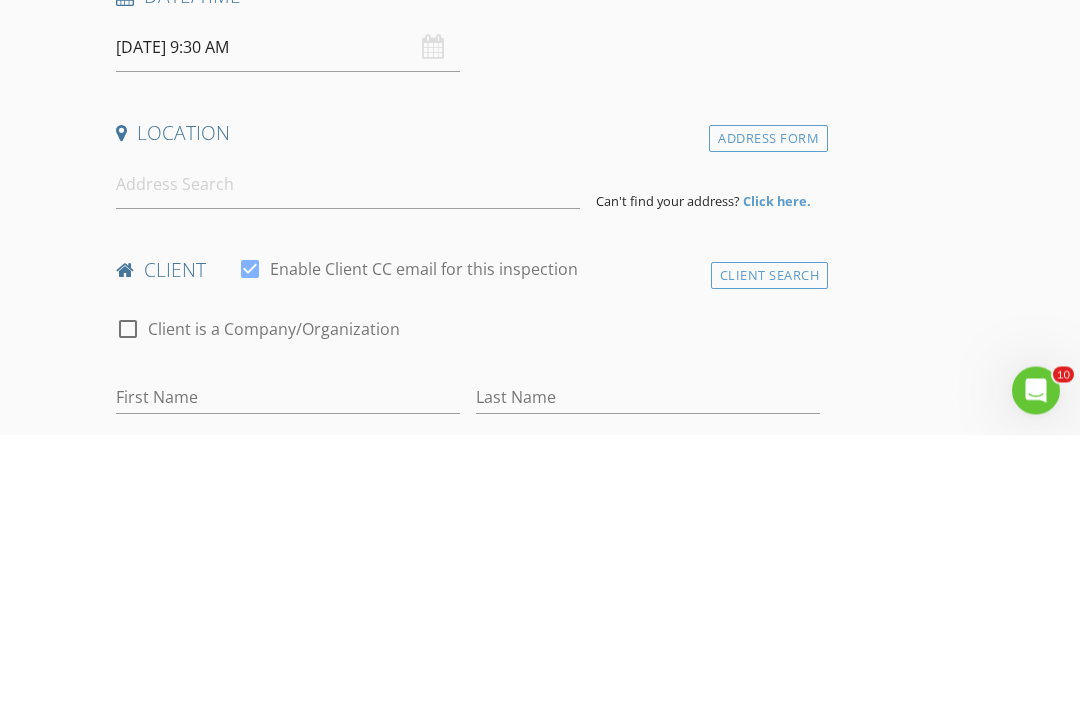 scroll, scrollTop: 446, scrollLeft: 0, axis: vertical 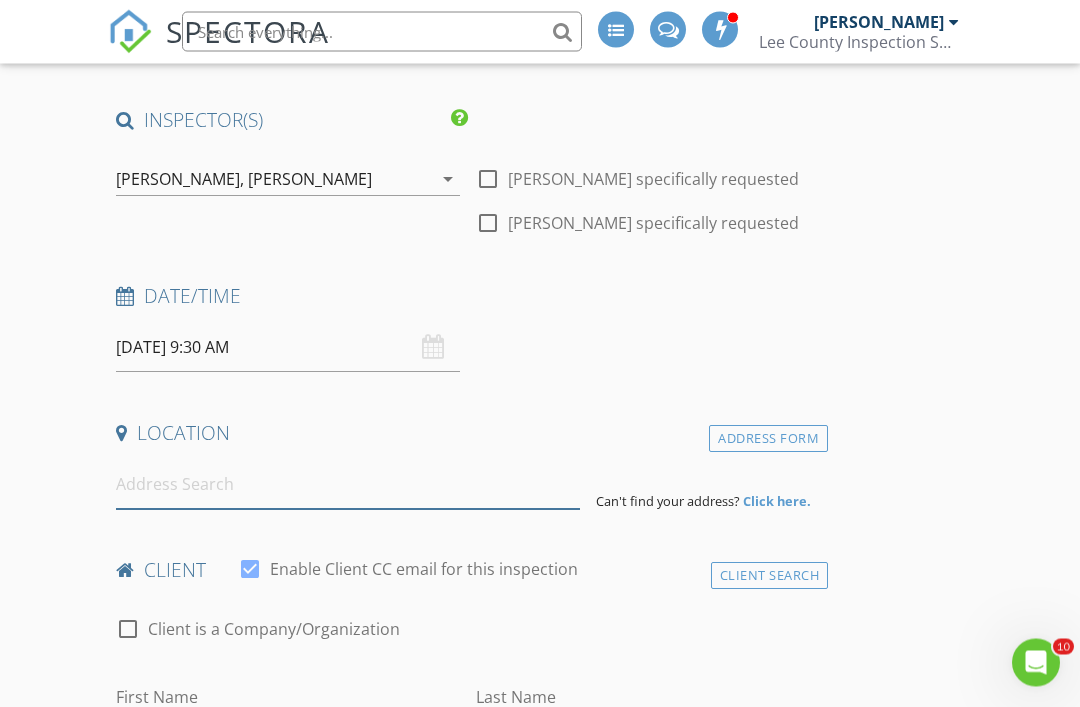click at bounding box center (348, 485) 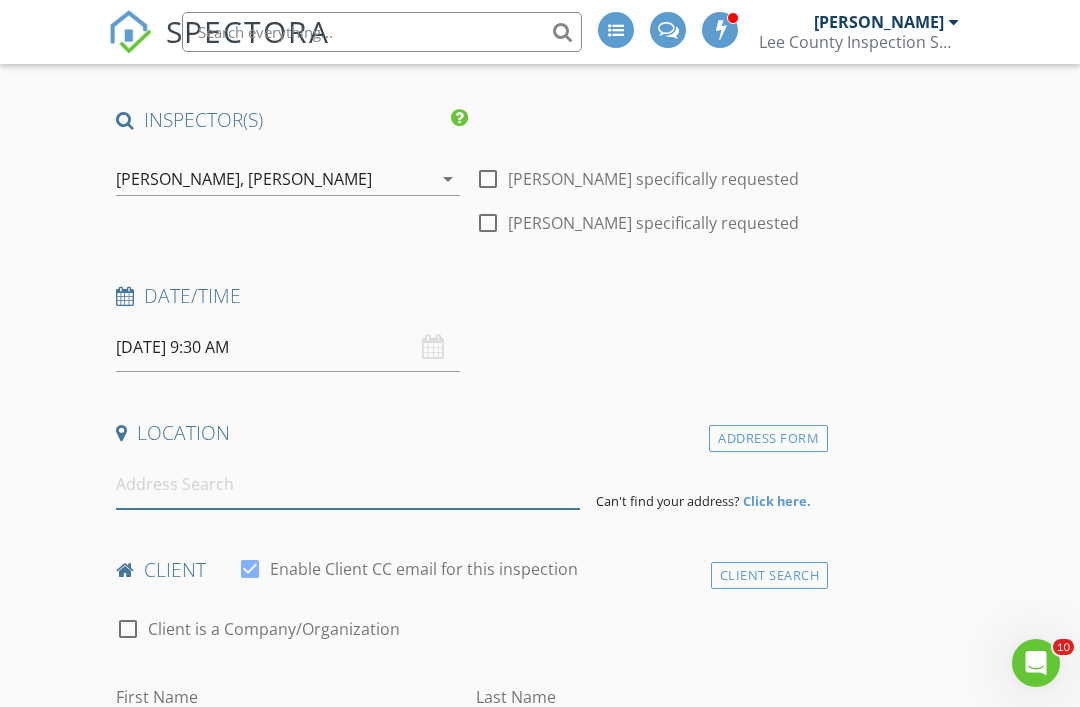 scroll, scrollTop: 145, scrollLeft: 0, axis: vertical 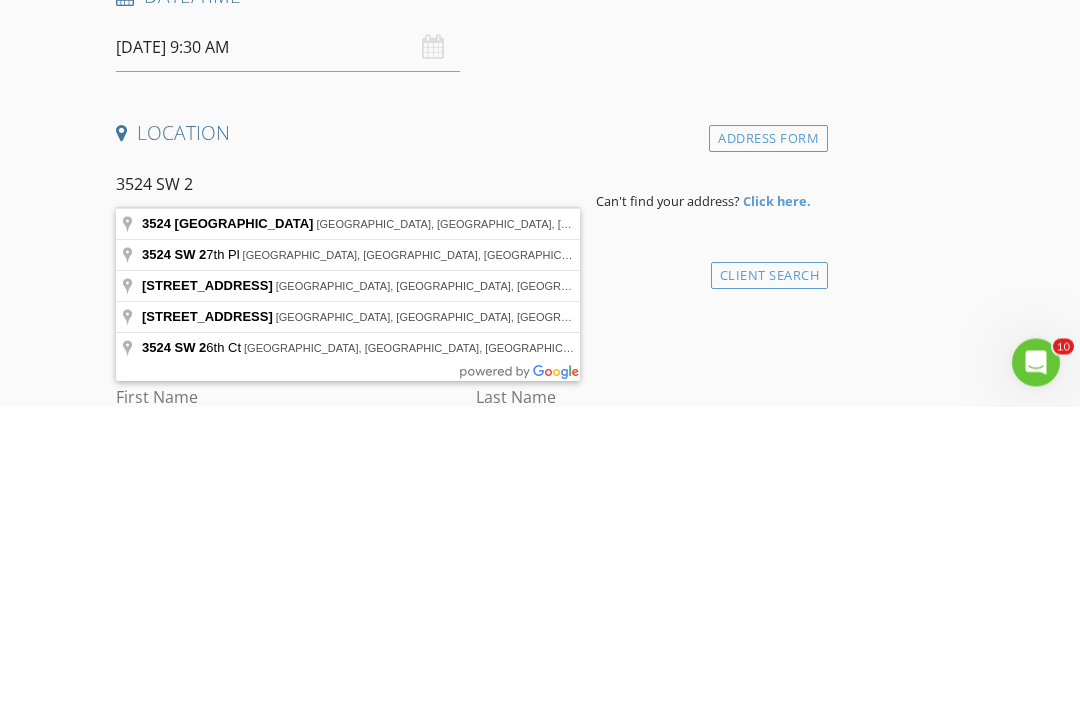 type on "3524 Southwest 2nd Lane, Cape Coral, FL, USA" 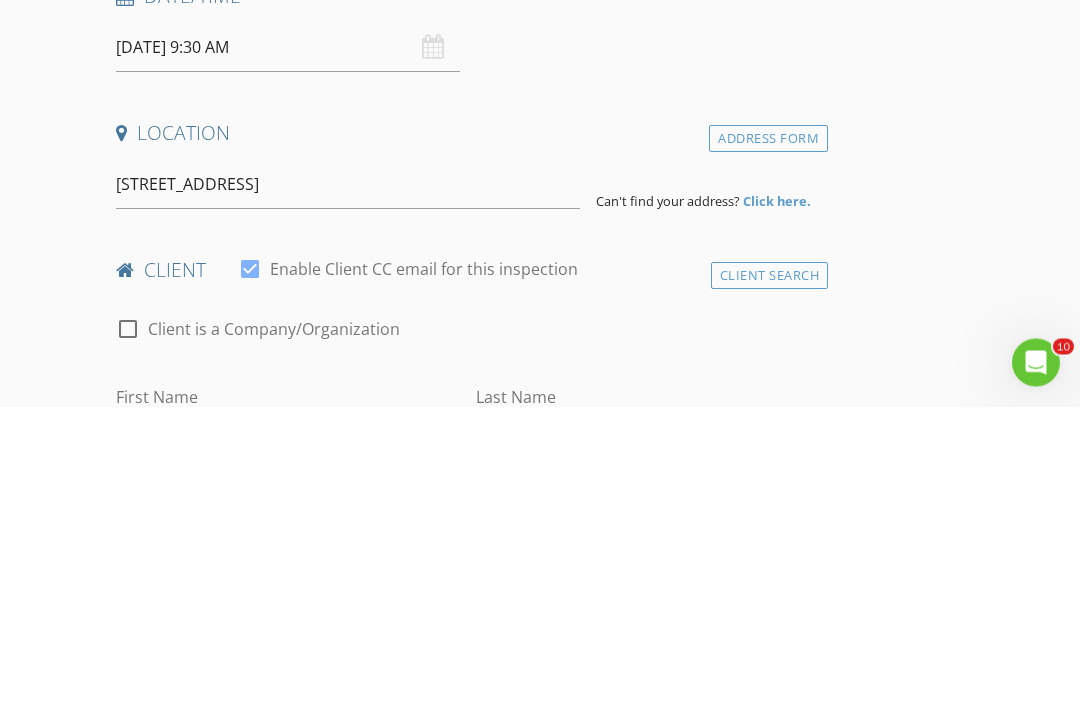 scroll, scrollTop: 446, scrollLeft: 0, axis: vertical 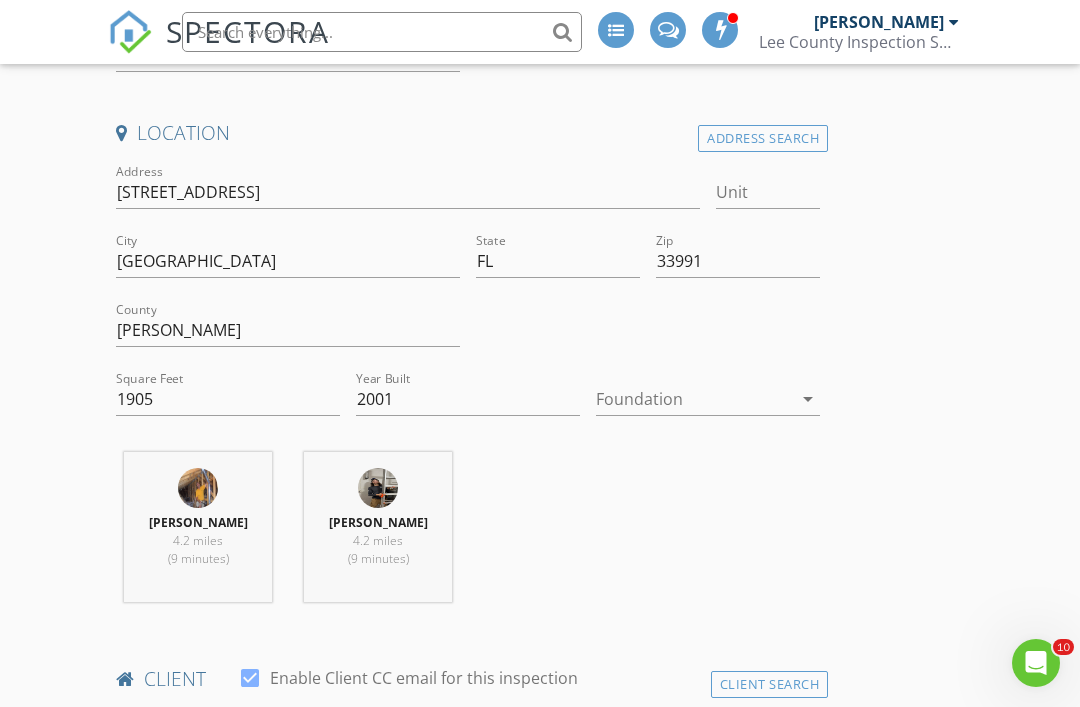 click on "arrow_drop_down" at bounding box center (808, 399) 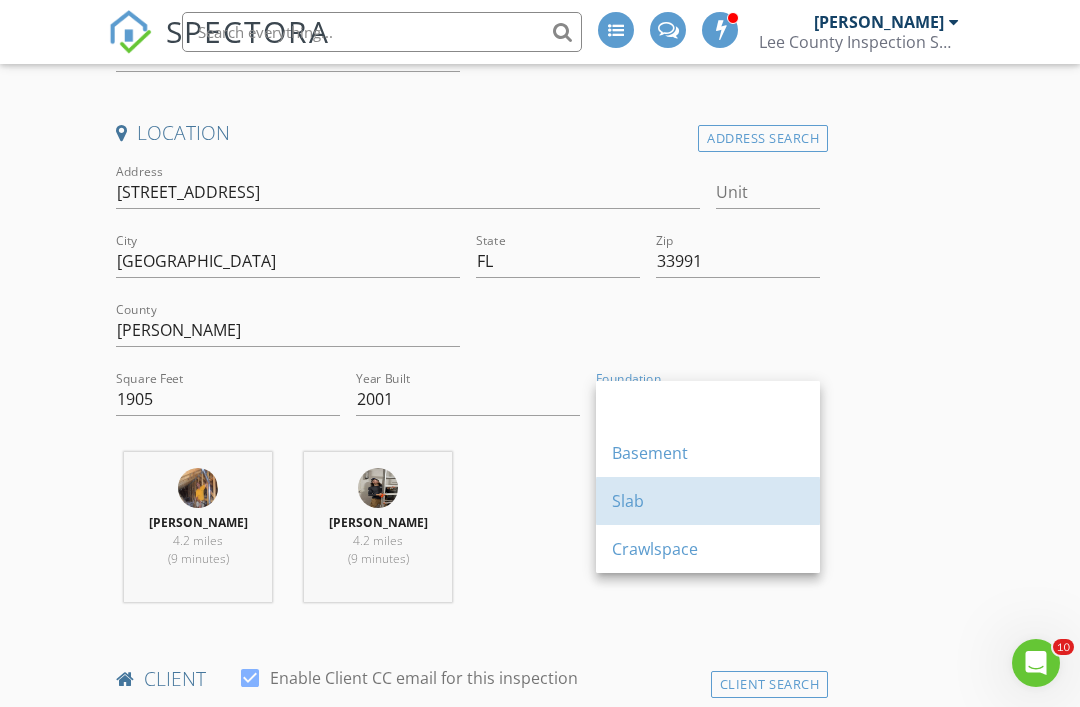click on "Slab" at bounding box center [708, 501] 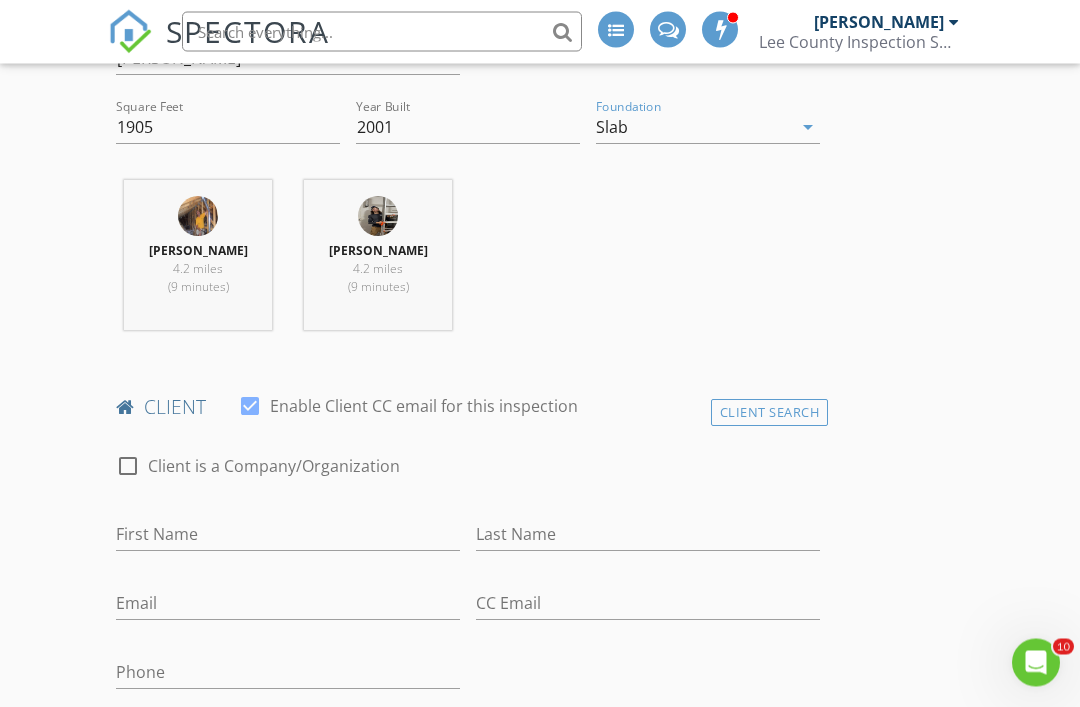 scroll, scrollTop: 720, scrollLeft: 0, axis: vertical 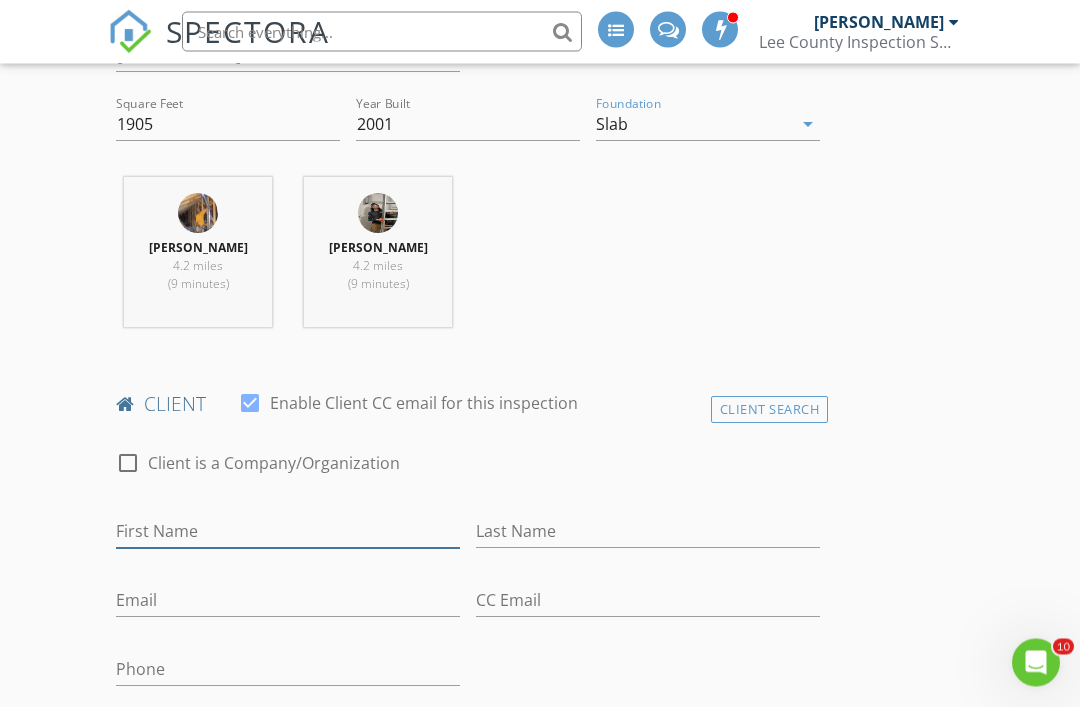 click on "First Name" at bounding box center [288, 532] 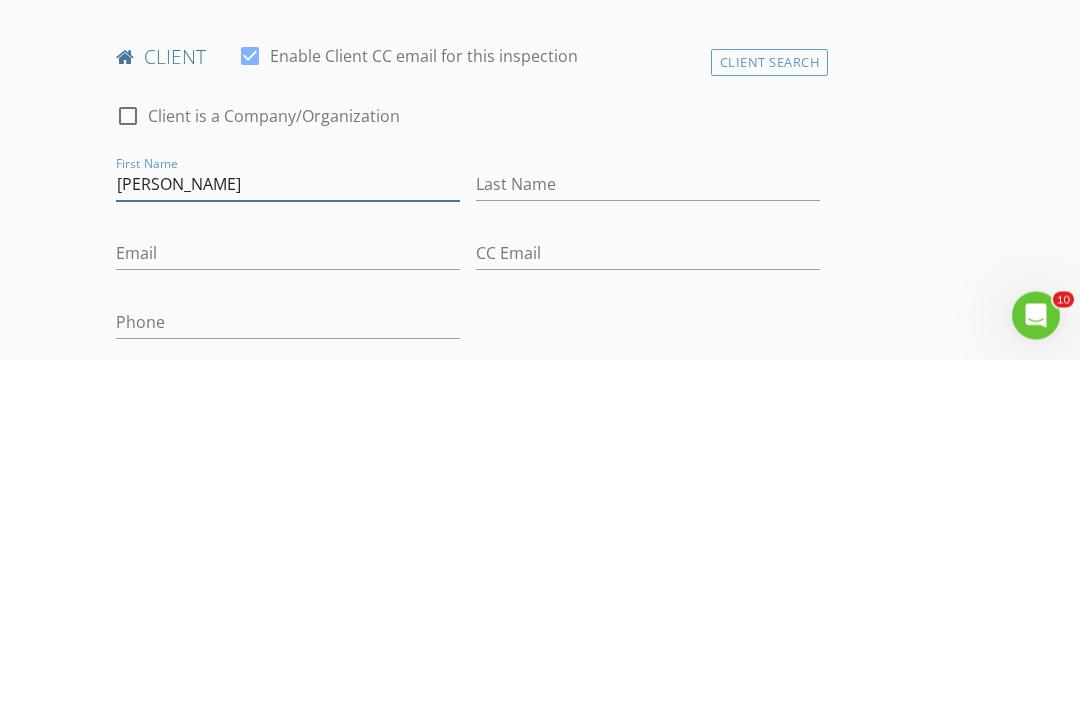 type on "Greg" 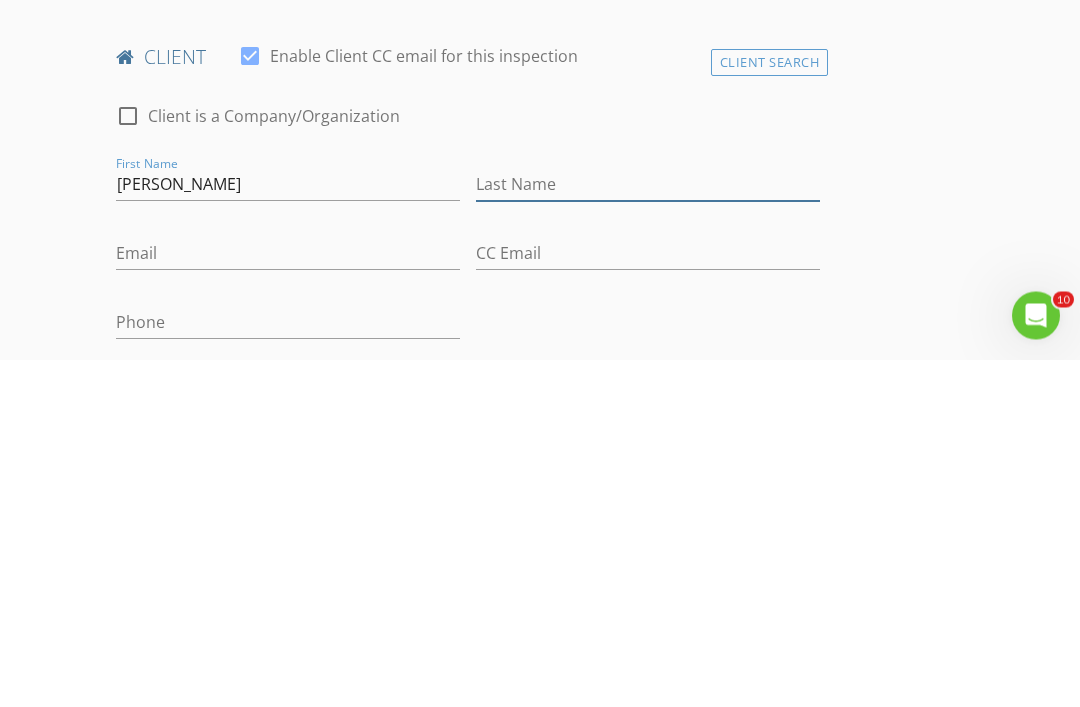 click on "Last Name" at bounding box center (648, 532) 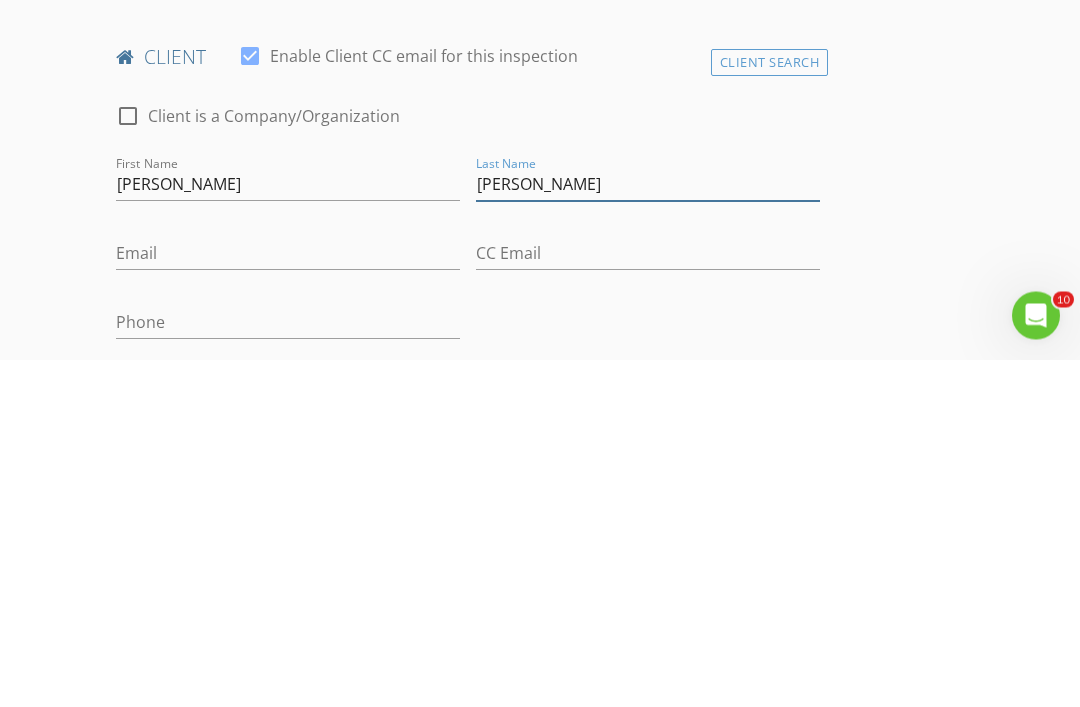 type on "Purdy" 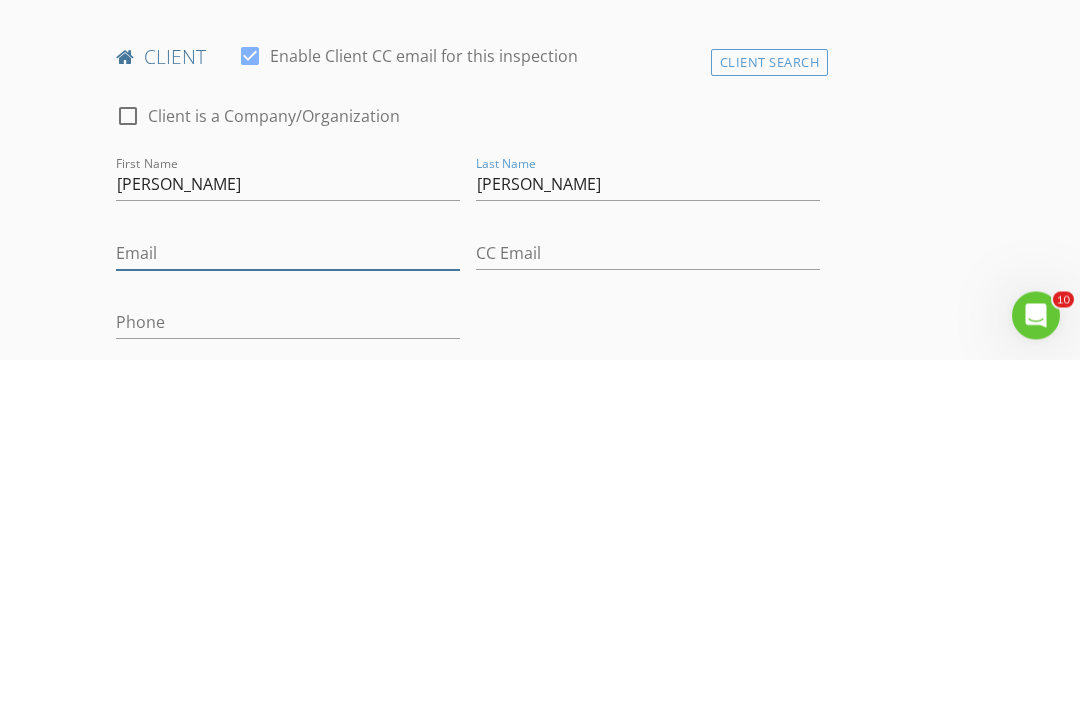 click on "Email" at bounding box center [288, 601] 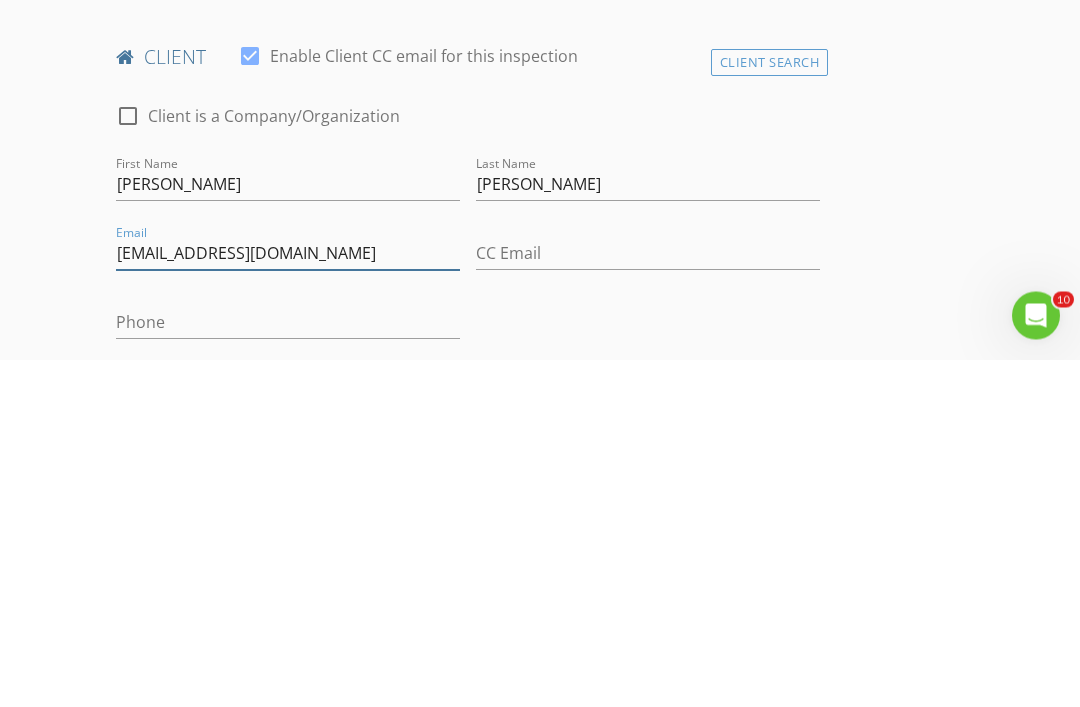 type on "Gpurdysales@gmail.com" 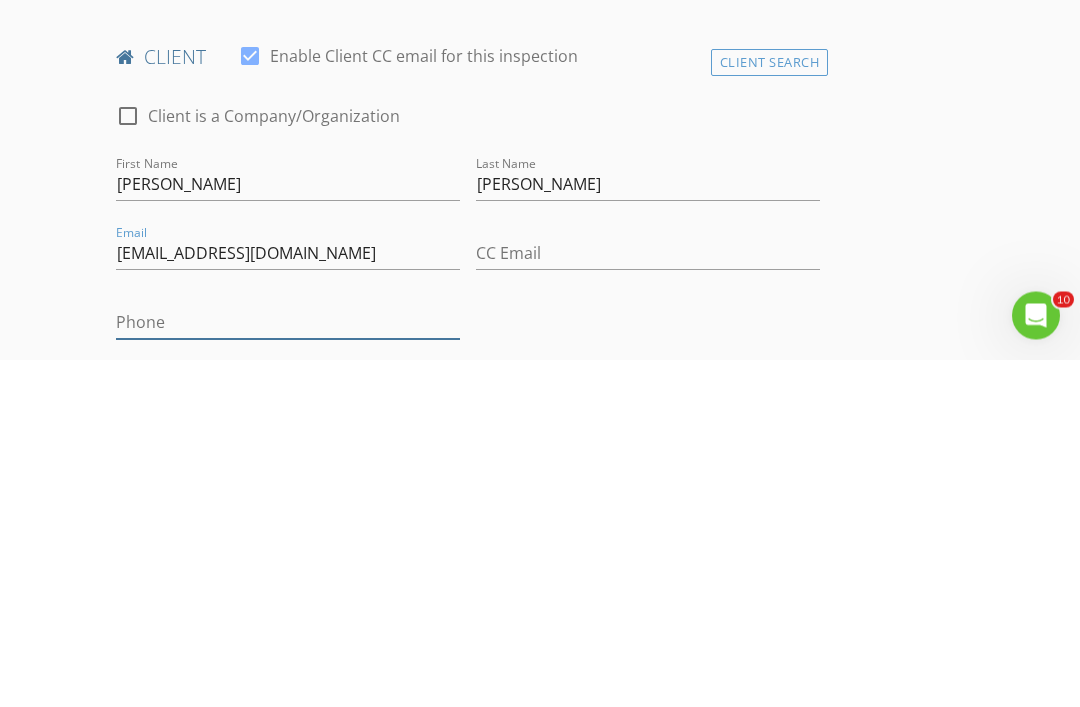 click on "Phone" at bounding box center [288, 670] 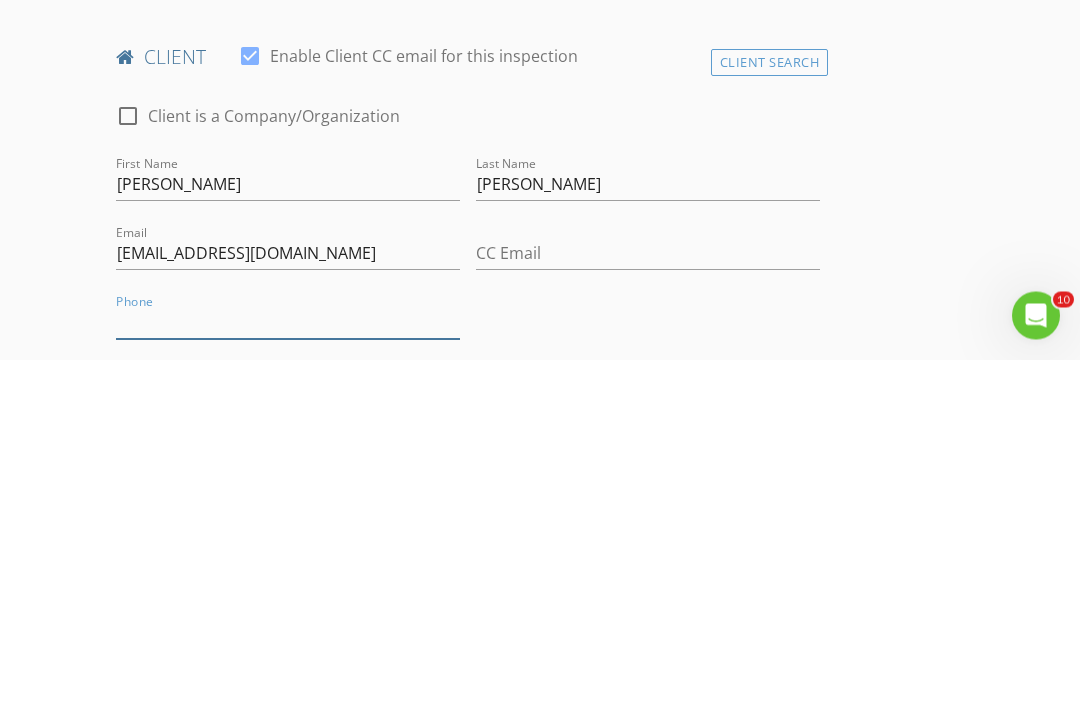 scroll, scrollTop: 798, scrollLeft: 0, axis: vertical 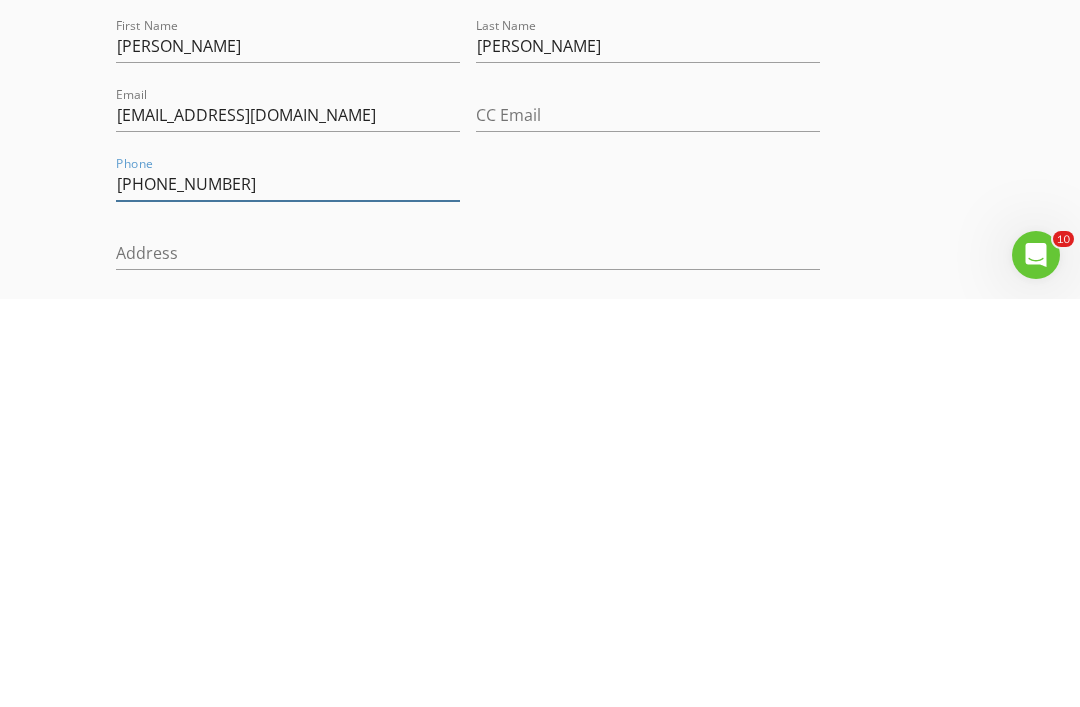 type on "239-565-4681" 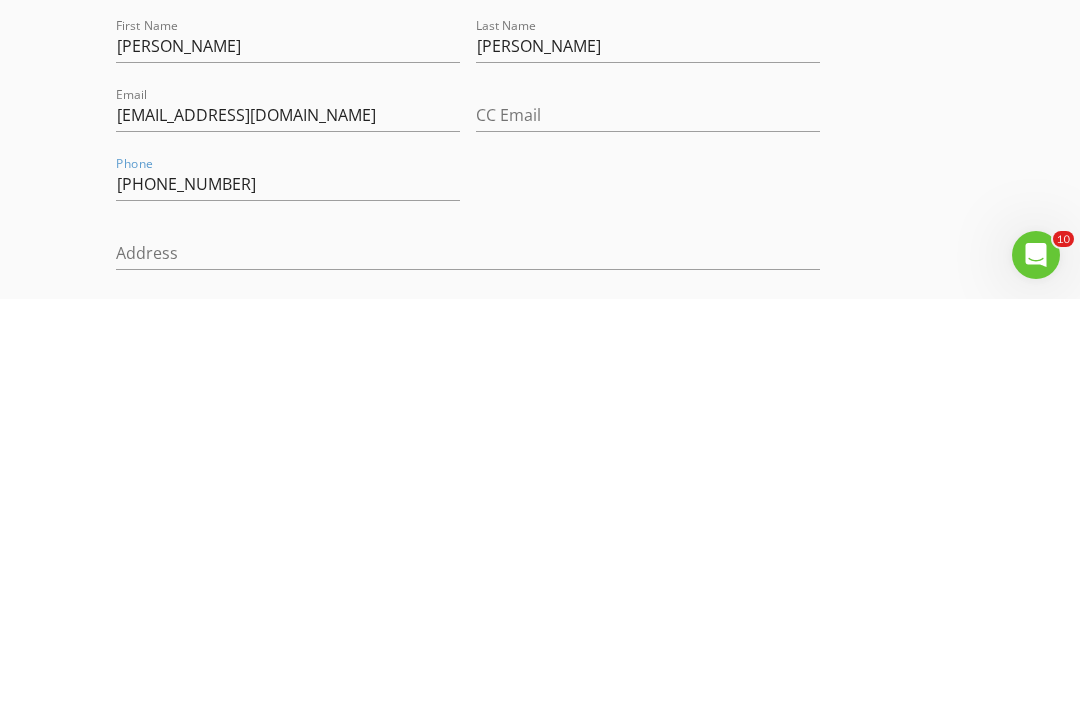 click on "INSPECTOR(S)
check_box   John Brooks     check_box   Justin Brooks   PRIMARY   check_box_outline_blank   Kenneth Phillips     check_box_outline_blank   Michael Garriga     Justin Brooks,  John Brooks arrow_drop_down   check_box_outline_blank John Brooks specifically requested check_box_outline_blank Justin Brooks specifically requested
Date/Time
07/14/2025 9:30 AM
Location
Address Search       Address 3524 SW 2nd Ln   Unit   City Cape Coral   State FL   Zip 33991   County Lee     Square Feet 1905   Year Built 2001   Foundation Slab arrow_drop_down     John Brooks     4.2 miles     (9 minutes)         Justin Brooks     4.2 miles     (9 minutes)
client
check_box Enable Client CC email for this inspection   Client Search     check_box_outline_blank Client is a Company/Organization     First Name Greg   Last Name Purdy   Email Gpurdysales@gmail.com   CC Email" at bounding box center [540, 1466] 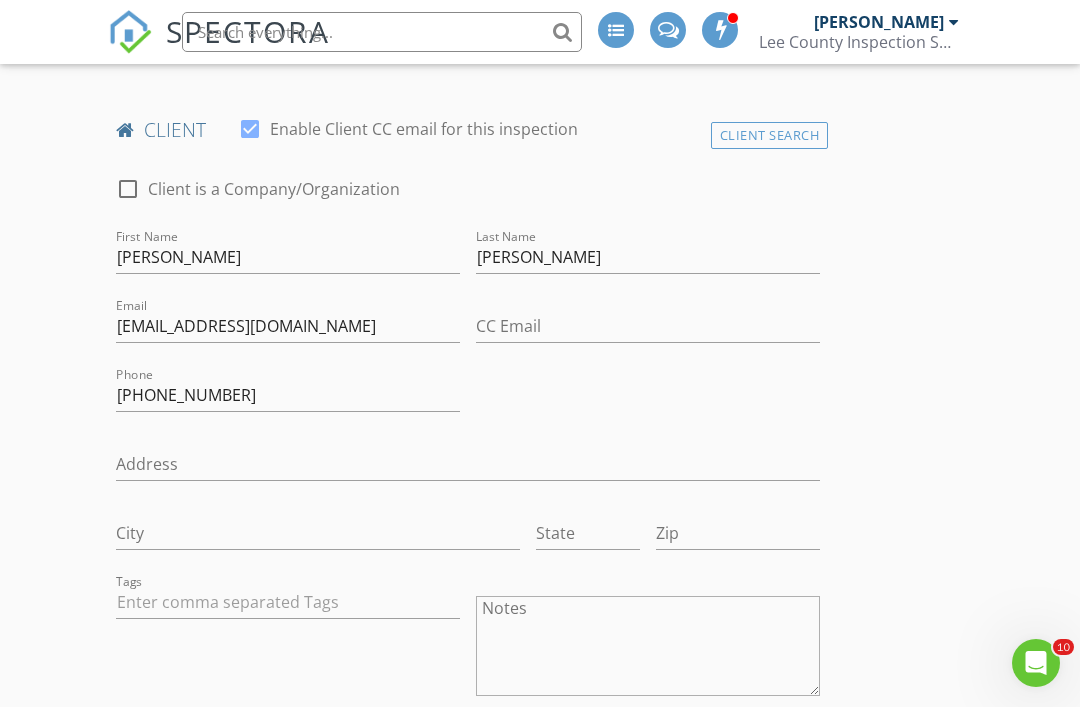 scroll, scrollTop: 994, scrollLeft: 0, axis: vertical 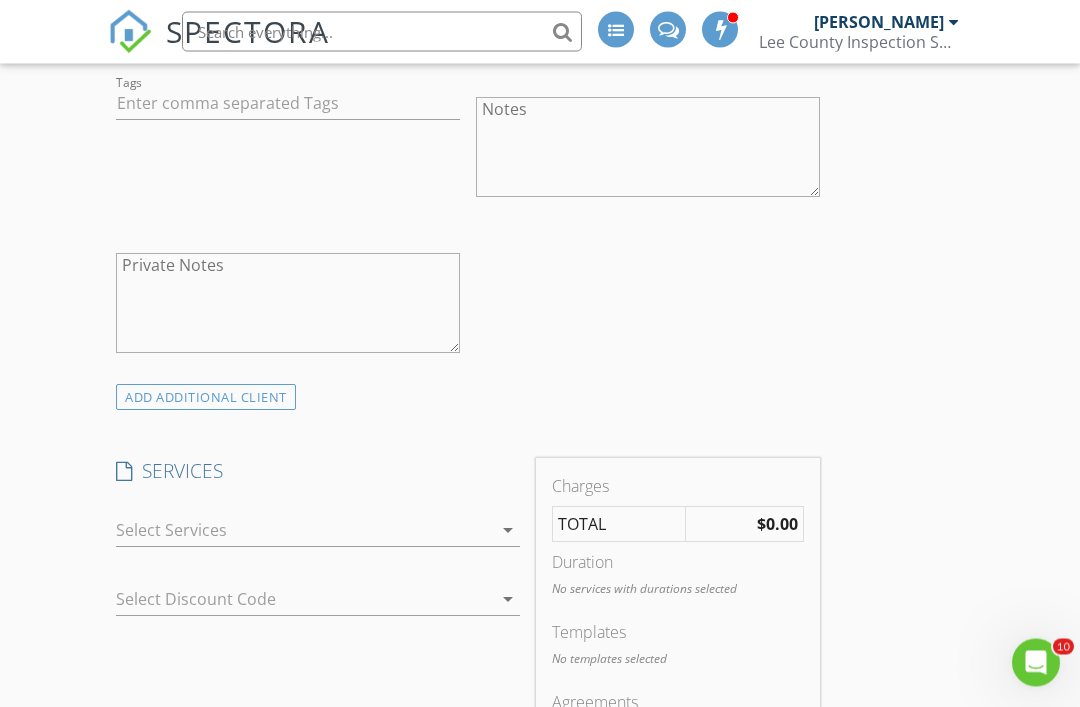 click on "arrow_drop_down" at bounding box center [506, 531] 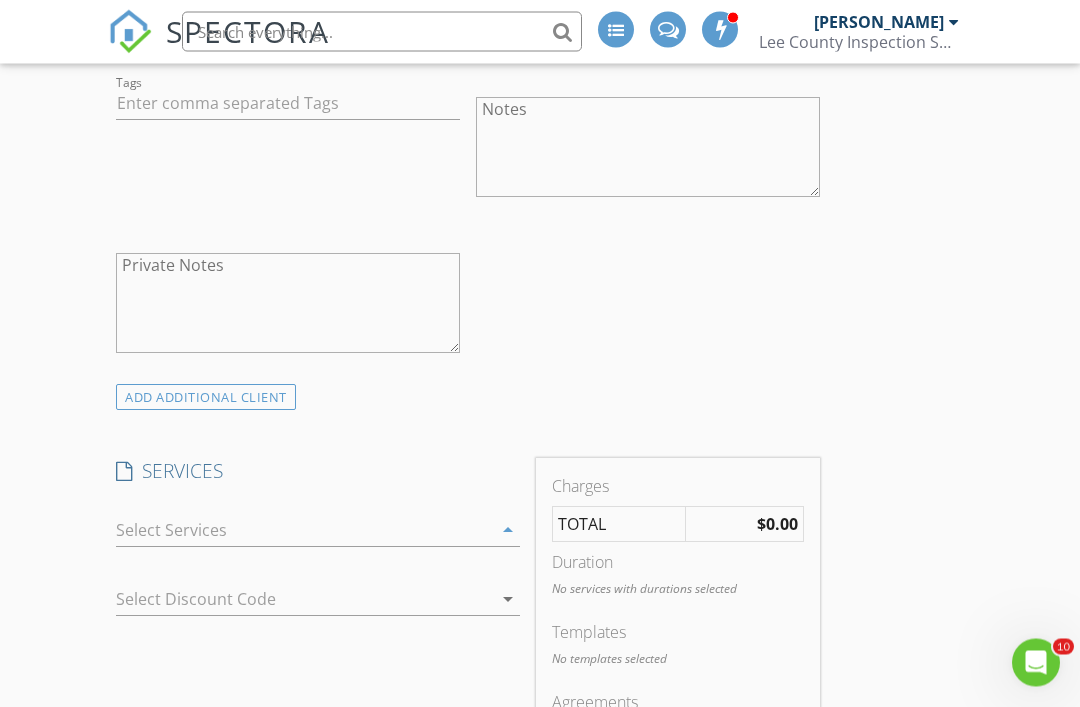 scroll, scrollTop: 1494, scrollLeft: 0, axis: vertical 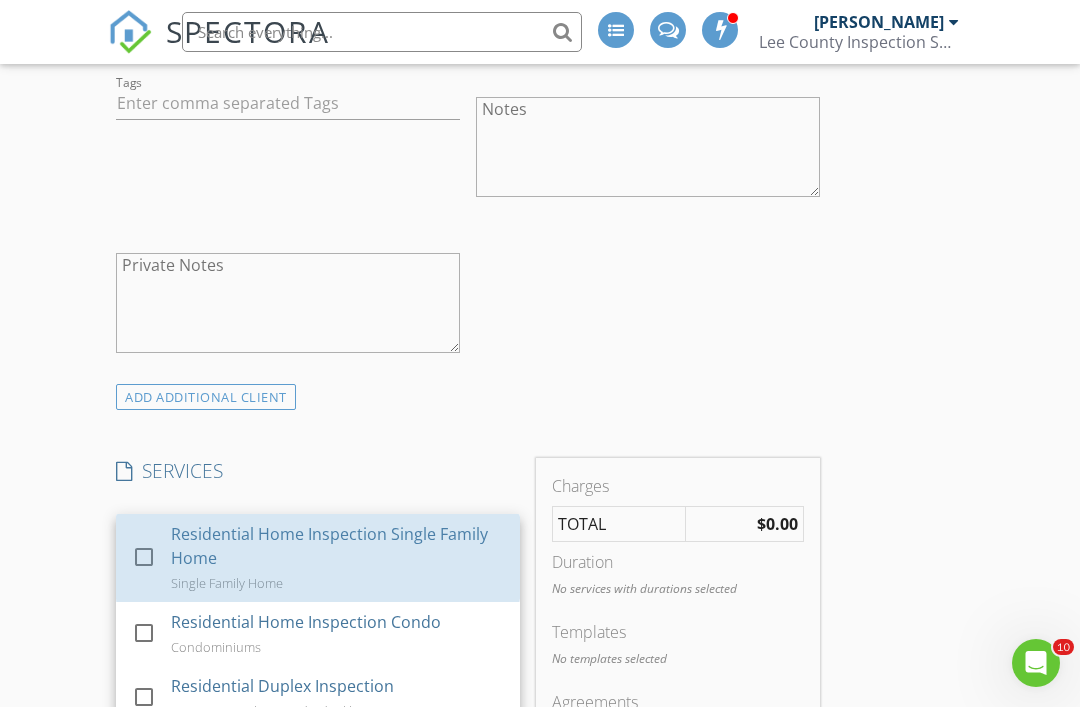 click on "Residential Home Inspection Single Family Home" at bounding box center (337, 546) 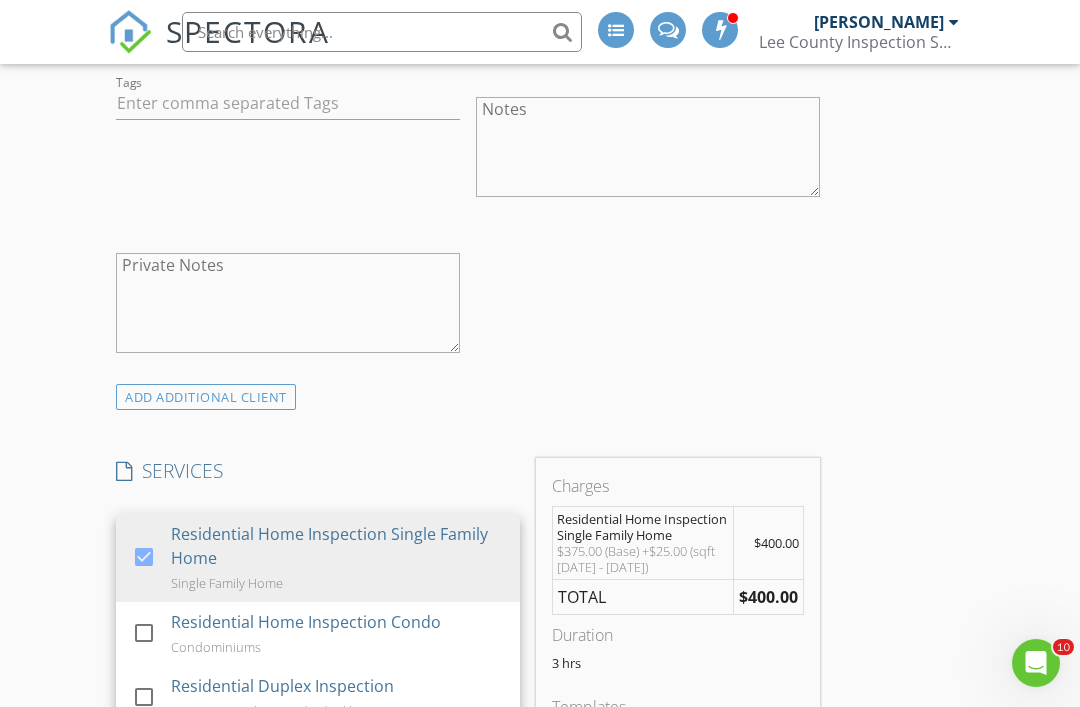 click on "ADD ADDITIONAL client" at bounding box center (468, 396) 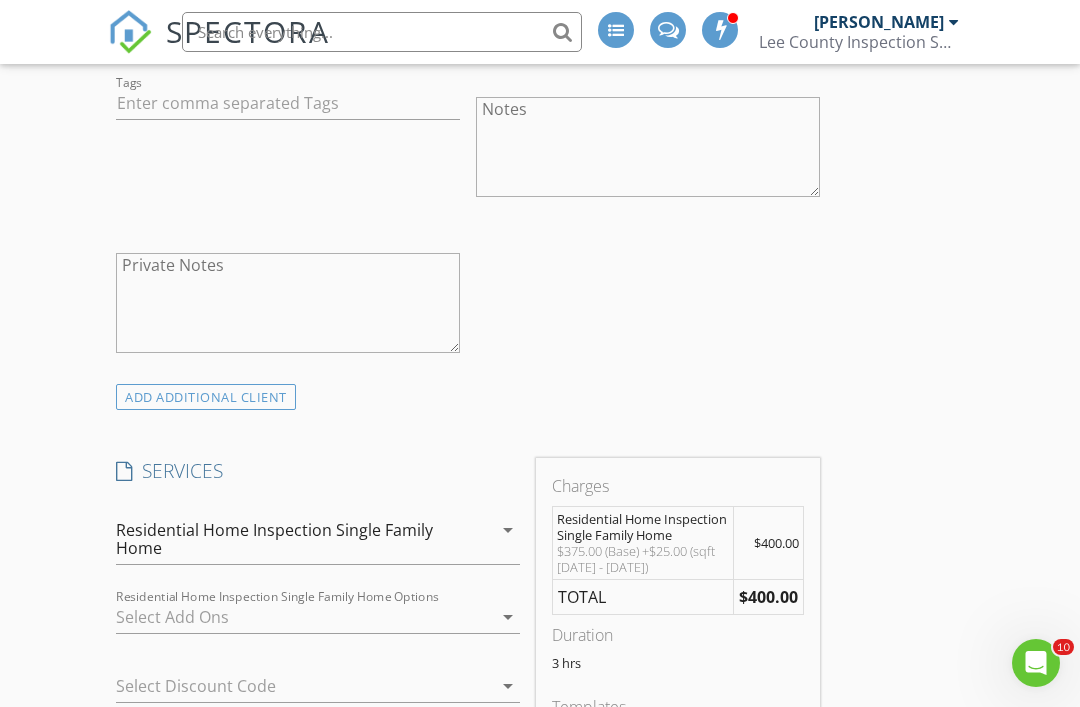 click at bounding box center [304, 617] 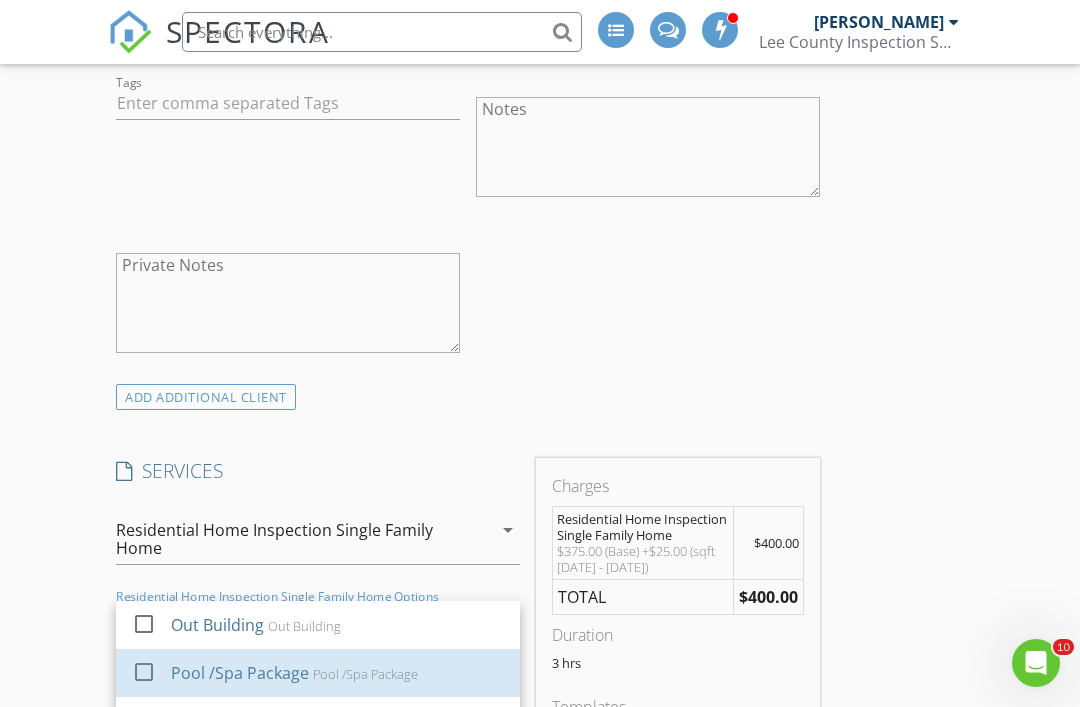 click on "Pool /Spa Package" at bounding box center (365, 674) 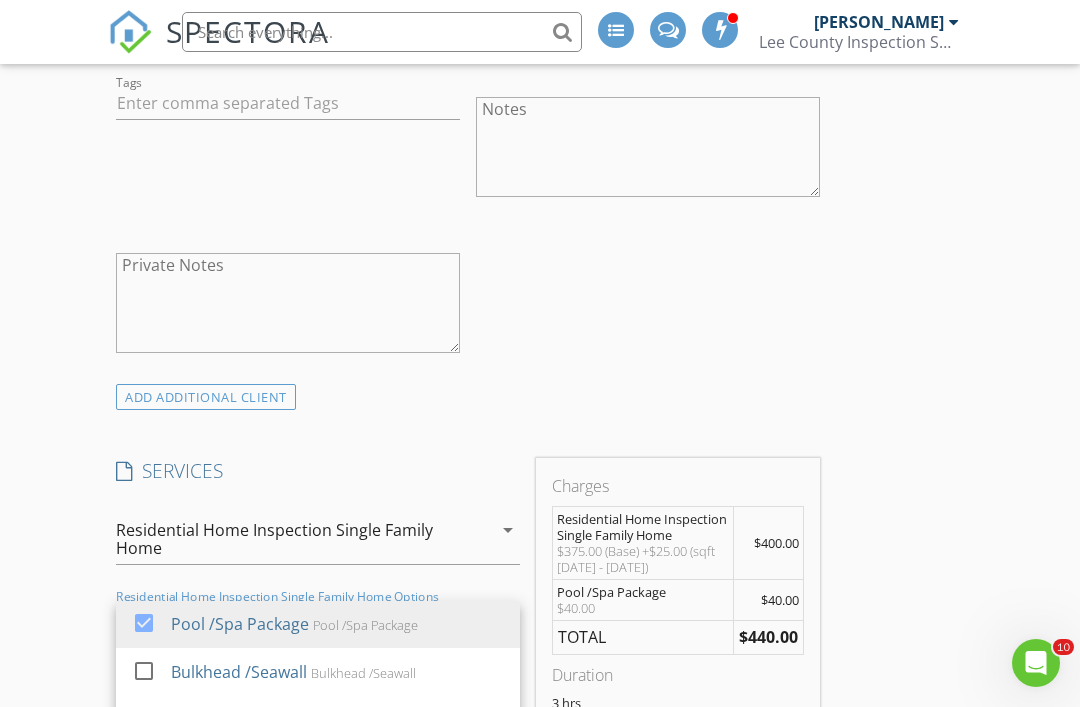 scroll, scrollTop: 50, scrollLeft: 0, axis: vertical 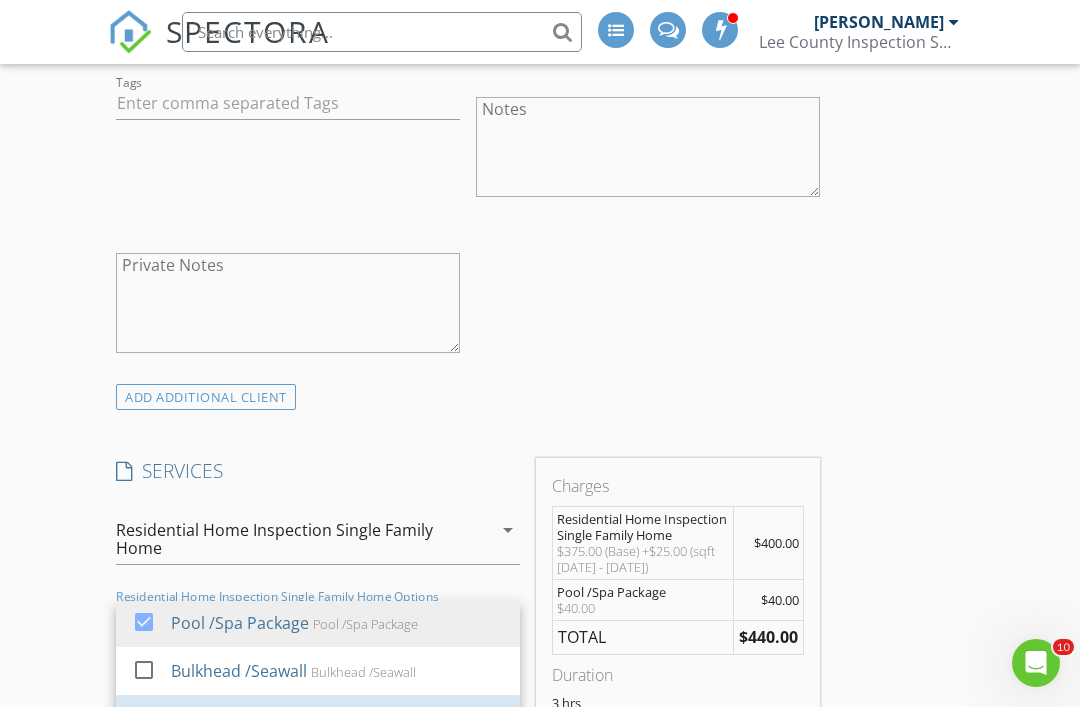 click on "Wind Mitigation    Wind Mitigation Report" at bounding box center [337, 719] 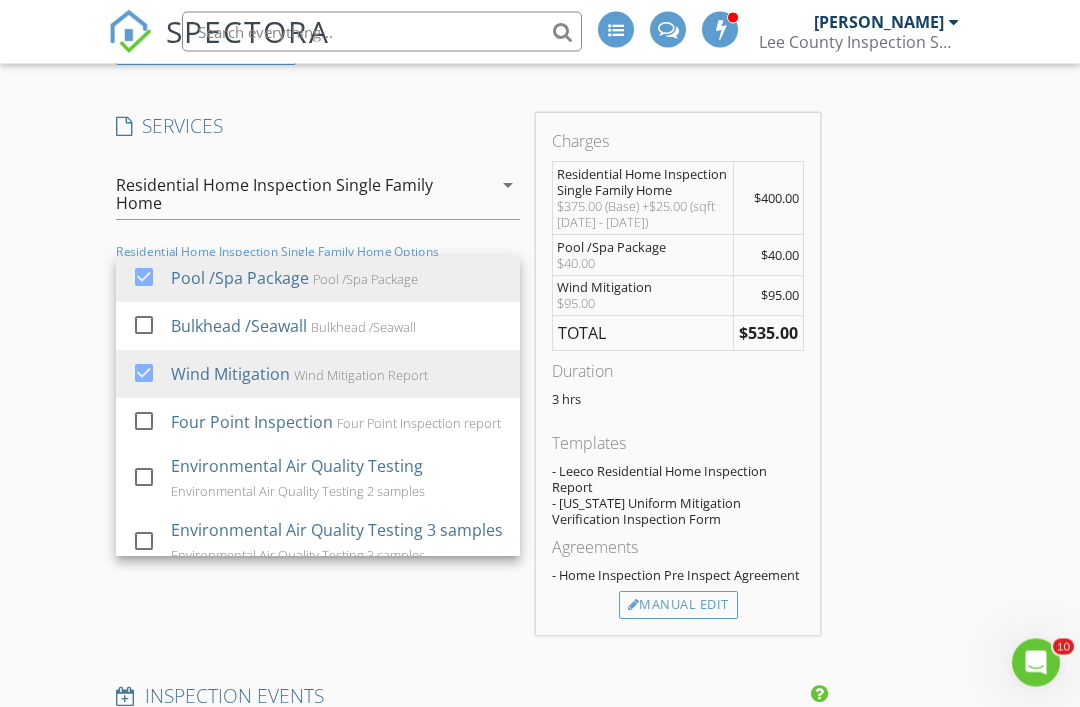 scroll, scrollTop: 1856, scrollLeft: 0, axis: vertical 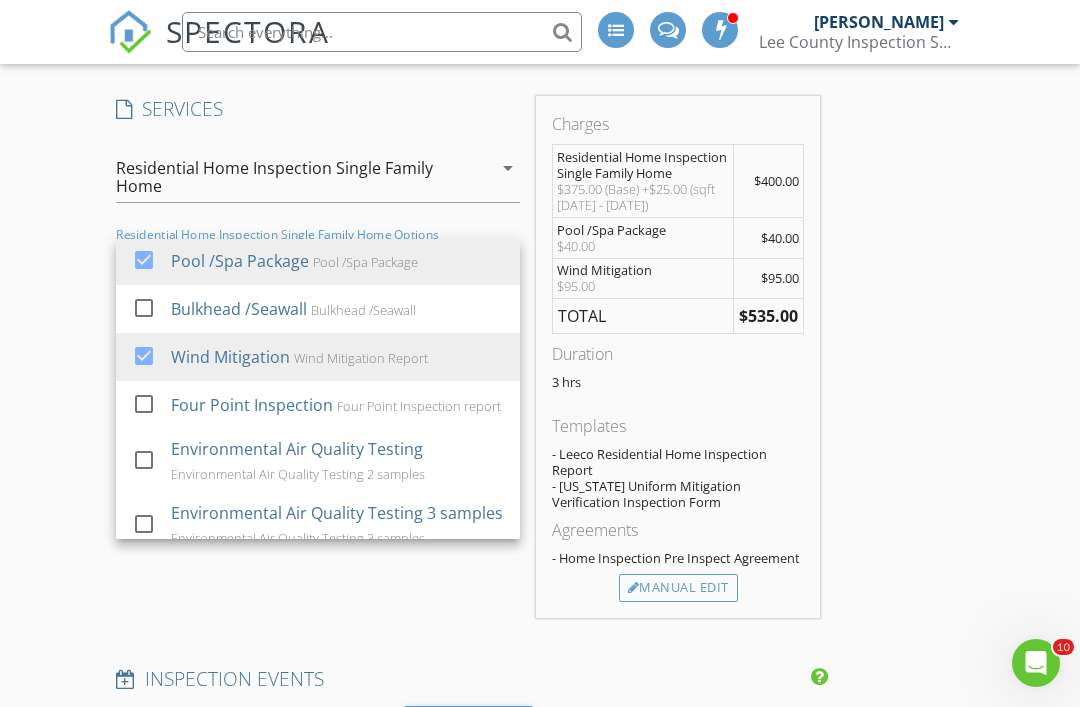 click on "Manual Edit" at bounding box center [678, 588] 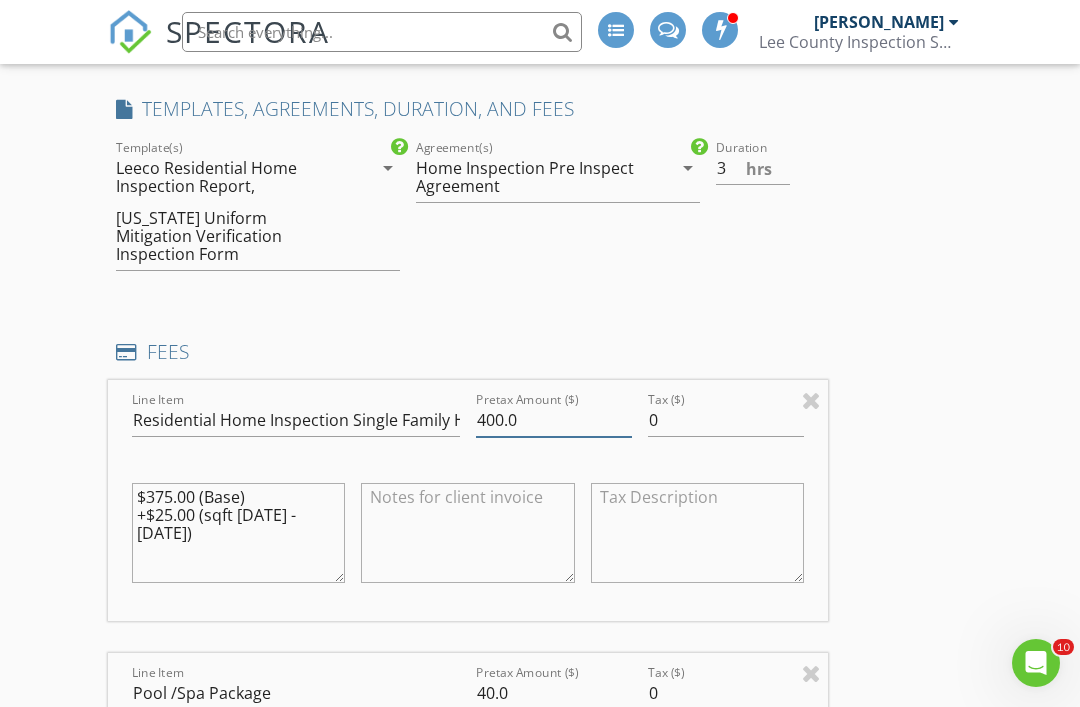click on "400.0" at bounding box center (554, 420) 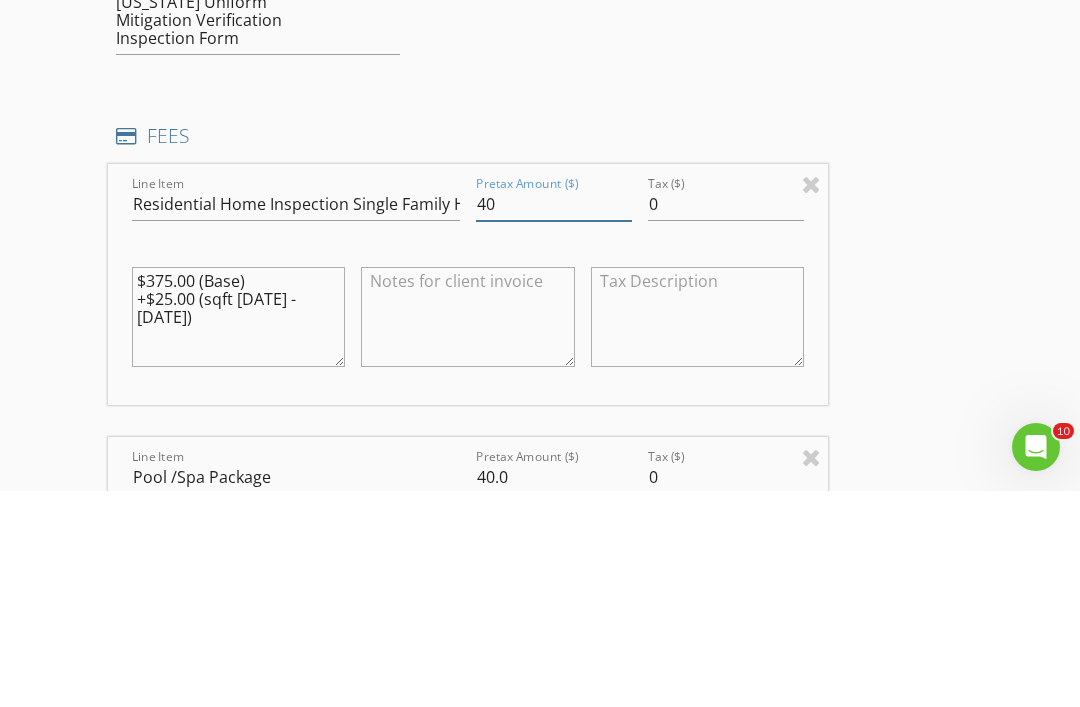 type on "4" 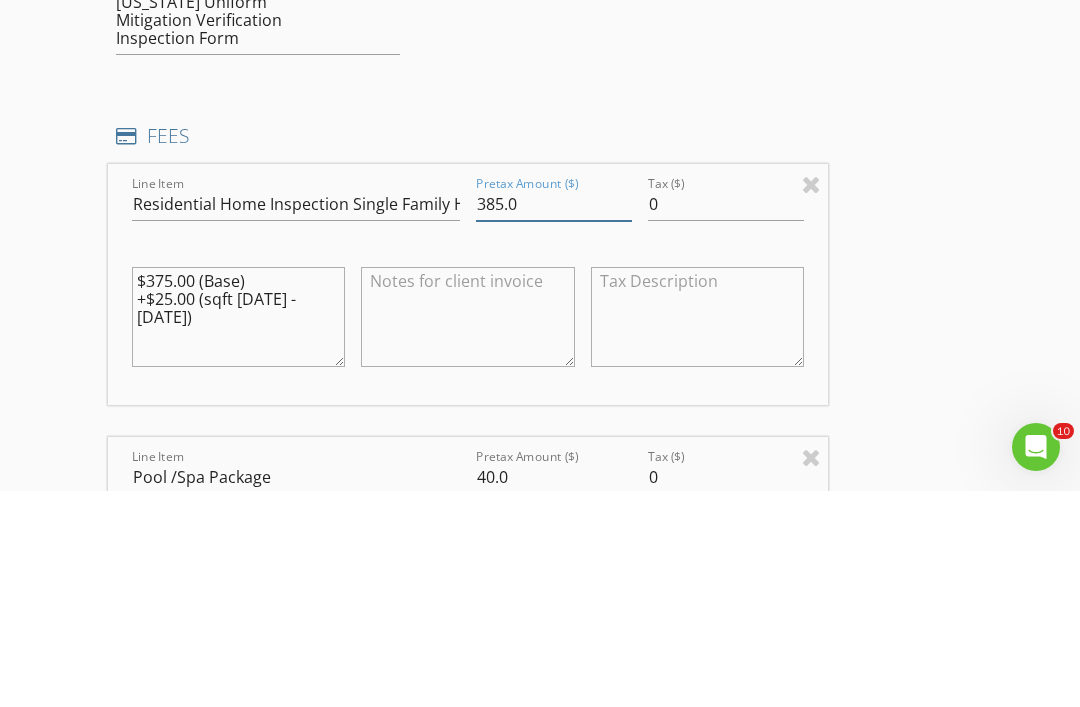 type on "385.0" 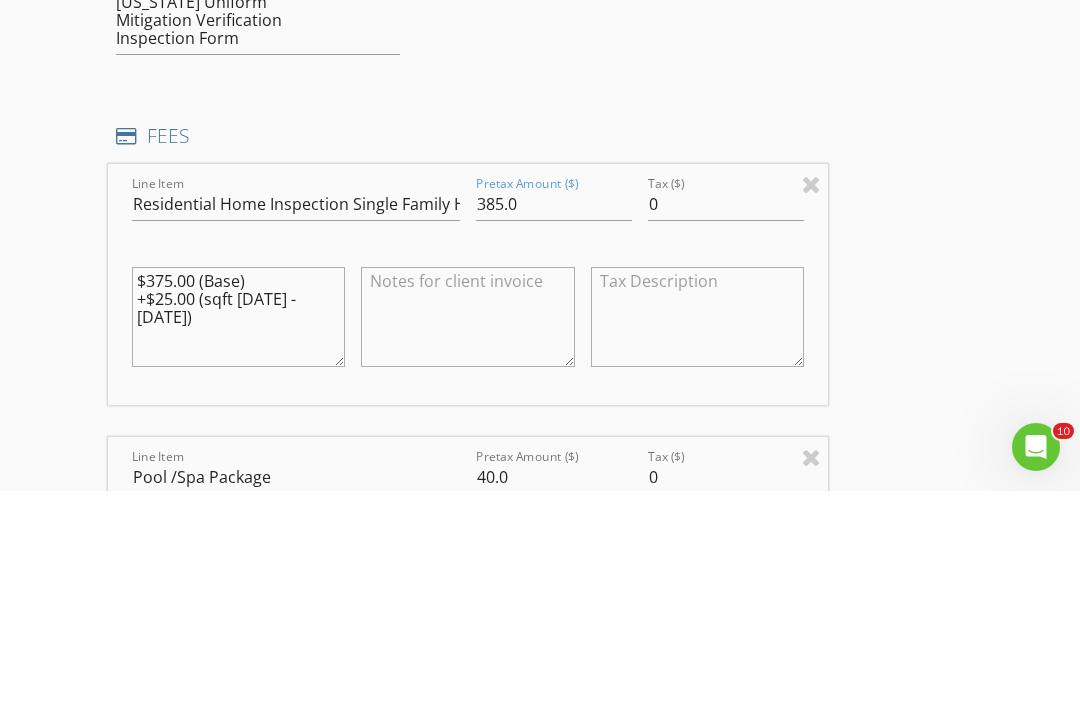 click on "New Inspection
INSPECTOR(S)
check_box   John Brooks     check_box   Justin Brooks   PRIMARY   check_box_outline_blank   Kenneth Phillips     check_box_outline_blank   Michael Garriga     Justin Brooks,  John Brooks arrow_drop_down   check_box_outline_blank John Brooks specifically requested check_box_outline_blank Justin Brooks specifically requested
Date/Time
07/14/2025 9:30 AM
Location
Address Search       Address 3524 SW 2nd Ln   Unit   City Cape Coral   State FL   Zip 33991   County Lee     Square Feet 1905   Year Built 2001   Foundation Slab arrow_drop_down     John Brooks     4.2 miles     (9 minutes)         Justin Brooks     4.2 miles     (9 minutes)
client
check_box Enable Client CC email for this inspection   Client Search     check_box_outline_blank Client is a Company/Organization     First Name Greg   Last Name Purdy   Email   CC Email" at bounding box center [540, 799] 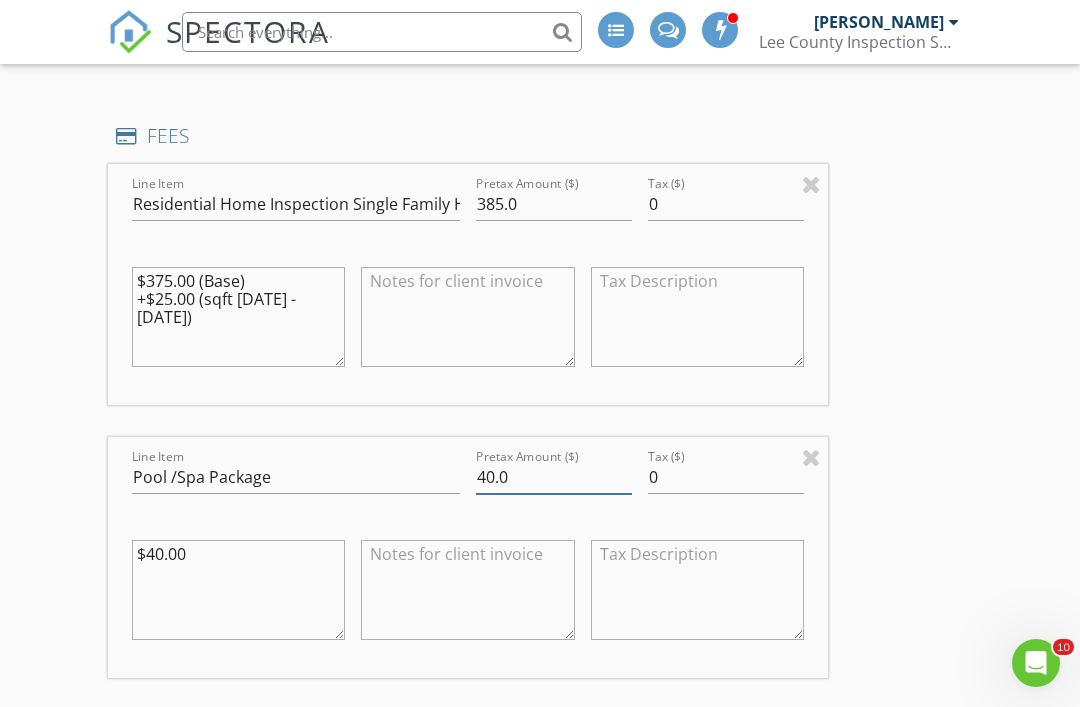 click on "40.0" at bounding box center (554, 477) 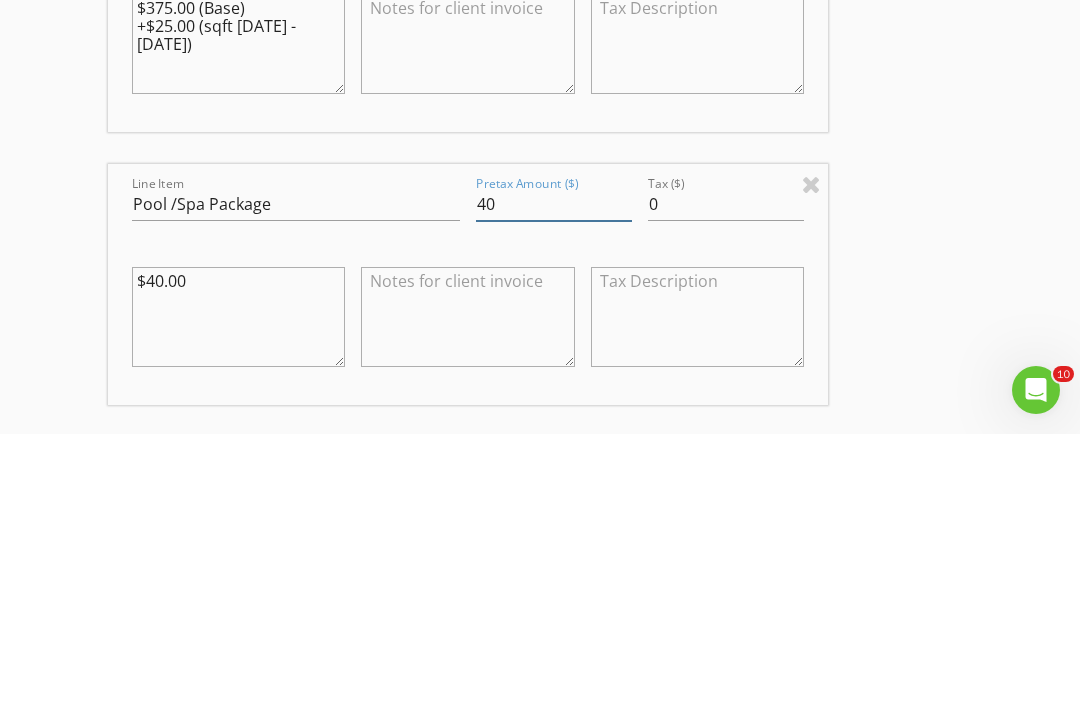type on "4" 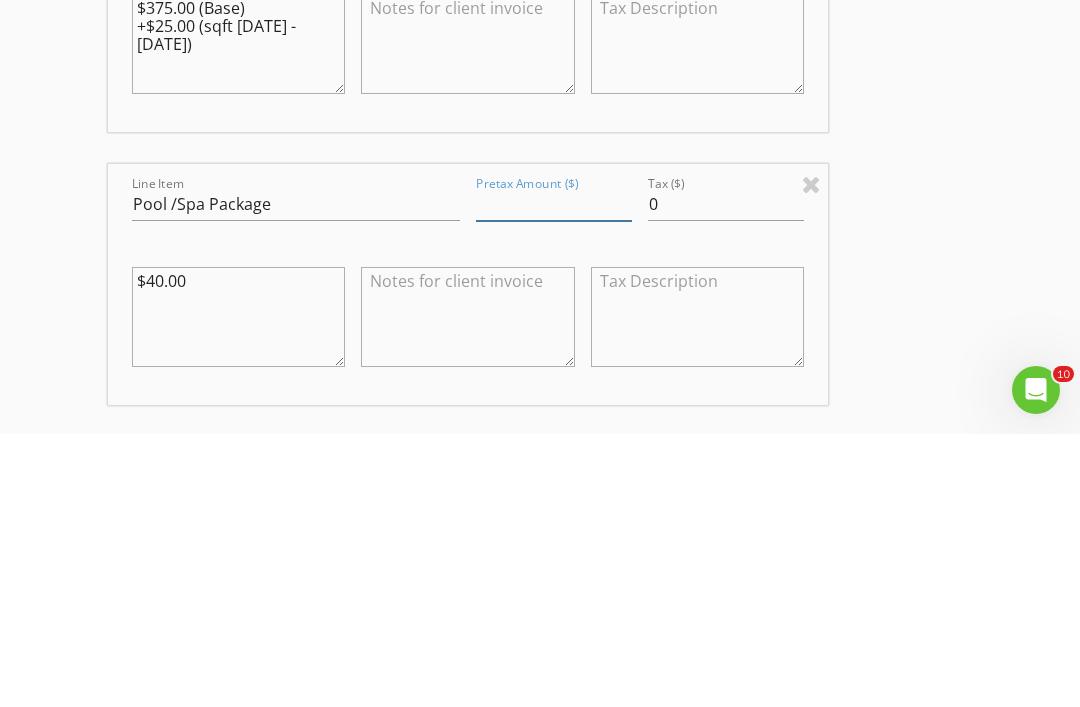 type on "2" 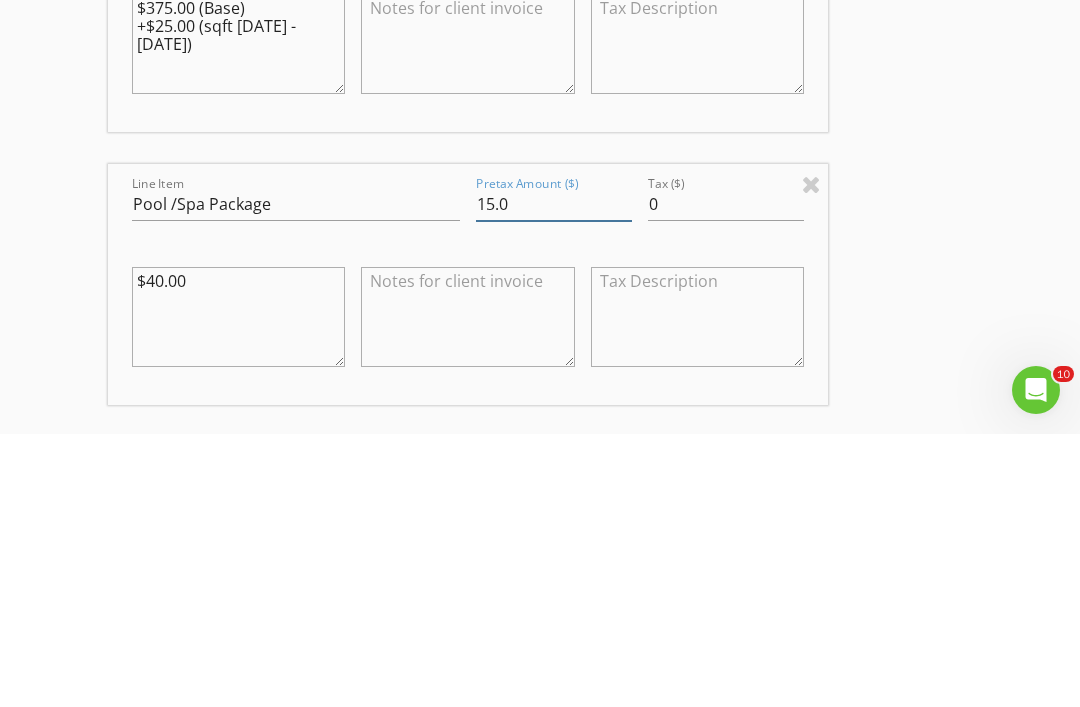 type on "15.0" 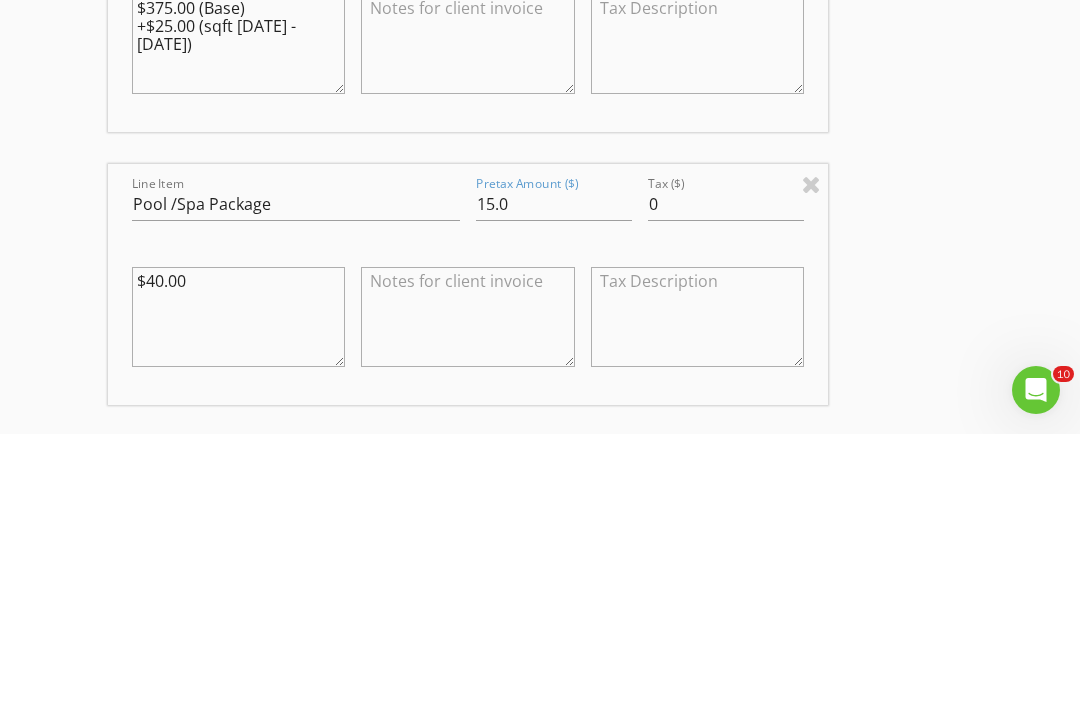 click on "New Inspection
INSPECTOR(S)
check_box   John Brooks     check_box   Justin Brooks   PRIMARY   check_box_outline_blank   Kenneth Phillips     check_box_outline_blank   Michael Garriga     Justin Brooks,  John Brooks arrow_drop_down   check_box_outline_blank John Brooks specifically requested check_box_outline_blank Justin Brooks specifically requested
Date/Time
07/14/2025 9:30 AM
Location
Address Search       Address 3524 SW 2nd Ln   Unit   City Cape Coral   State FL   Zip 33991   County Lee     Square Feet 1905   Year Built 2001   Foundation Slab arrow_drop_down     John Brooks     4.2 miles     (9 minutes)         Justin Brooks     4.2 miles     (9 minutes)
client
check_box Enable Client CC email for this inspection   Client Search     check_box_outline_blank Client is a Company/Organization     First Name Greg   Last Name Purdy   Email   CC Email" at bounding box center (540, 583) 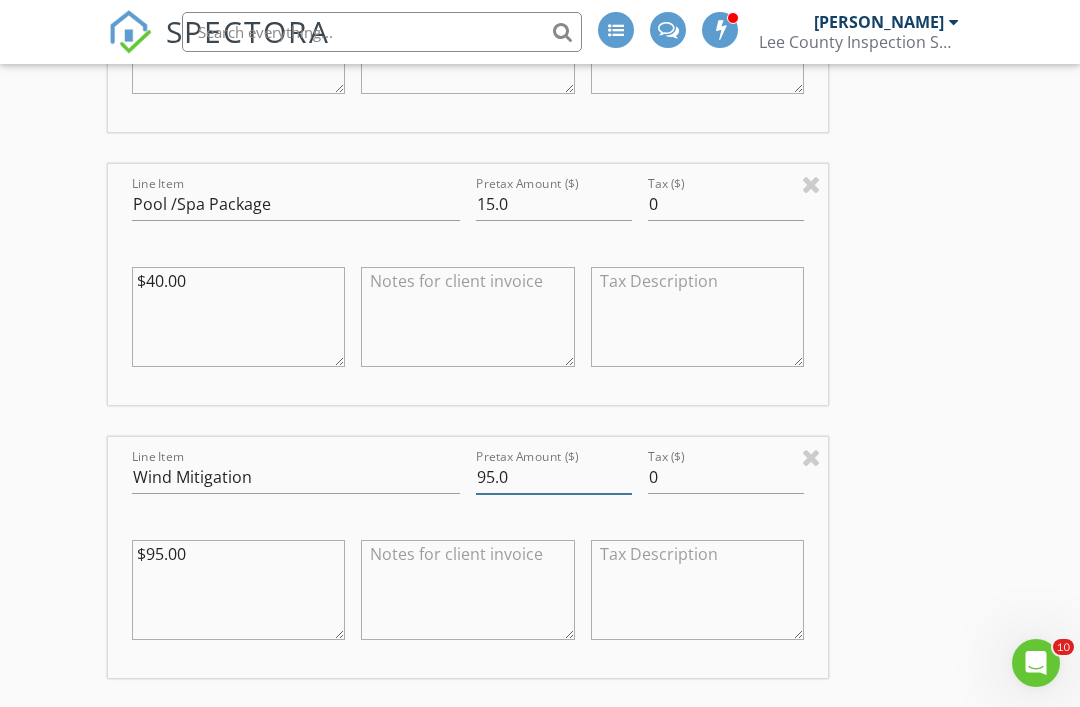 click on "95.0" at bounding box center [554, 477] 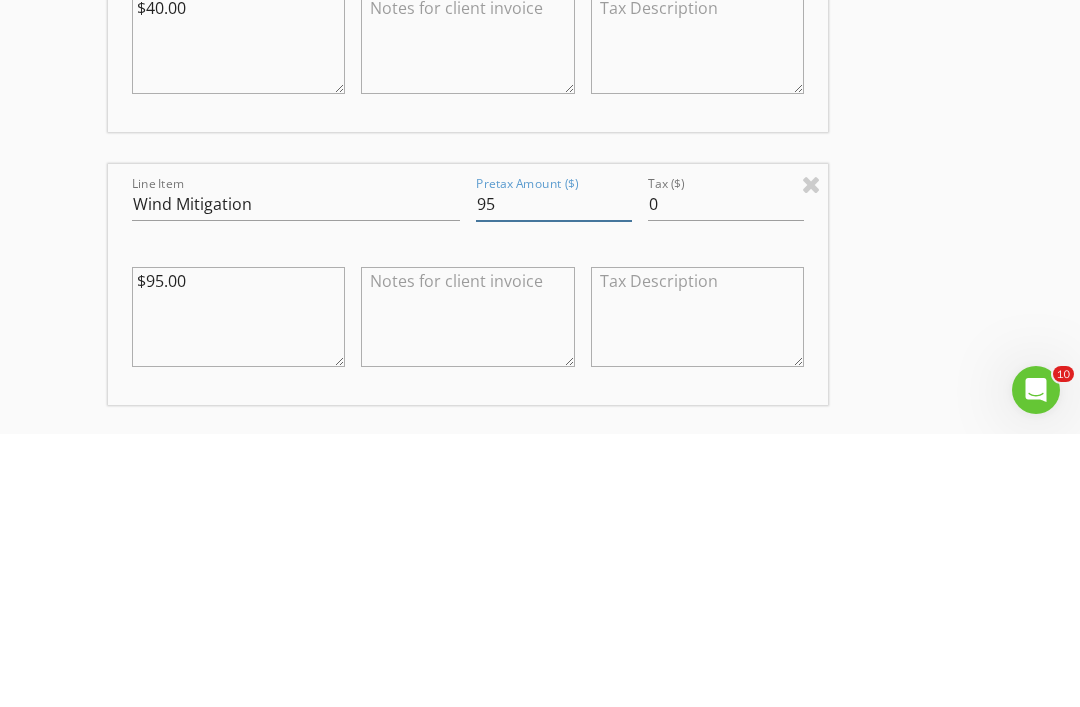 type on "9" 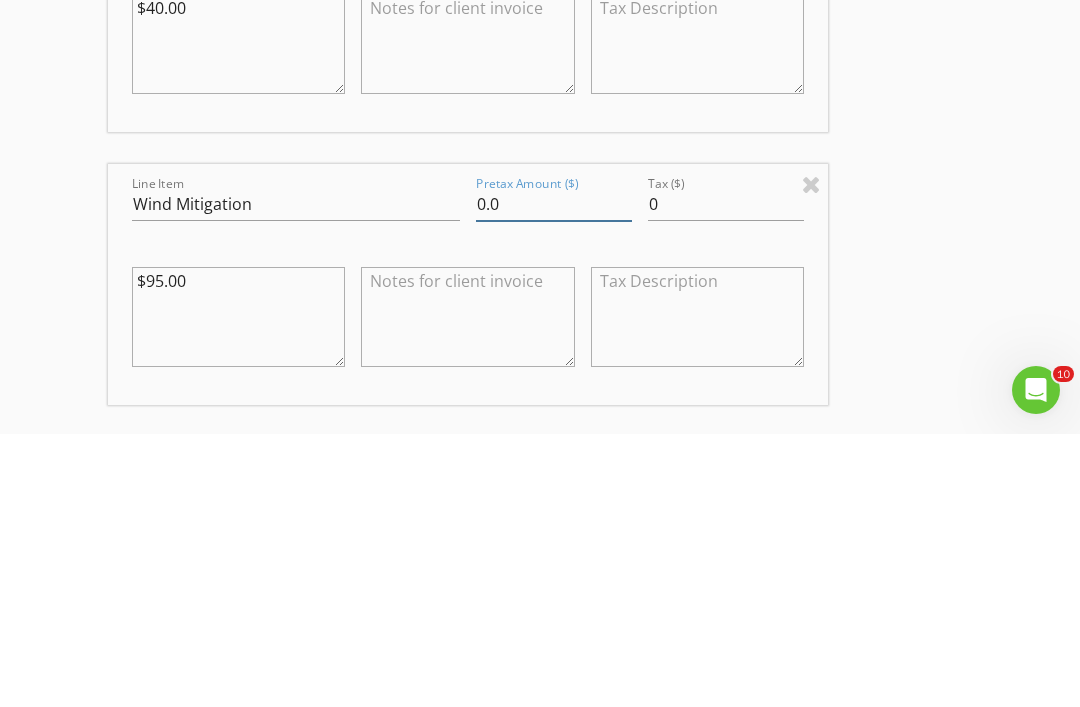 type on "0.0" 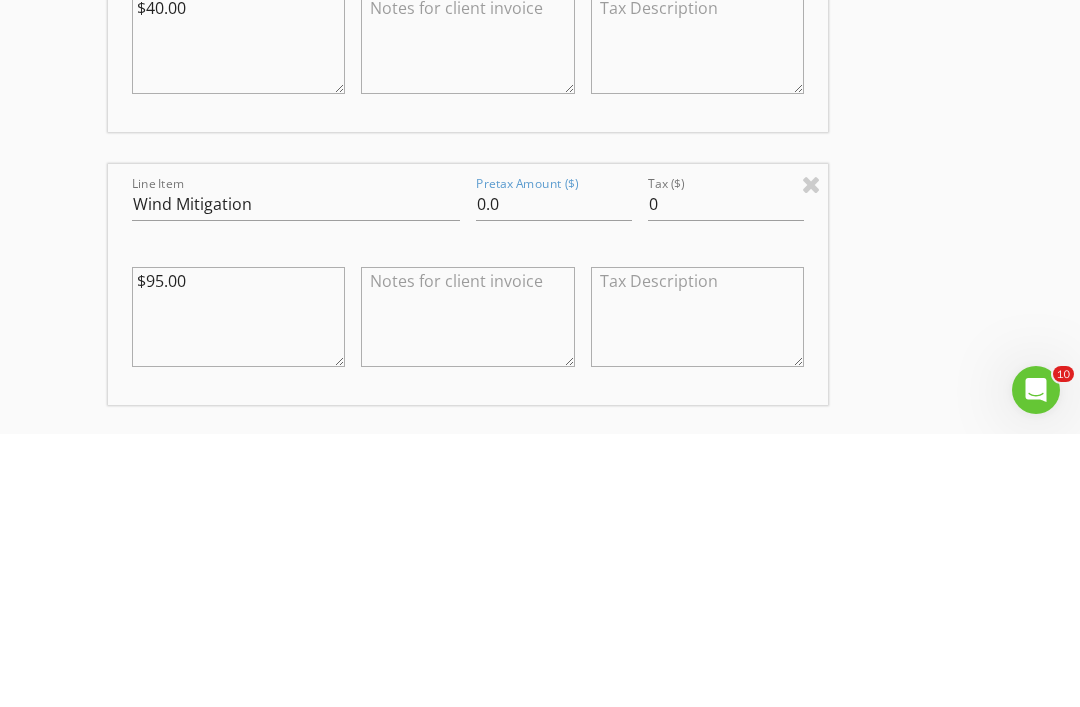 click on "New Inspection
INSPECTOR(S)
check_box   John Brooks     check_box   Justin Brooks   PRIMARY   check_box_outline_blank   Kenneth Phillips     check_box_outline_blank   Michael Garriga     Justin Brooks,  John Brooks arrow_drop_down   check_box_outline_blank John Brooks specifically requested check_box_outline_blank Justin Brooks specifically requested
Date/Time
07/14/2025 9:30 AM
Location
Address Search       Address 3524 SW 2nd Ln   Unit   City Cape Coral   State FL   Zip 33991   County Lee     Square Feet 1905   Year Built 2001   Foundation Slab arrow_drop_down     John Brooks     4.2 miles     (9 minutes)         Justin Brooks     4.2 miles     (9 minutes)
client
check_box Enable Client CC email for this inspection   Client Search     check_box_outline_blank Client is a Company/Organization     First Name Greg   Last Name Purdy   Email   CC Email" at bounding box center (540, 310) 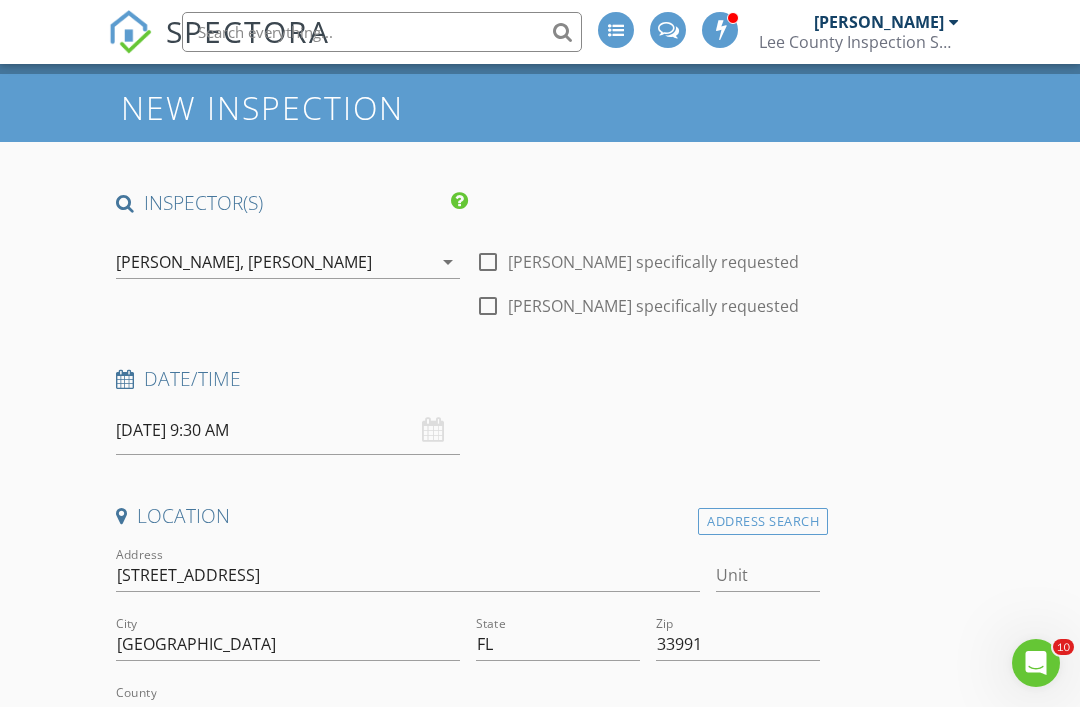 scroll, scrollTop: 0, scrollLeft: 0, axis: both 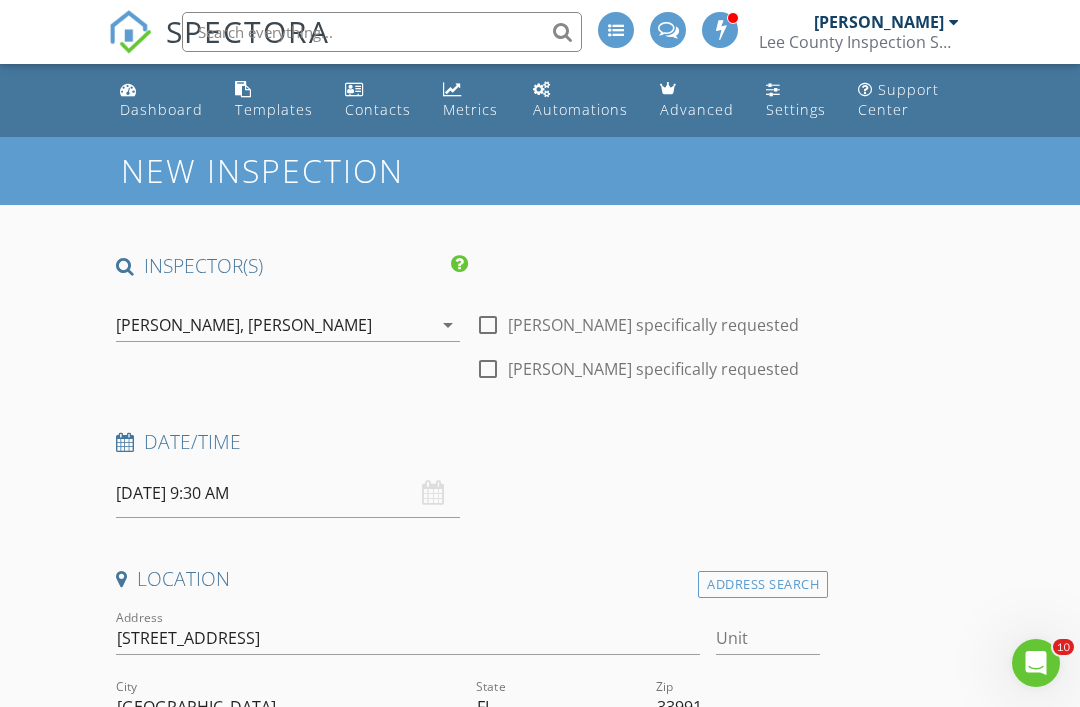 click on "07/14/2025 9:30 AM" at bounding box center [288, 493] 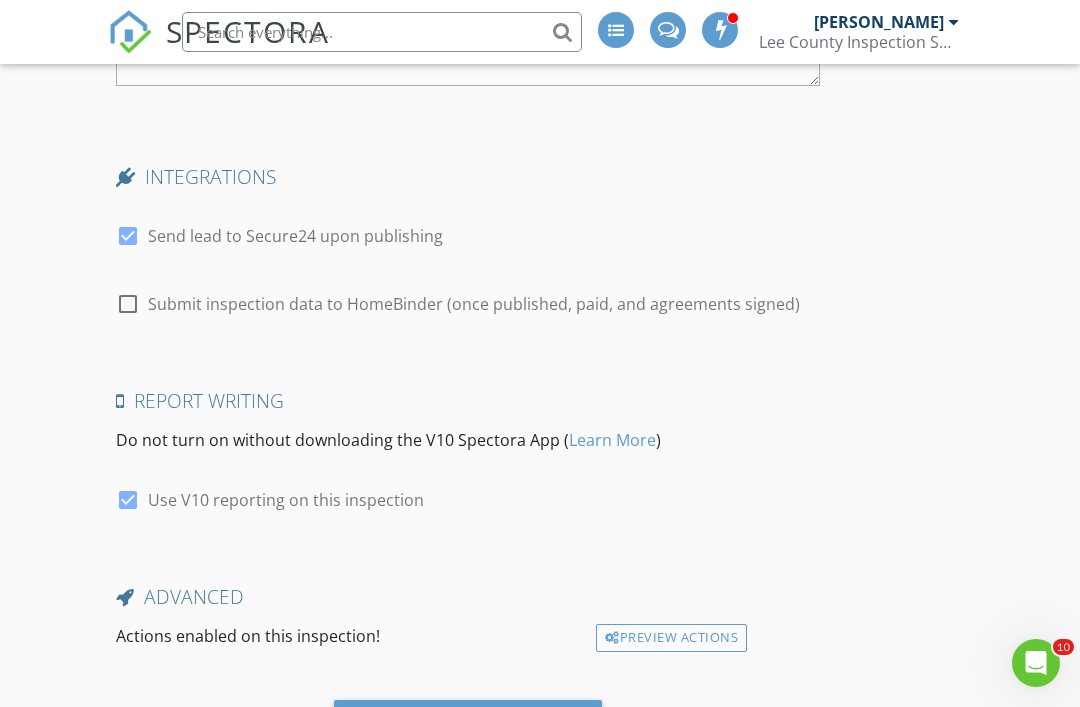 scroll, scrollTop: 4372, scrollLeft: 0, axis: vertical 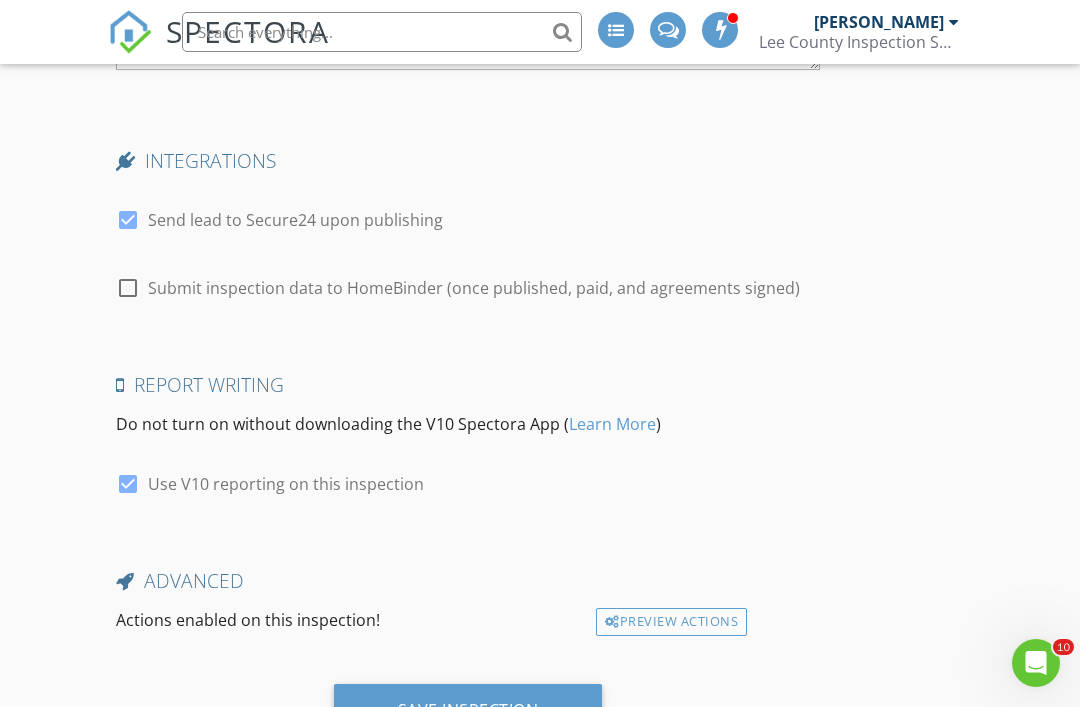 click on "Save Inspection" at bounding box center [468, 710] 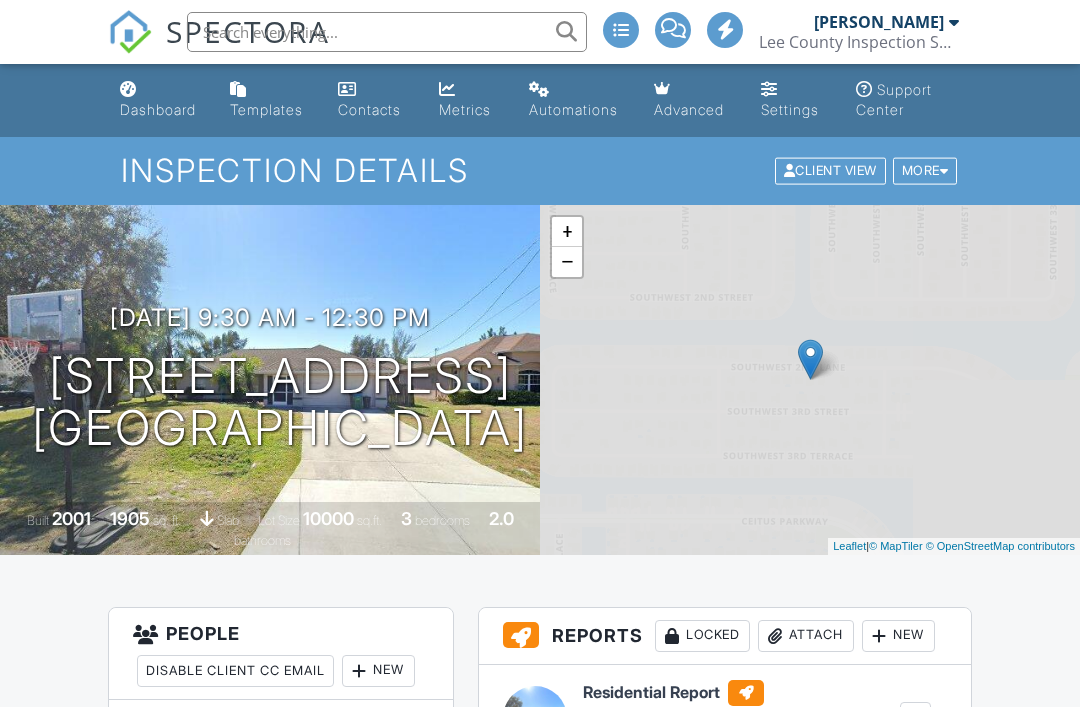 scroll, scrollTop: 0, scrollLeft: 0, axis: both 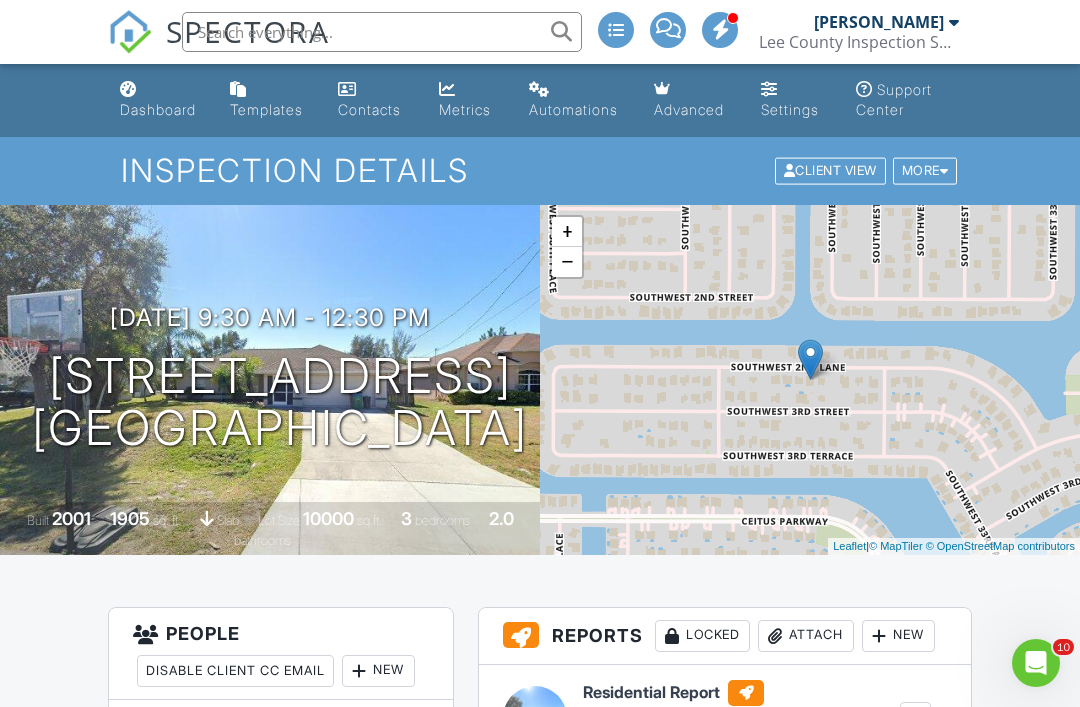 click on "Dashboard" at bounding box center (158, 109) 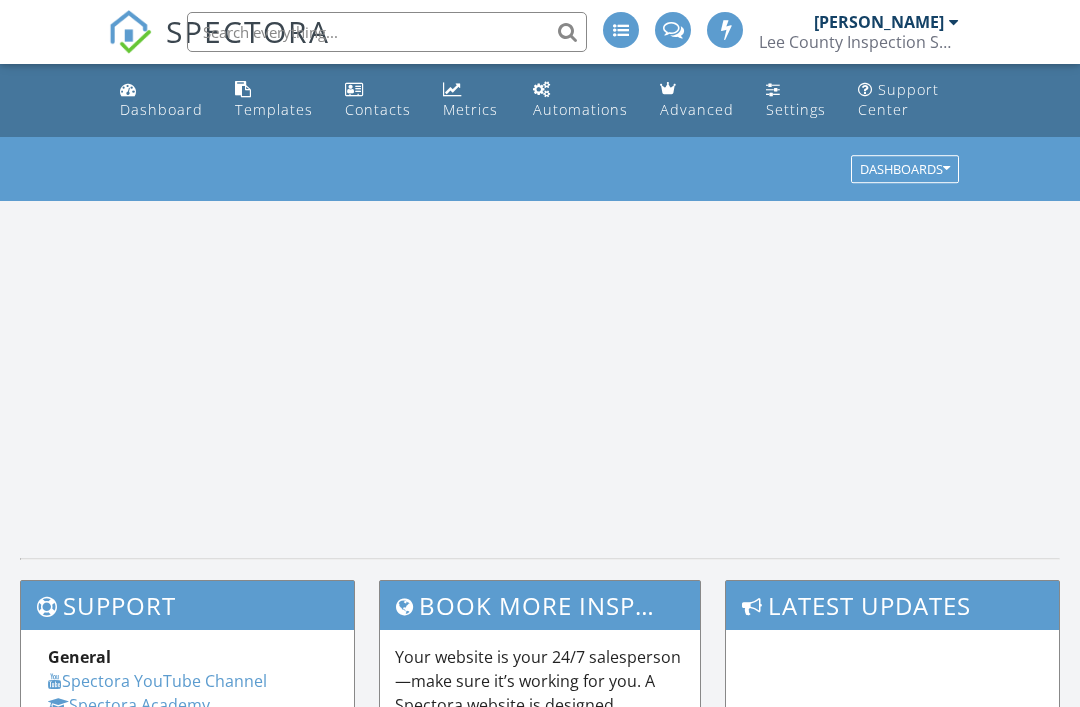 scroll, scrollTop: 0, scrollLeft: 0, axis: both 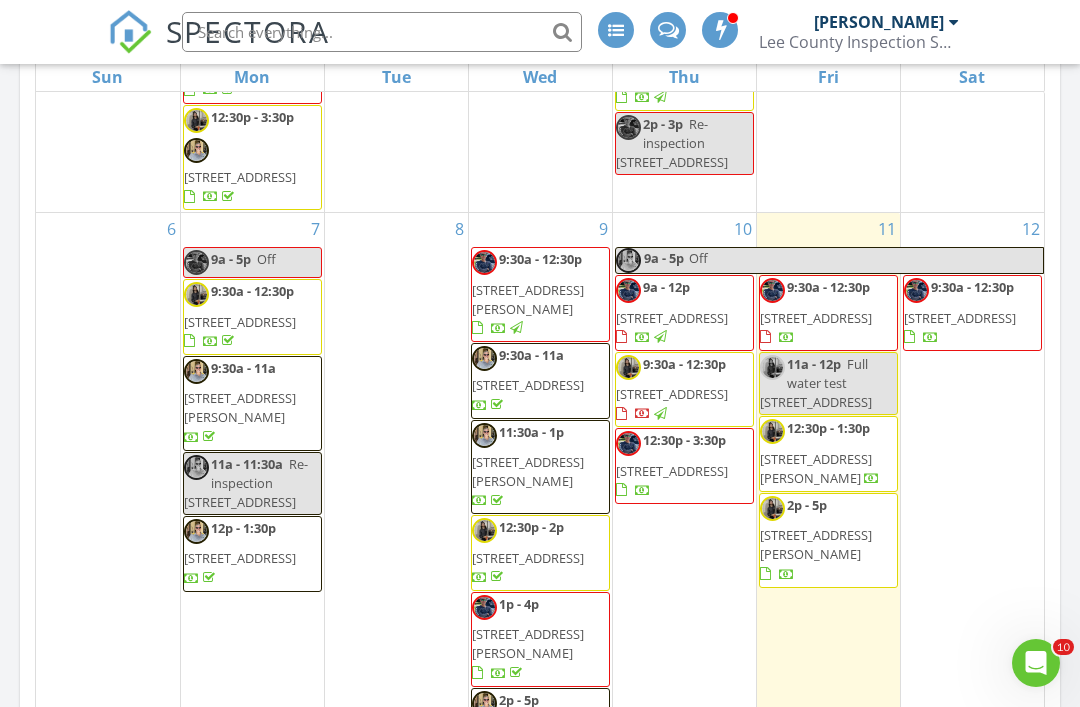 click on "12
9:30a - 12:30p
1836 SW 36th Ln, Cape Coral 33914" at bounding box center [973, 504] 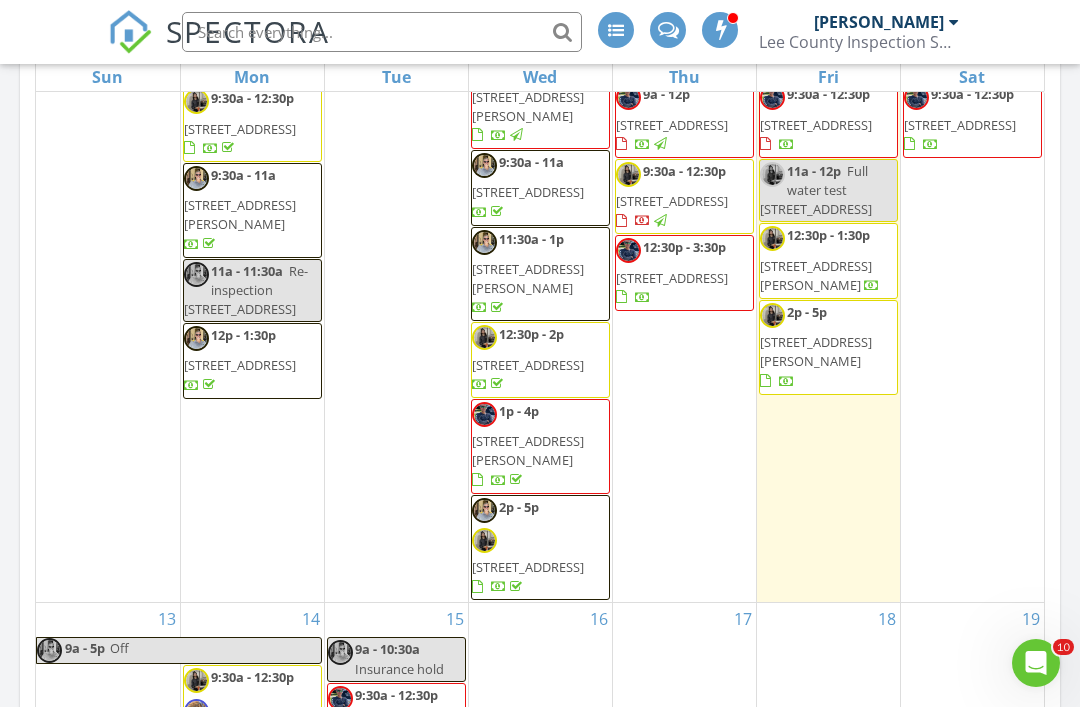 scroll, scrollTop: 856, scrollLeft: 0, axis: vertical 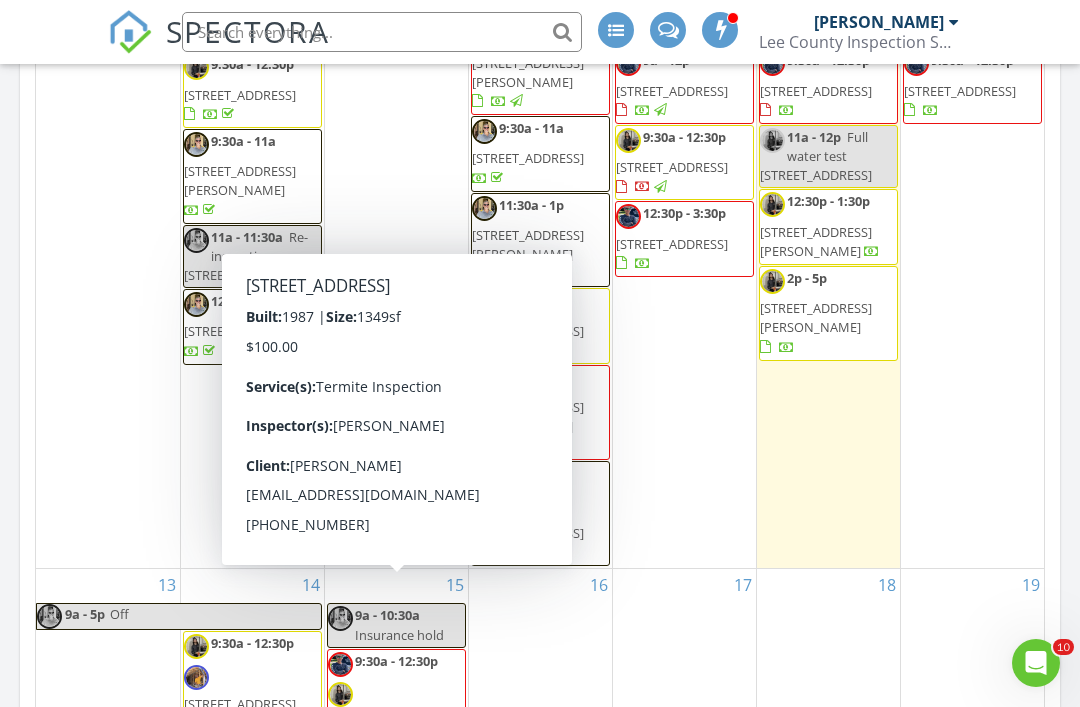 click on "1318 SE 23rd Terrace, Cape Coral 33990" at bounding box center [384, 798] 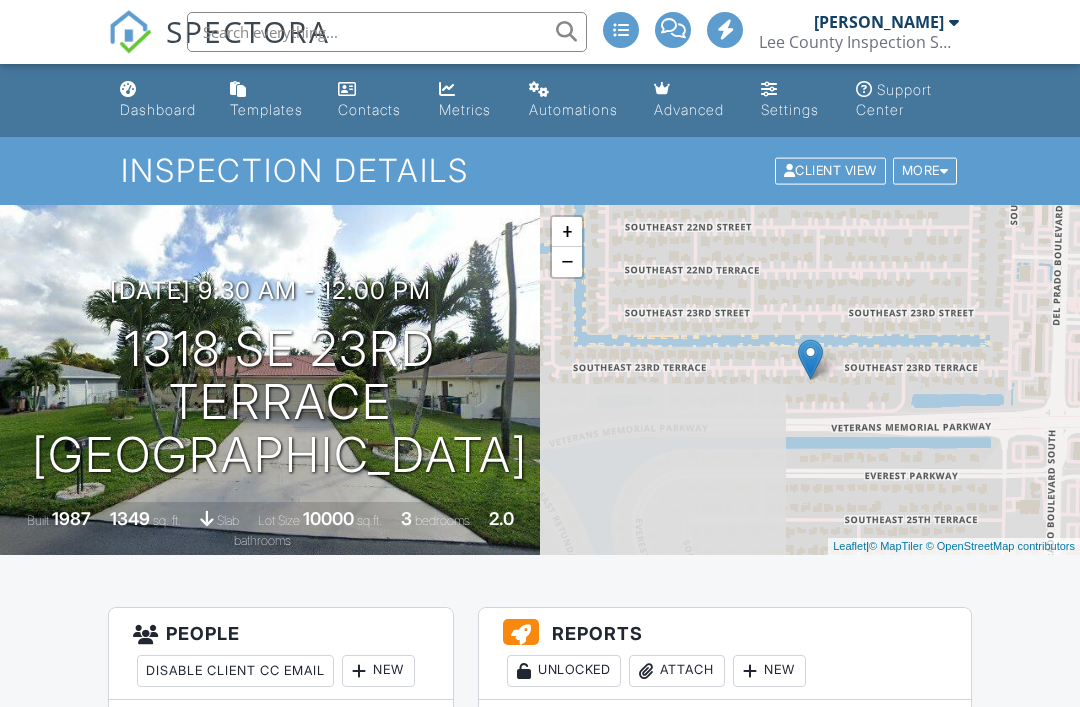scroll, scrollTop: 0, scrollLeft: 0, axis: both 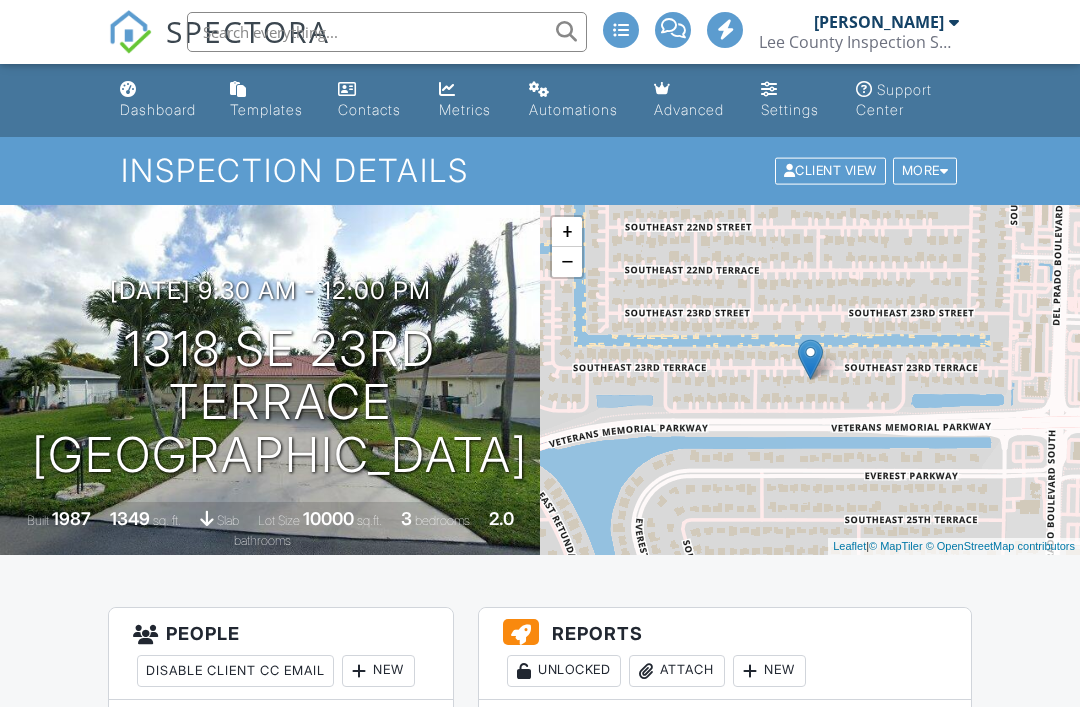 click at bounding box center [0, 0] 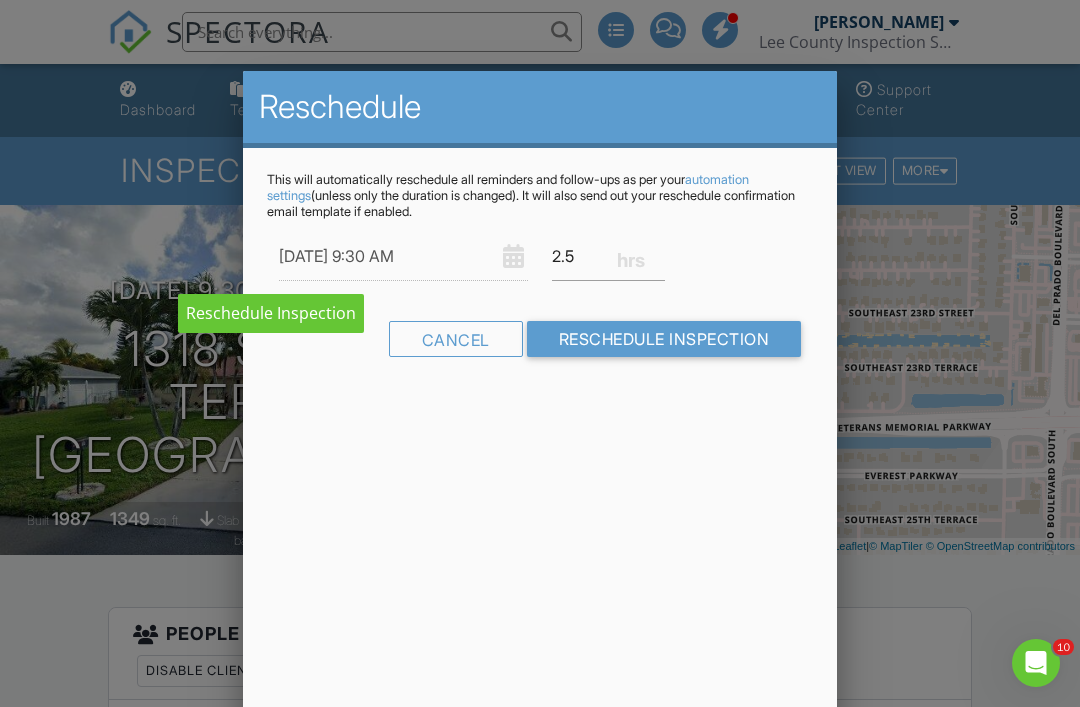 scroll, scrollTop: 0, scrollLeft: 0, axis: both 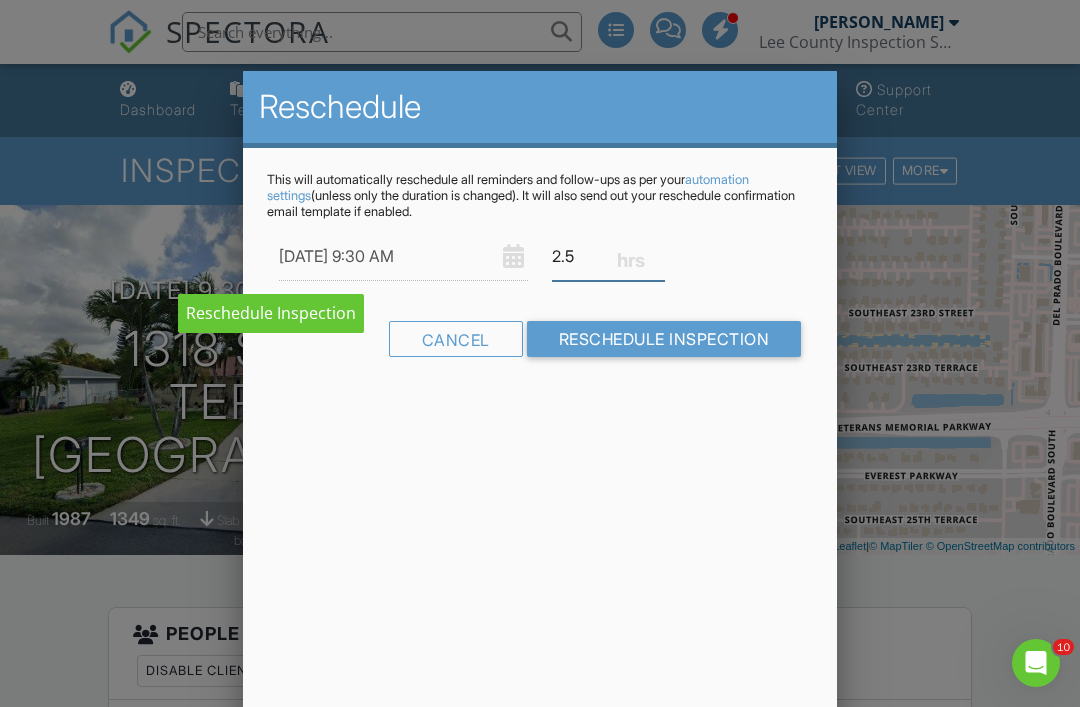 click on "2.5" at bounding box center (608, 256) 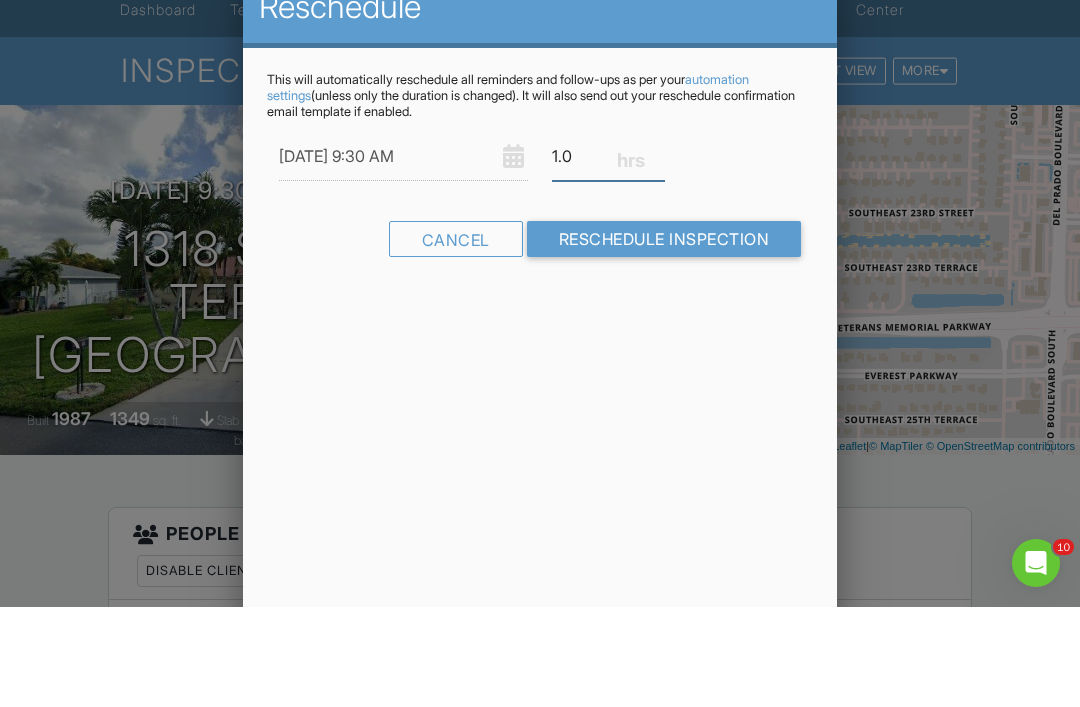 type on "1.0" 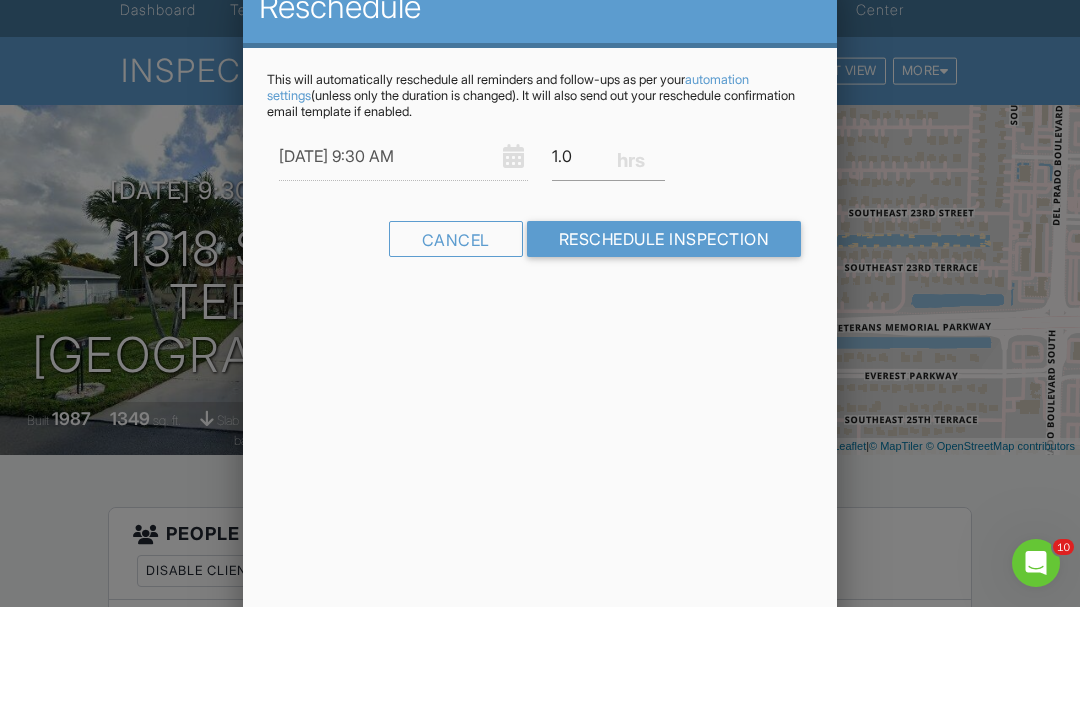 click on "Reschedule
This will automatically reschedule all reminders and follow-ups as per your  automation settings  (unless only the duration is changed). It will also send out your reschedule confirmation email template if enabled.
07/15/2025 9:30 AM
1.0
Warning: this date/time is in the past.
Cancel
Reschedule Inspection" at bounding box center (540, 421) 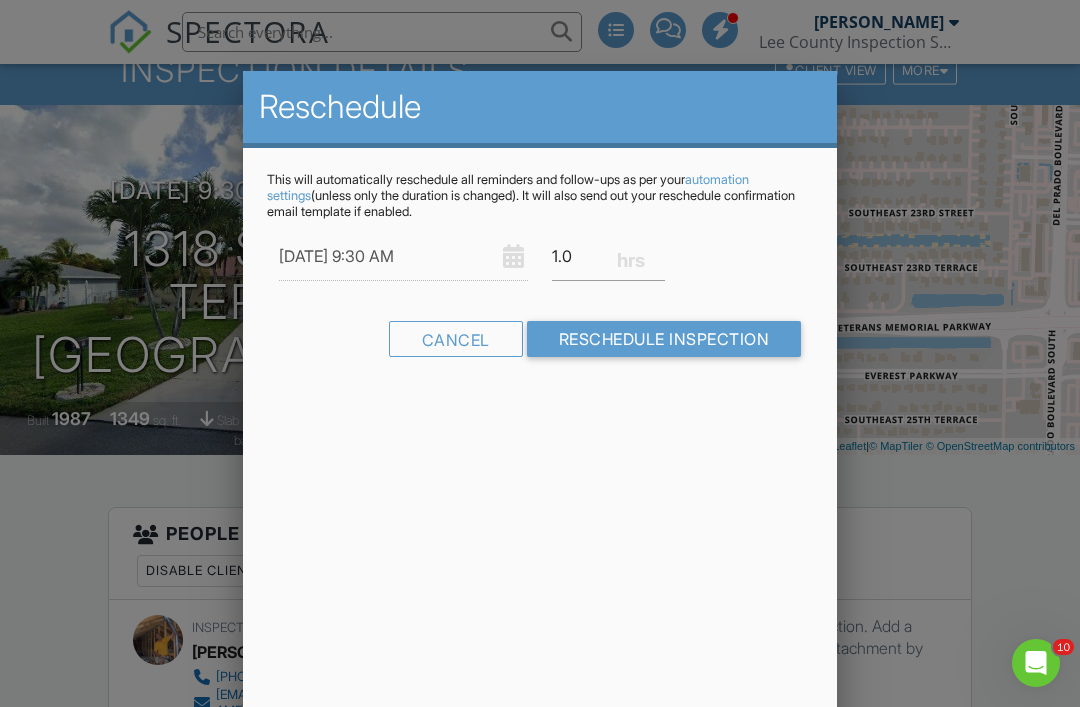 click on "Reschedule Inspection" at bounding box center [664, 339] 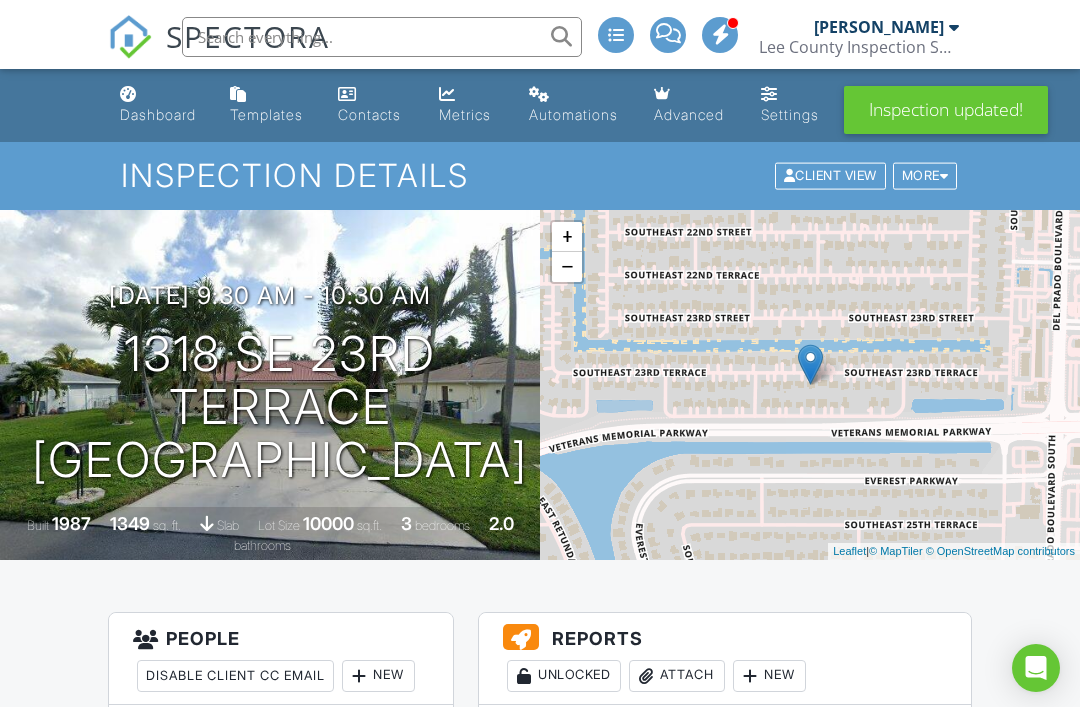 scroll, scrollTop: 0, scrollLeft: 0, axis: both 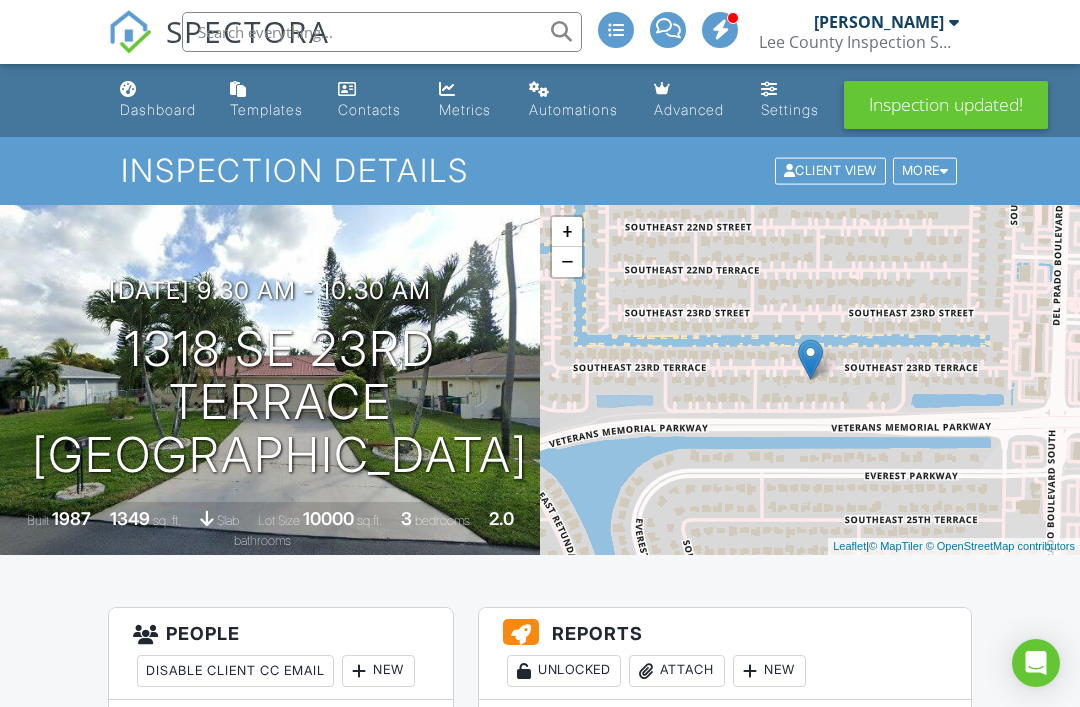 click on "Dashboard" at bounding box center [158, 109] 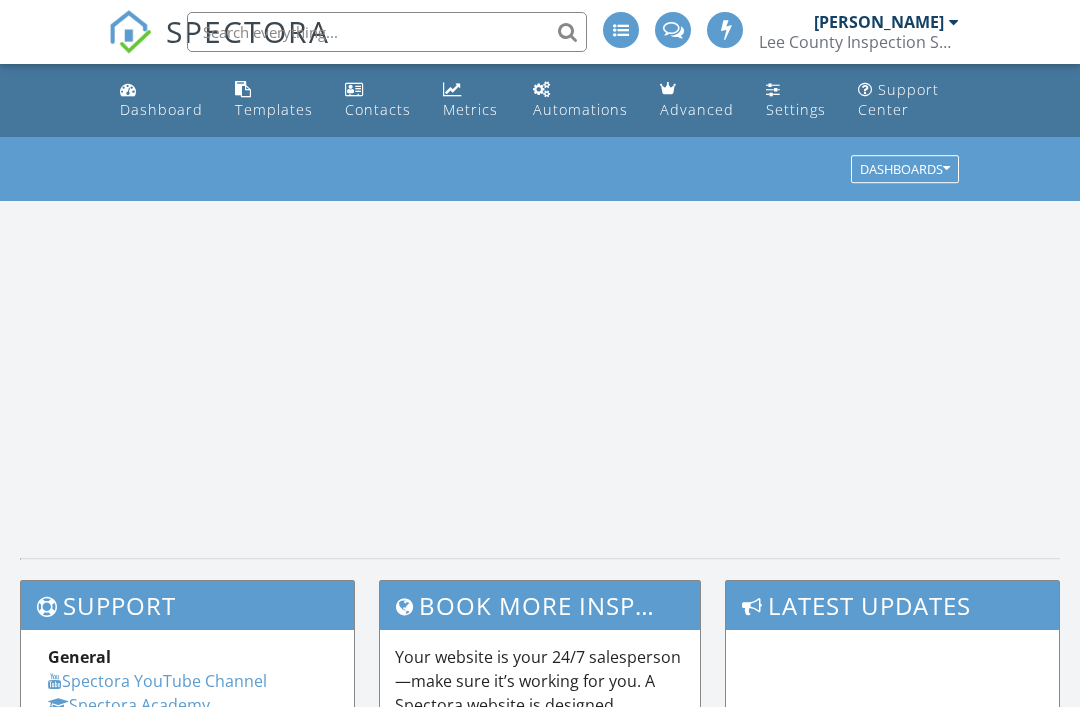 scroll, scrollTop: 0, scrollLeft: 0, axis: both 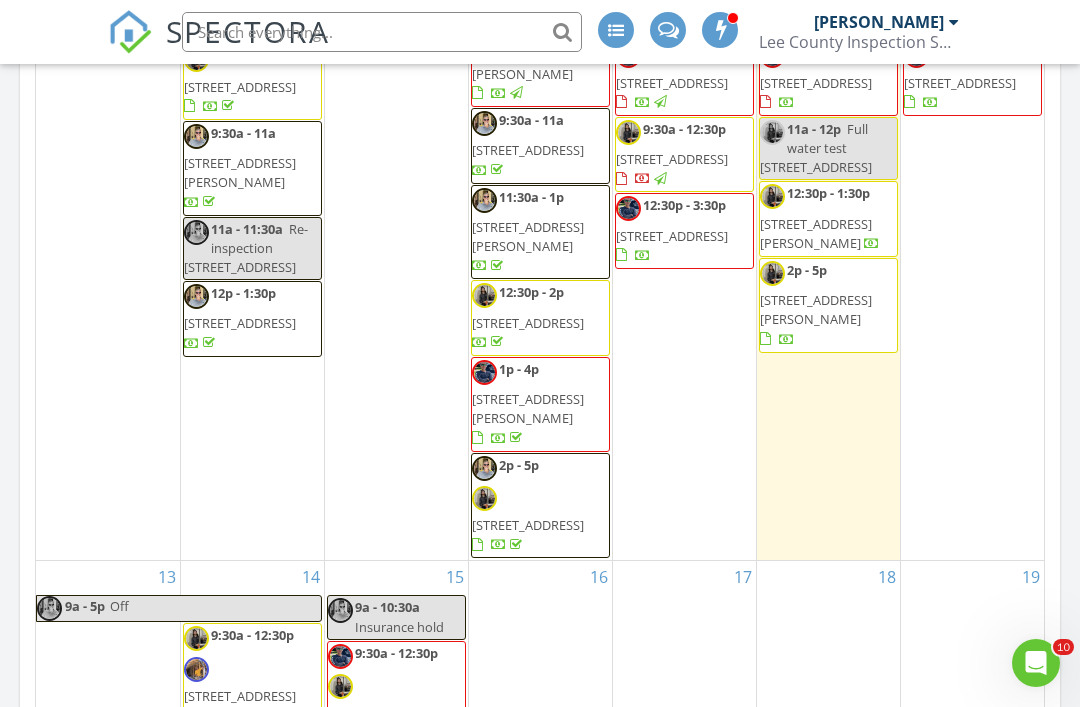 click on "17" at bounding box center [684, 732] 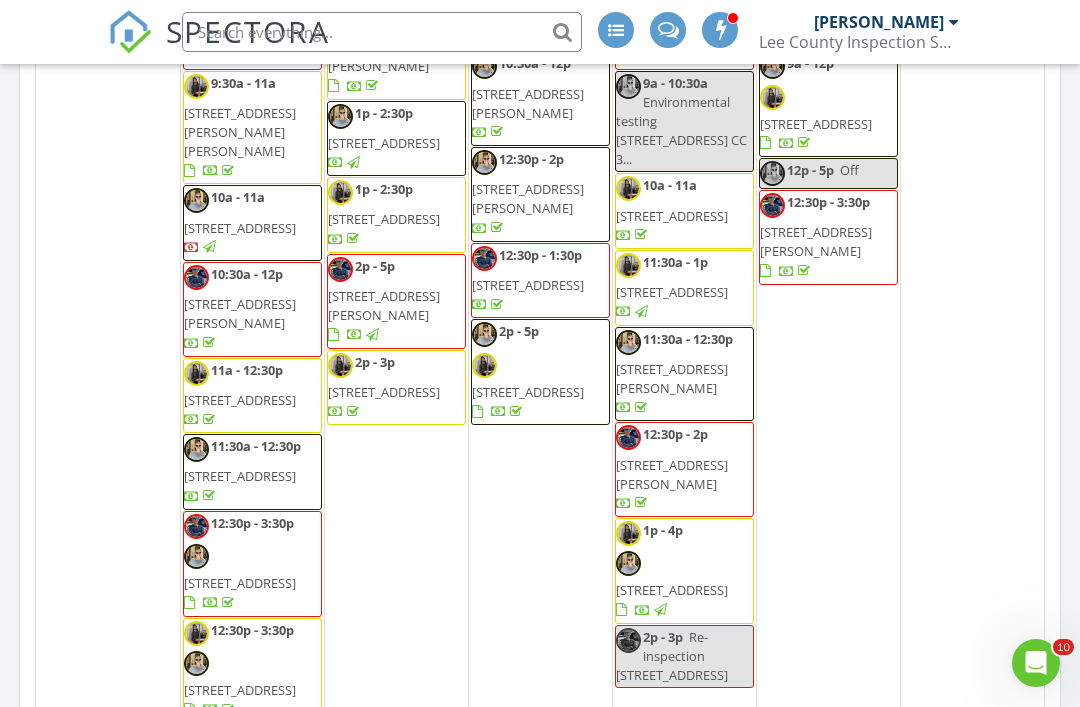 scroll, scrollTop: 0, scrollLeft: 0, axis: both 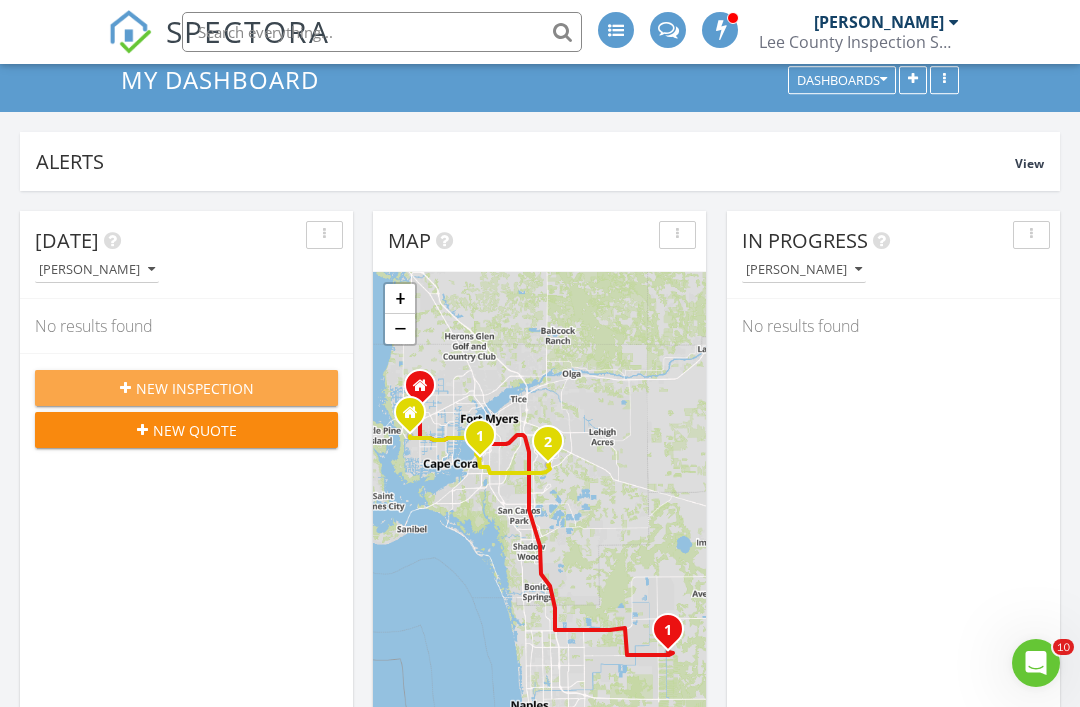 click on "New Inspection" at bounding box center [195, 388] 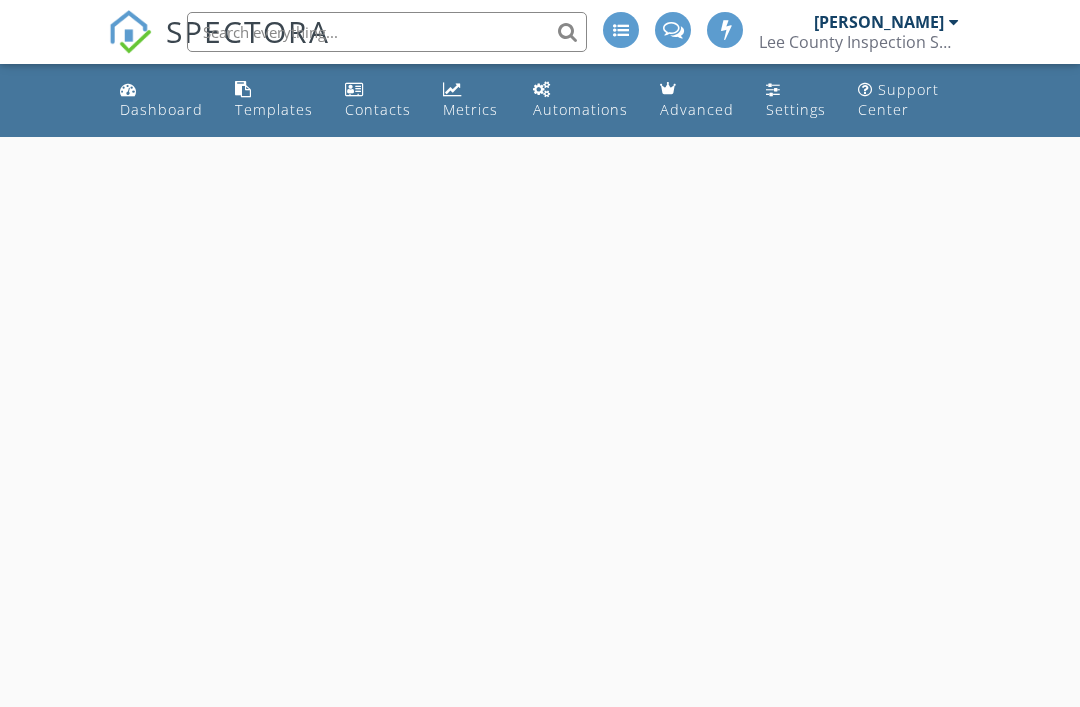 scroll, scrollTop: 0, scrollLeft: 0, axis: both 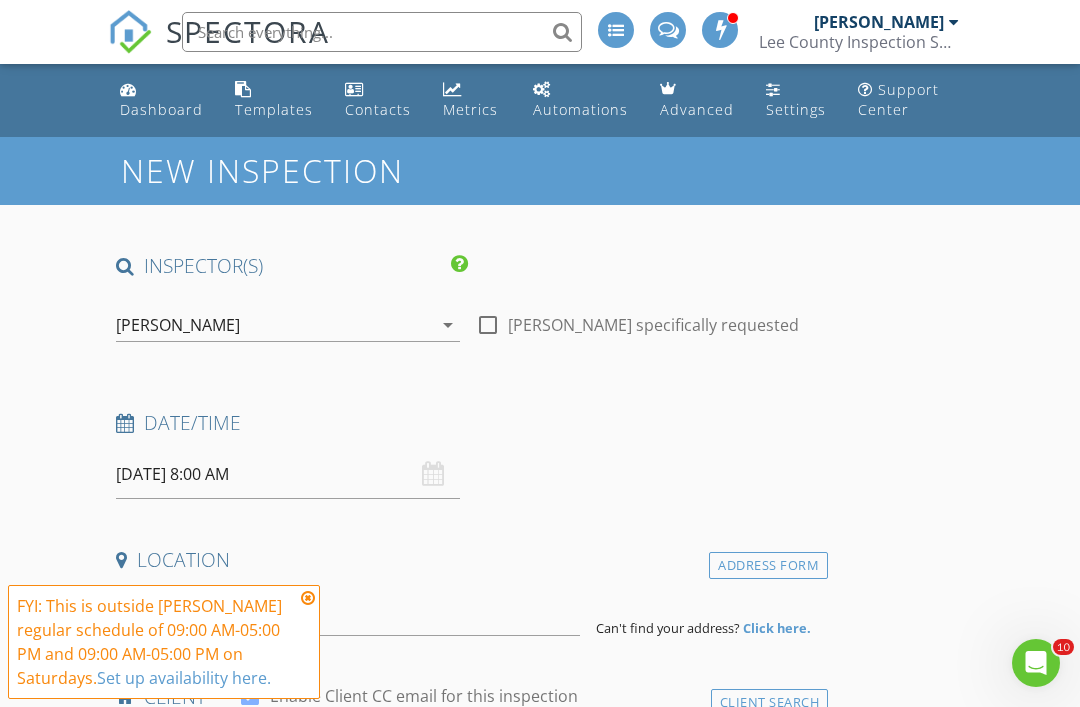 click on "[PERSON_NAME]" at bounding box center [274, 325] 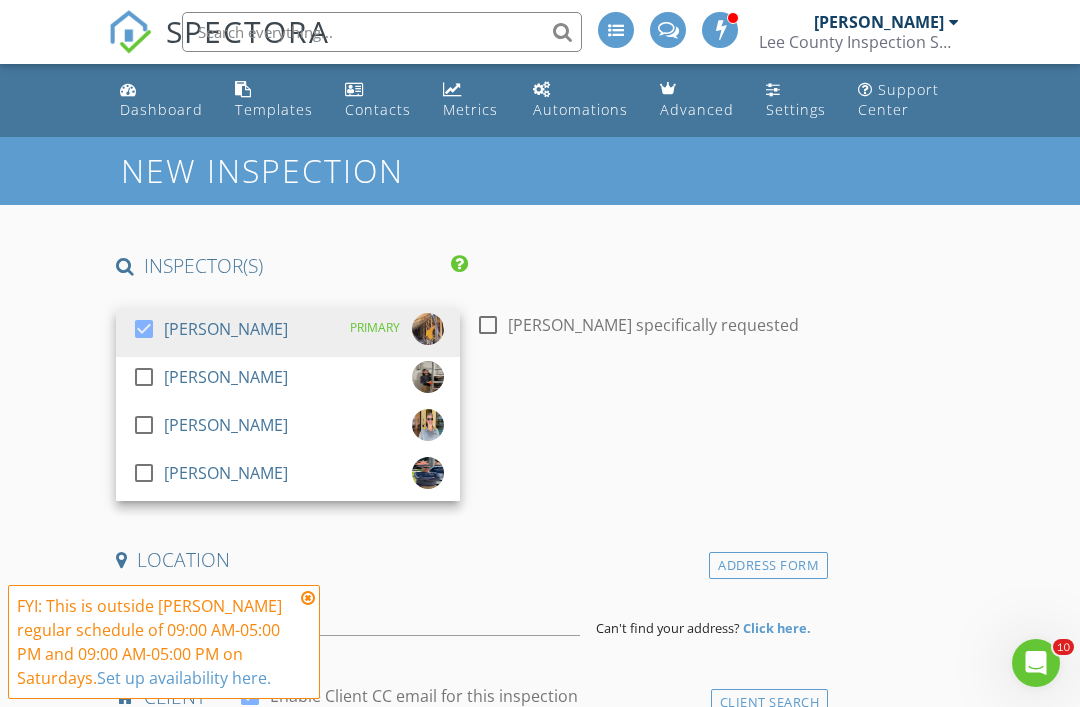 click on "check_box_outline_blank   [PERSON_NAME]" at bounding box center [288, 477] 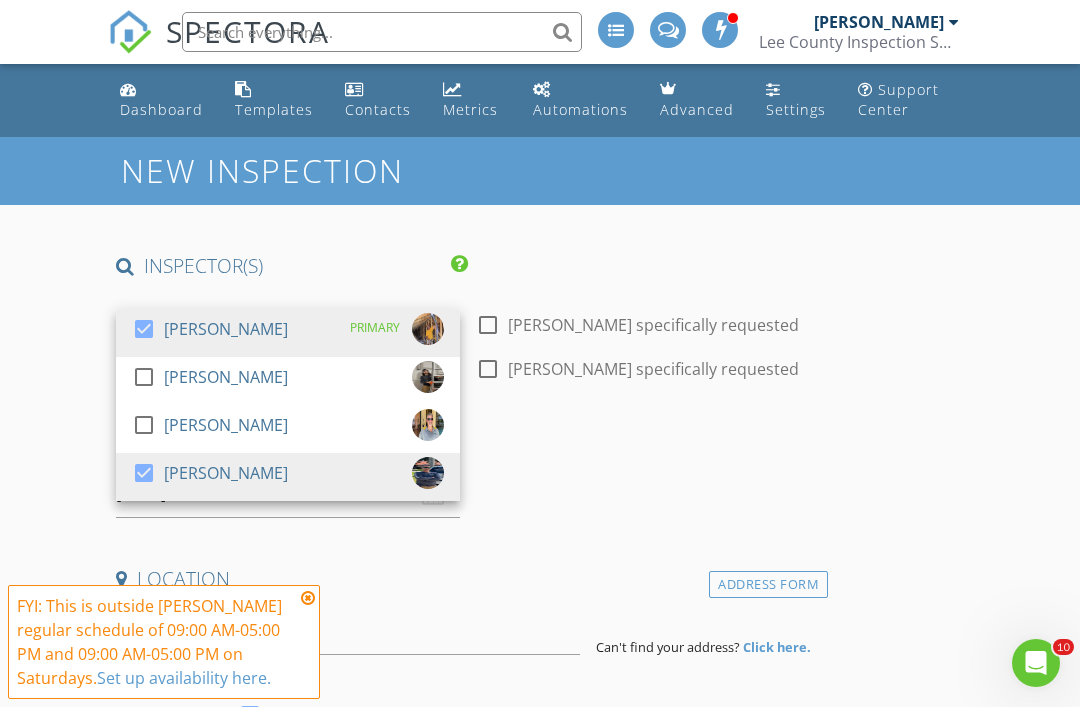 click on "PRIMARY" at bounding box center (391, 329) 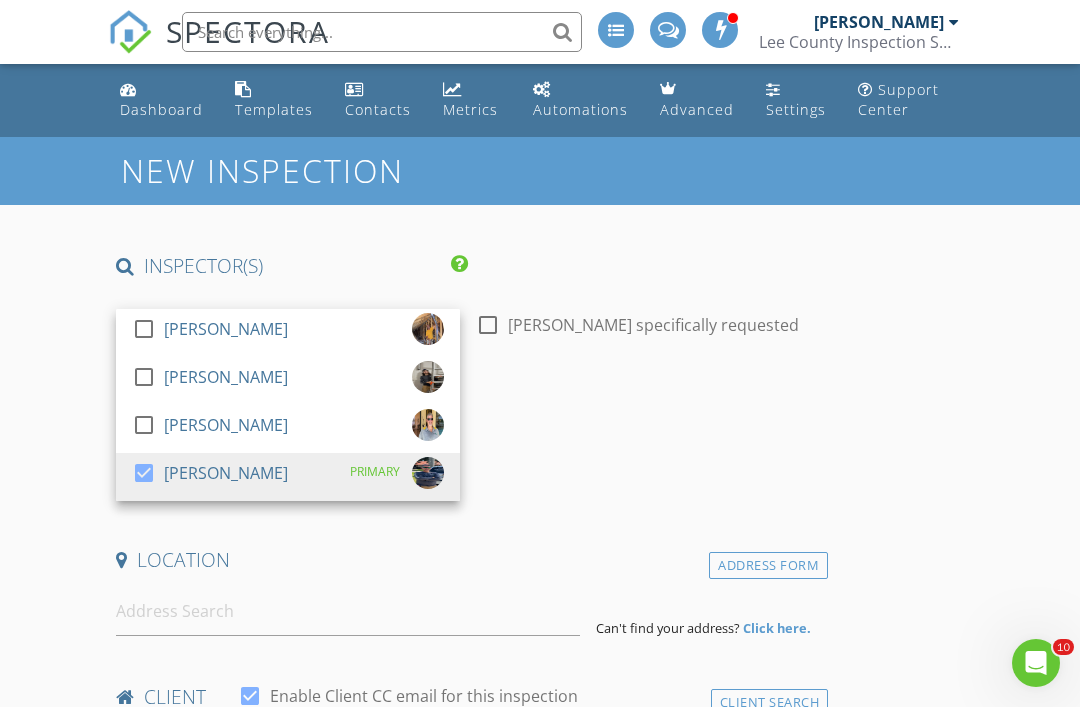 click on "INSPECTOR(S)" at bounding box center [468, 273] 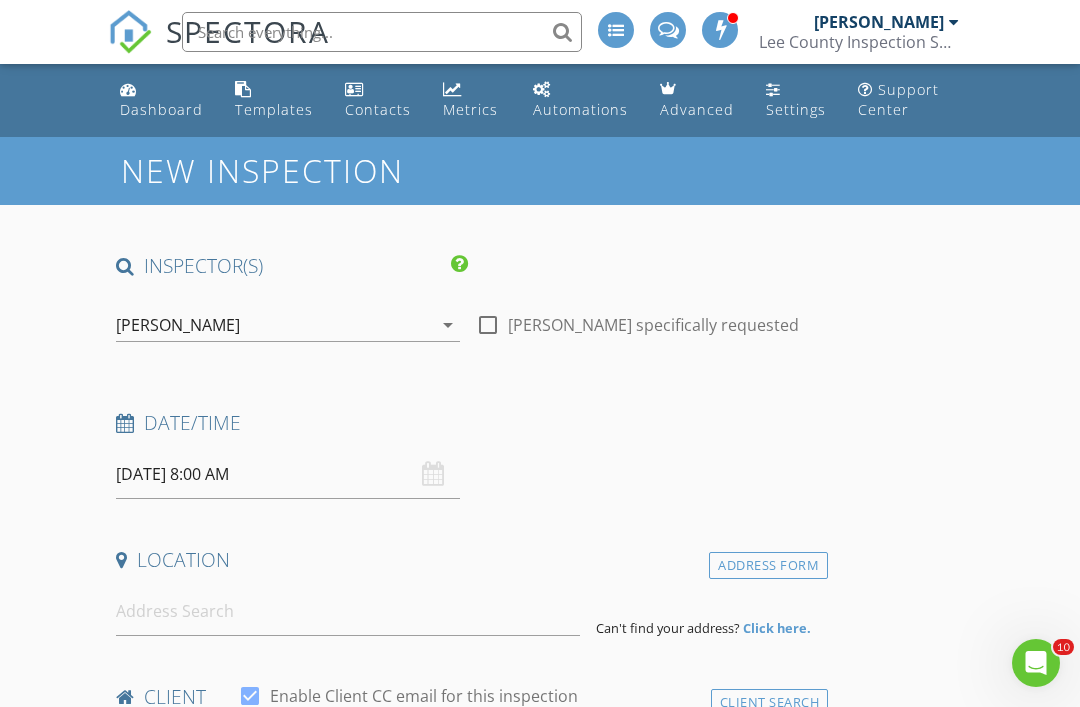 click on "07/12/2025 8:00 AM" at bounding box center [288, 474] 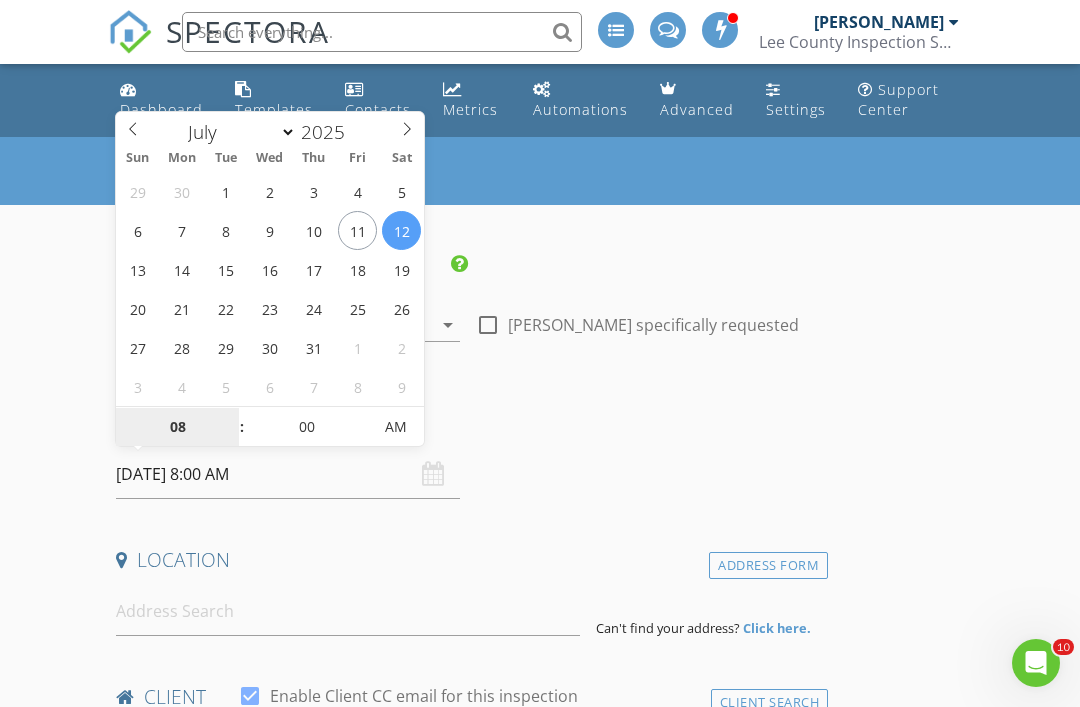 click on "08" at bounding box center [177, 428] 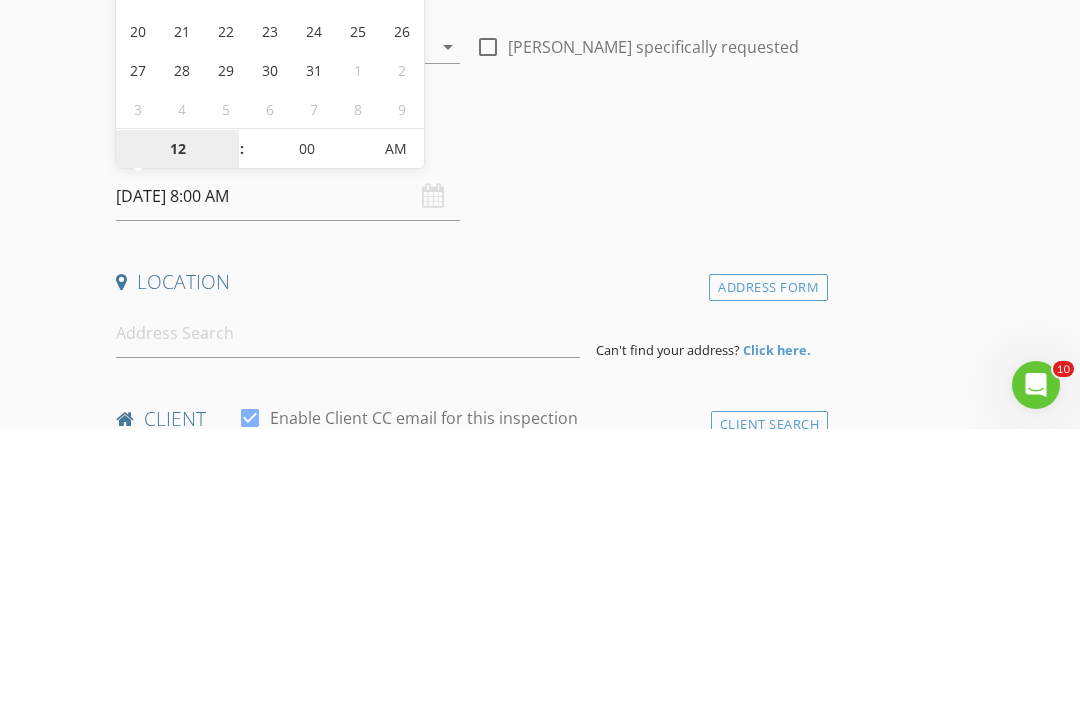 type on "12" 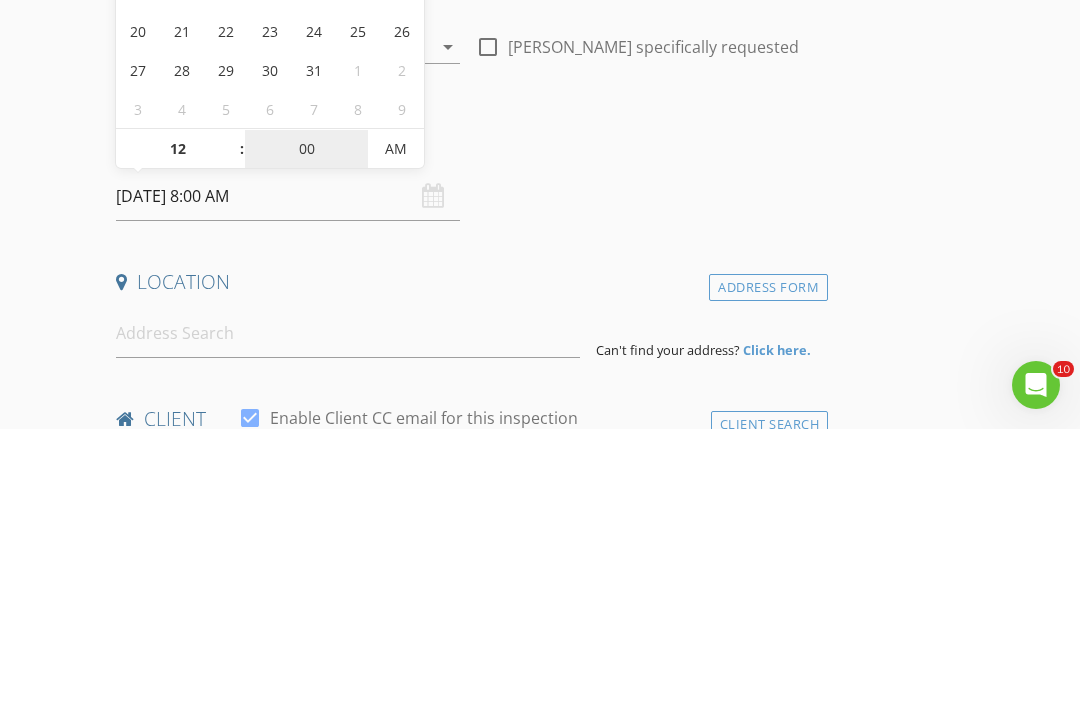 click on "00" at bounding box center (306, 428) 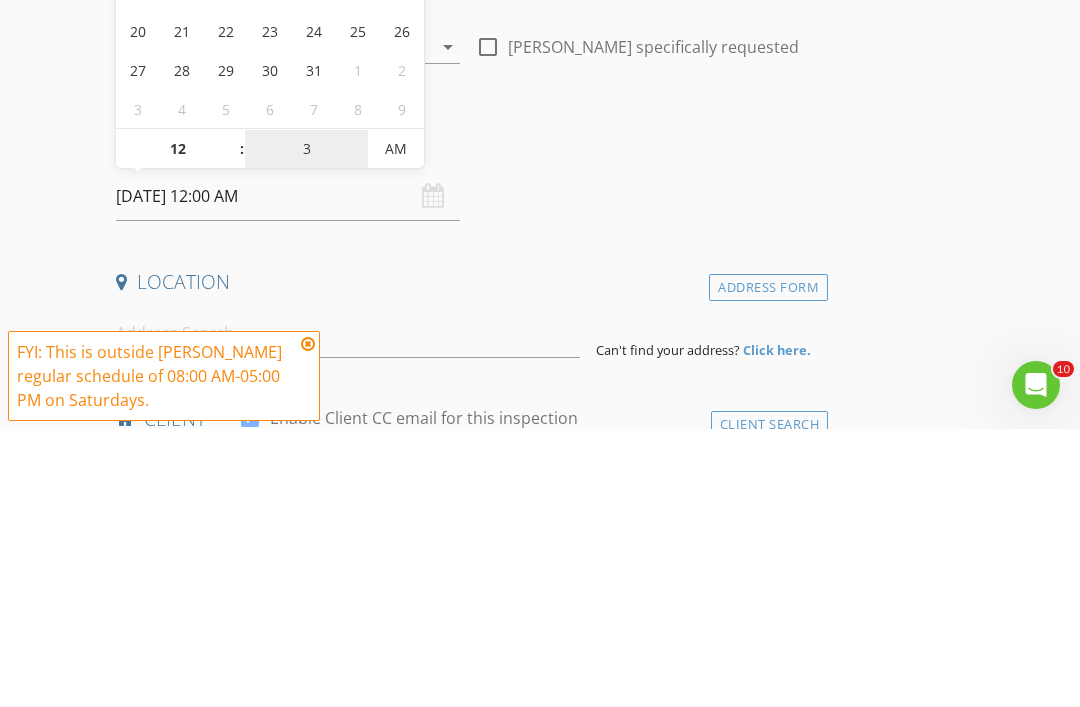 type on "30" 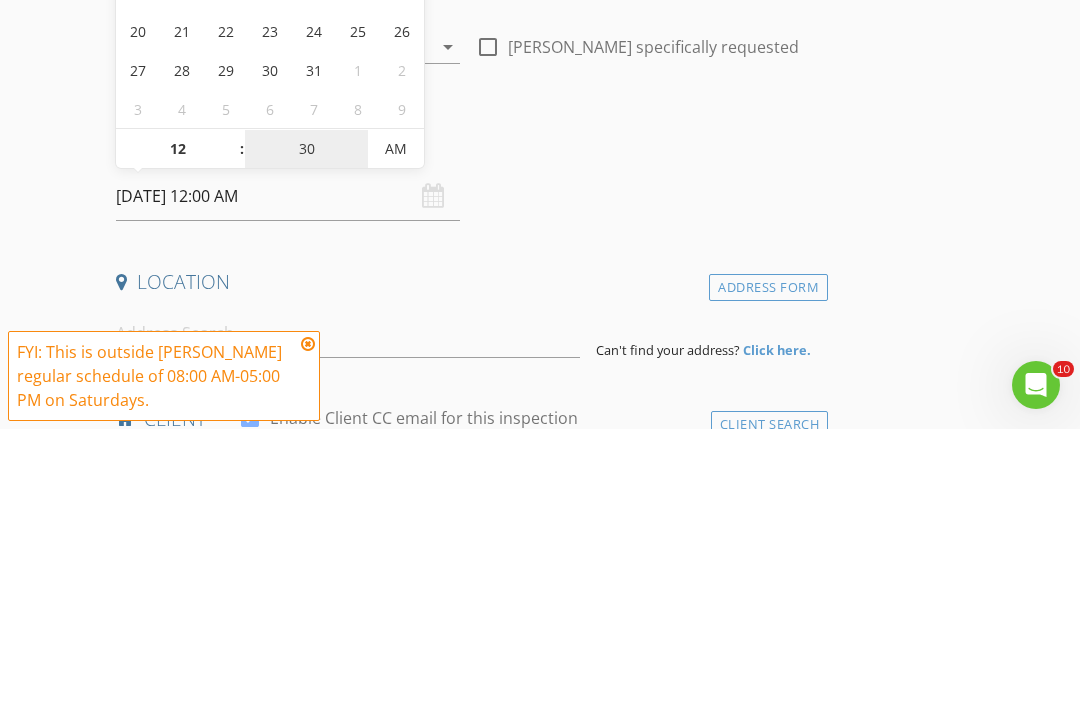 type on "07/12/2025 12:30 PM" 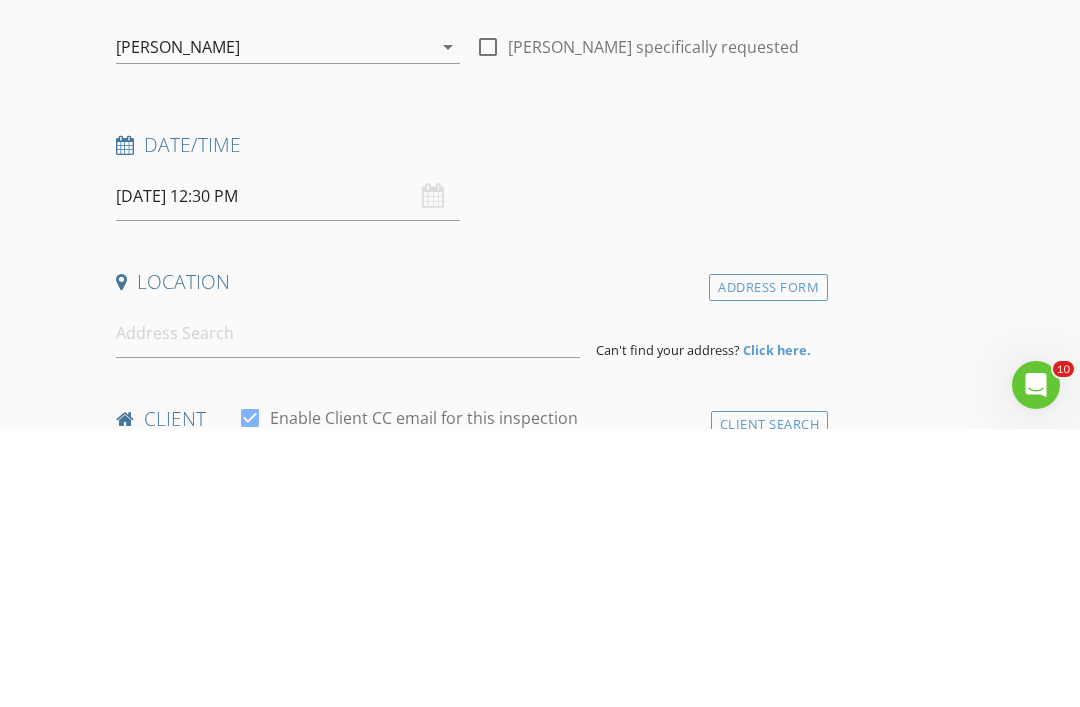 scroll, scrollTop: 278, scrollLeft: 0, axis: vertical 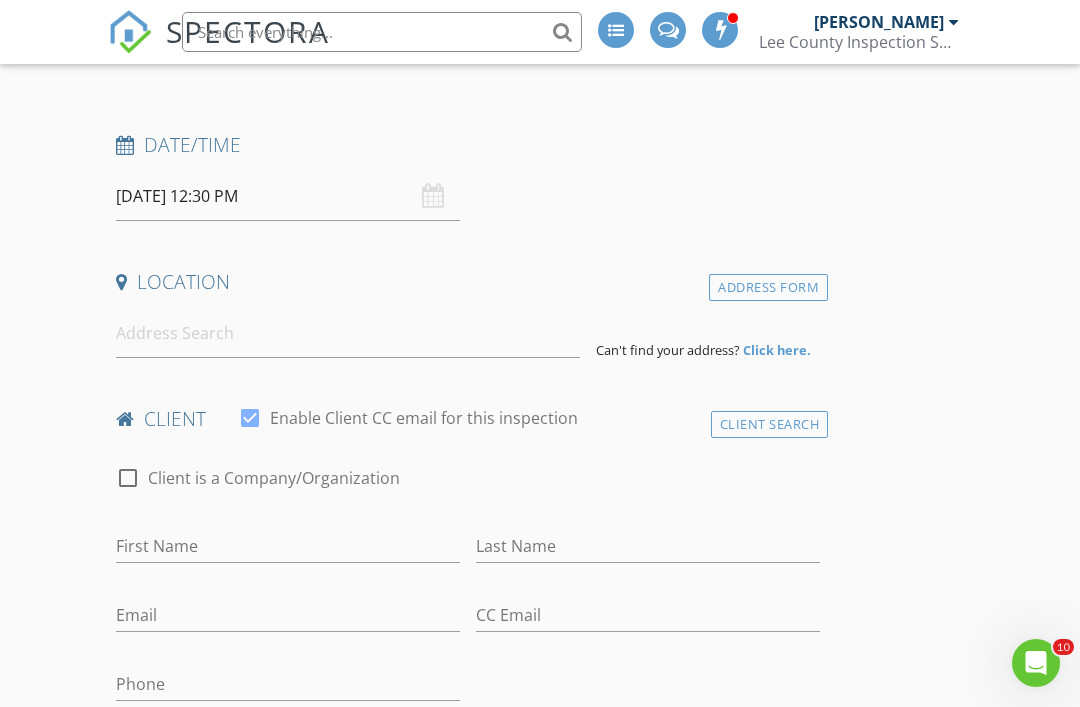 click on "INSPECTOR(S)
check_box_outline_blank   John Brooks     check_box_outline_blank   Justin Brooks     check_box_outline_blank   Kenneth Phillips     check_box   Michael Garriga   PRIMARY   Michael Garriga arrow_drop_down   check_box_outline_blank Michael Garriga specifically requested
Date/Time
07/12/2025 12:30 PM
Location
Address Form       Can't find your address?   Click here.
client
check_box Enable Client CC email for this inspection   Client Search     check_box_outline_blank Client is a Company/Organization     First Name   Last Name   Email   CC Email   Phone   Address   City   State   Zip     Tags         Notes   Private Notes
ADD ADDITIONAL client
SERVICES
check_box_outline_blank   Residential Home Inspection Single Family Home   Single Family Home     Condominiums" at bounding box center [540, 1772] 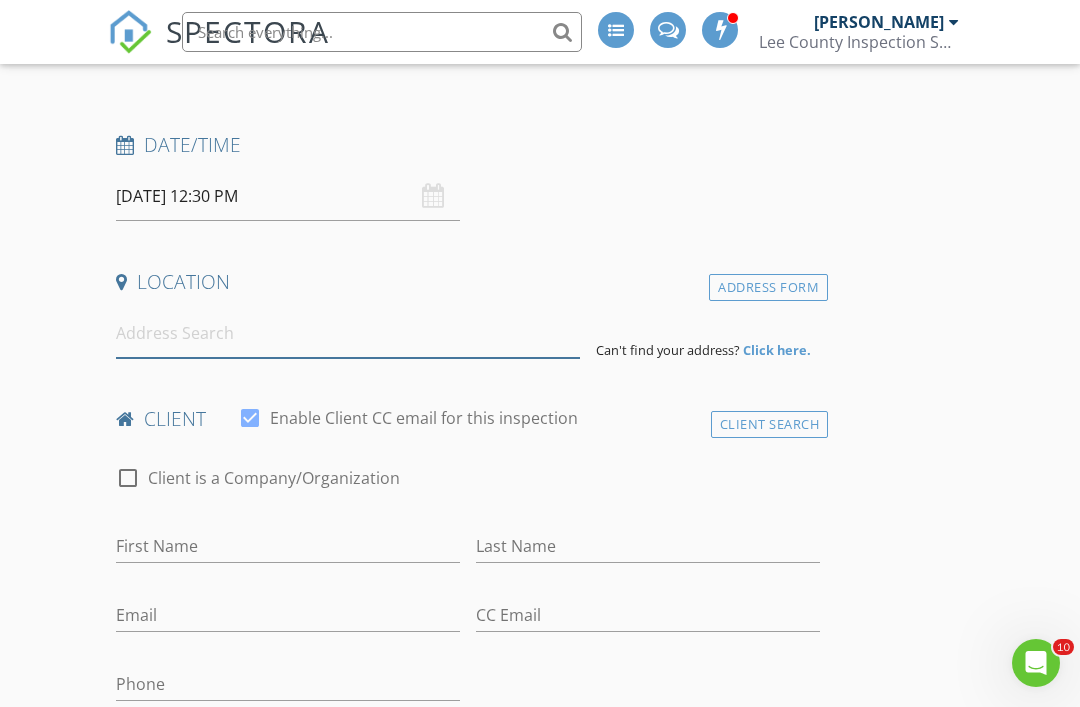 click at bounding box center [348, 333] 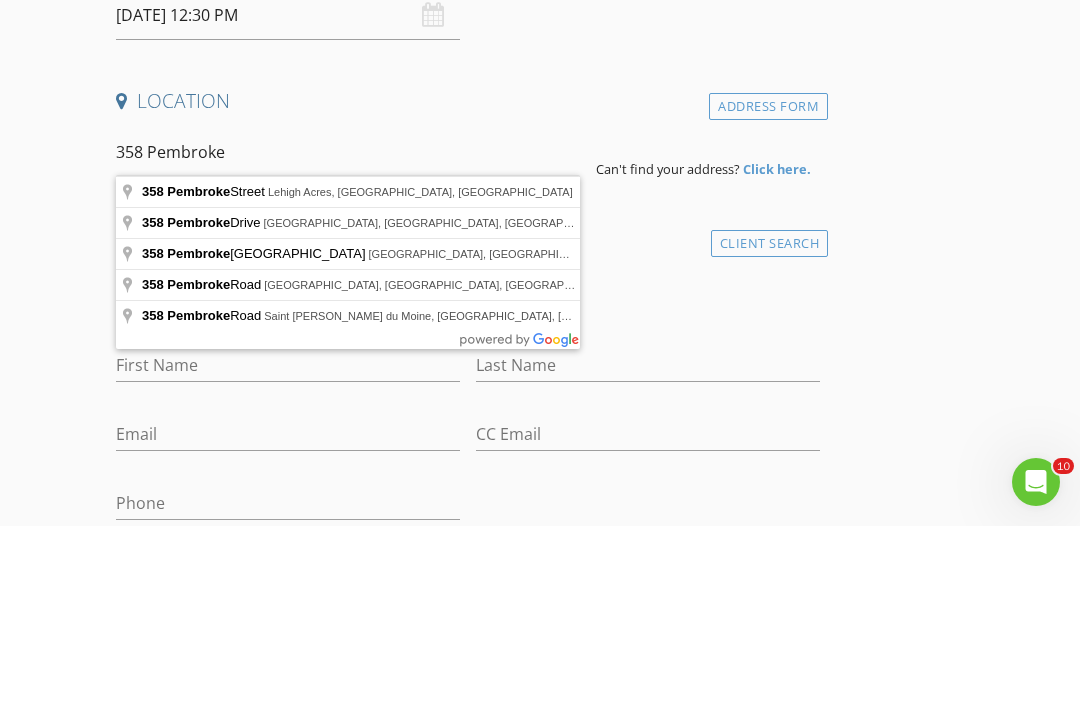 type on "358 Pembroke Street, Lehigh Acres, FL, USA" 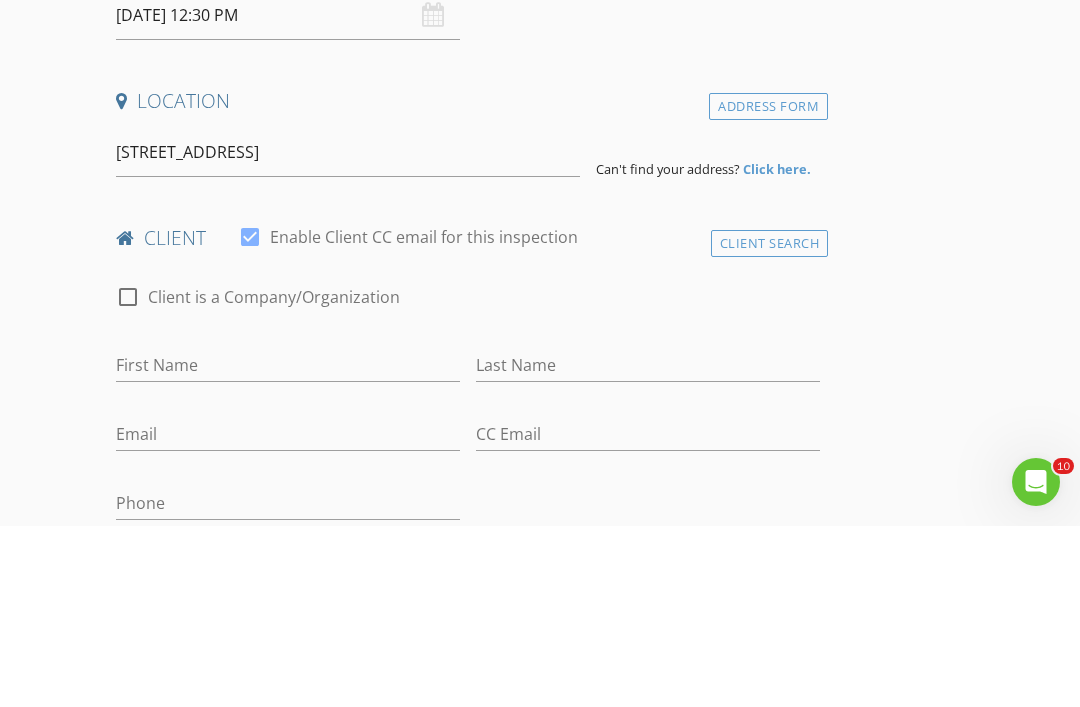 scroll, scrollTop: 459, scrollLeft: 0, axis: vertical 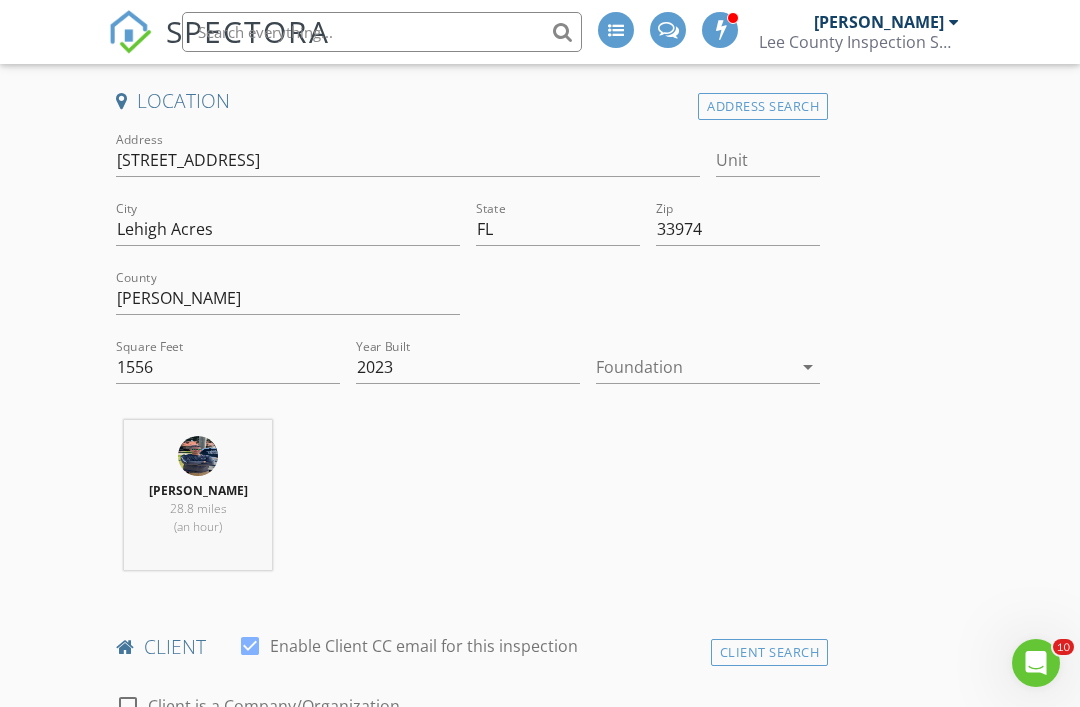 click at bounding box center [694, 367] 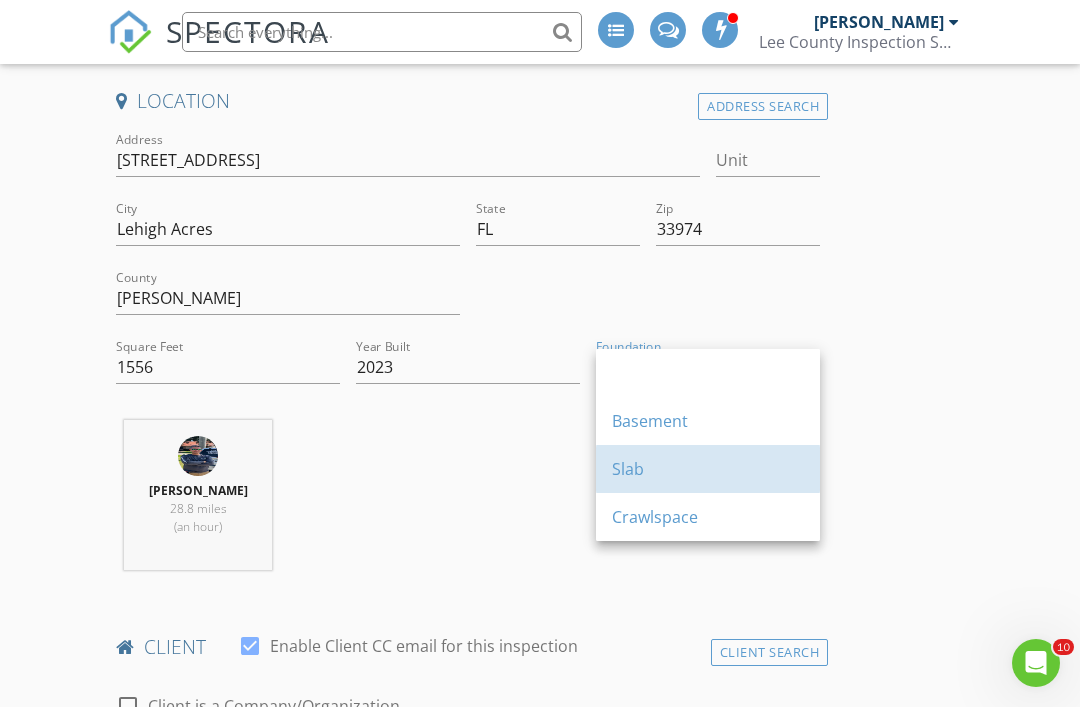 click on "Slab" at bounding box center [708, 469] 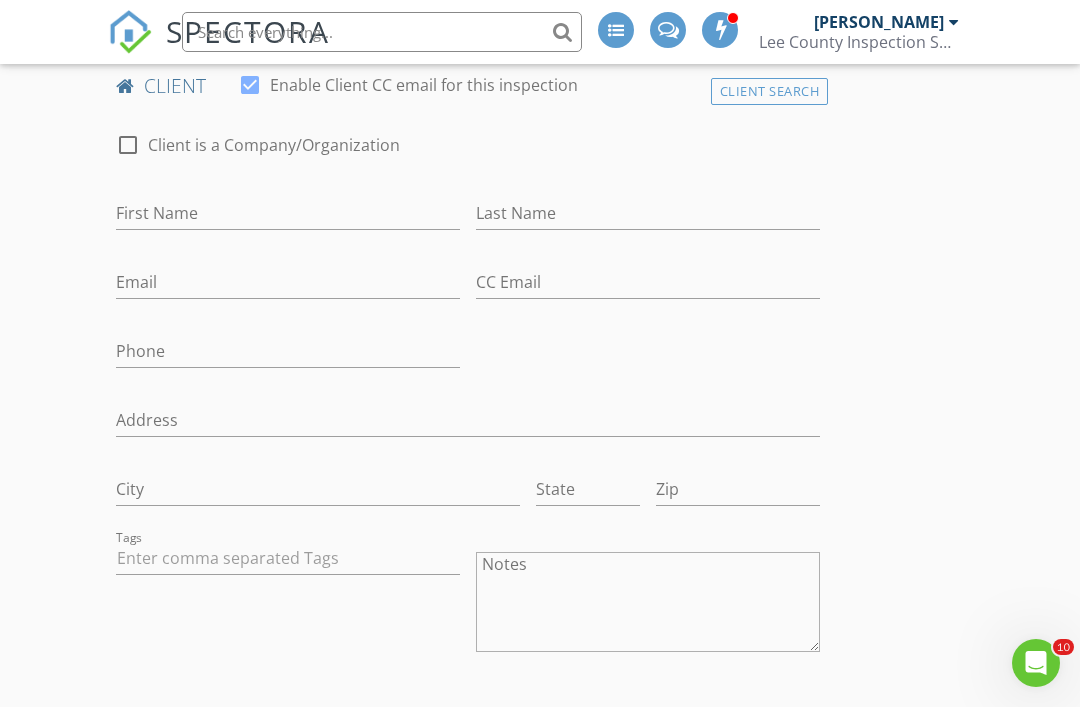 scroll, scrollTop: 1015, scrollLeft: 0, axis: vertical 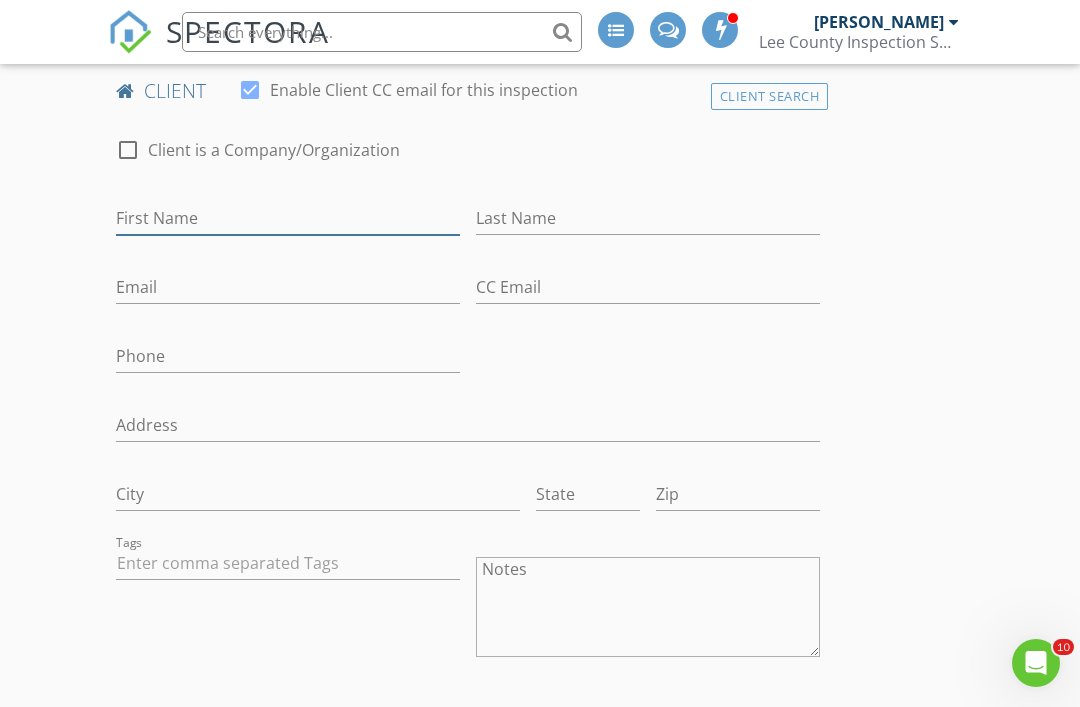 click on "First Name" at bounding box center (288, 218) 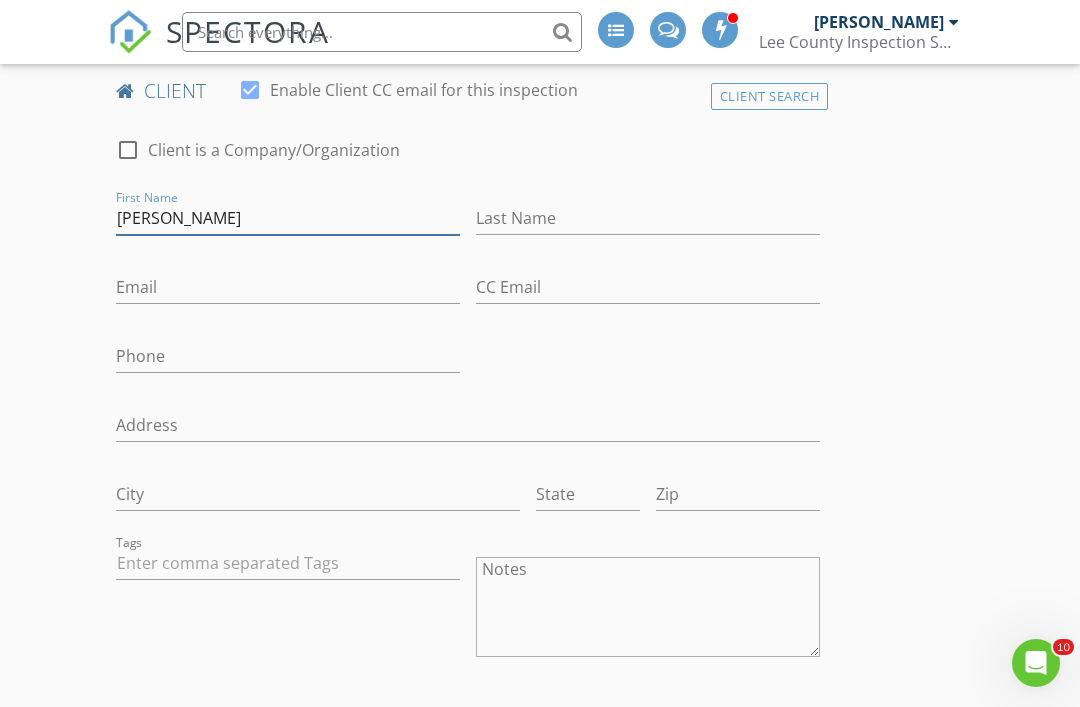 type on "Charlie" 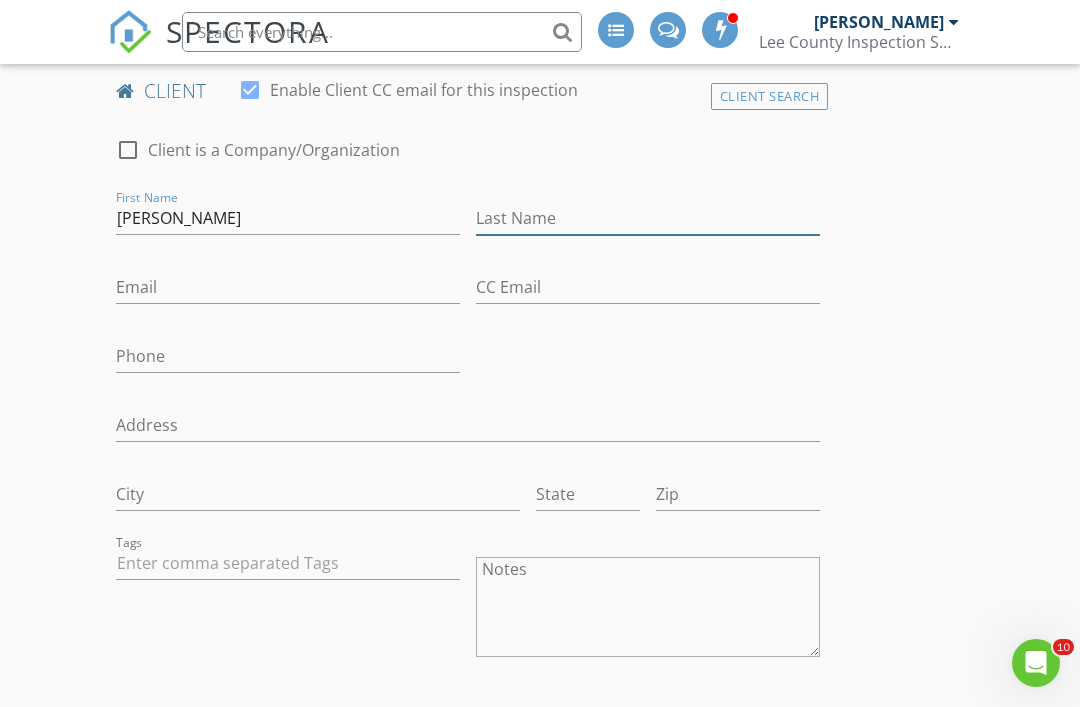 click on "Last Name" at bounding box center [648, 218] 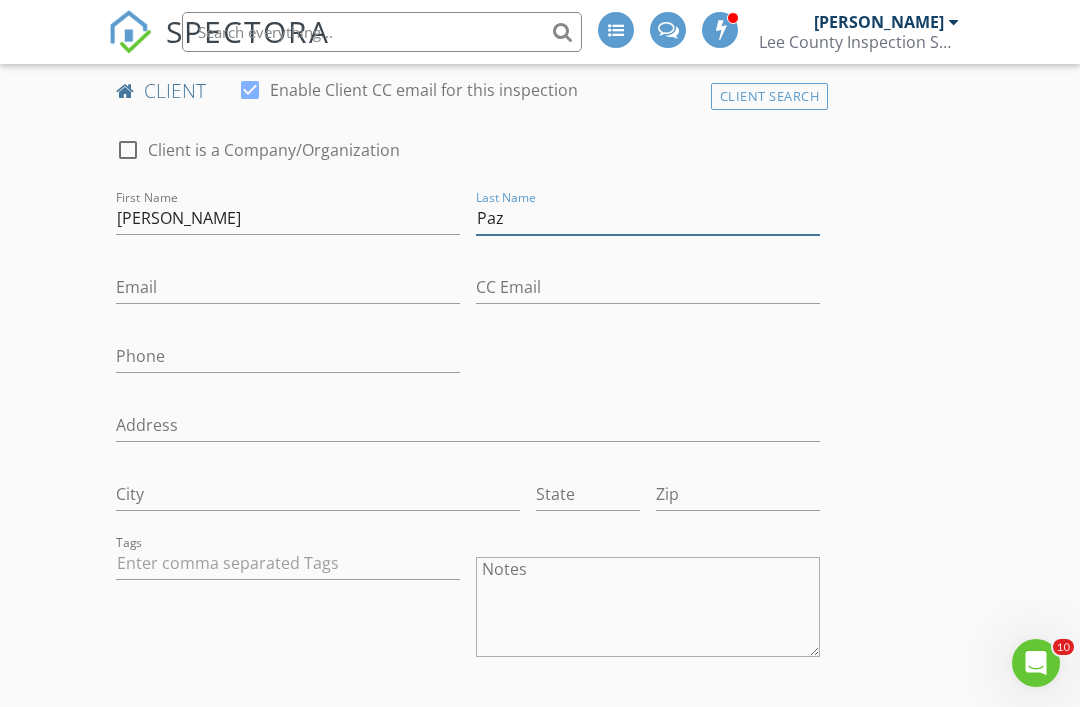 type on "Paz" 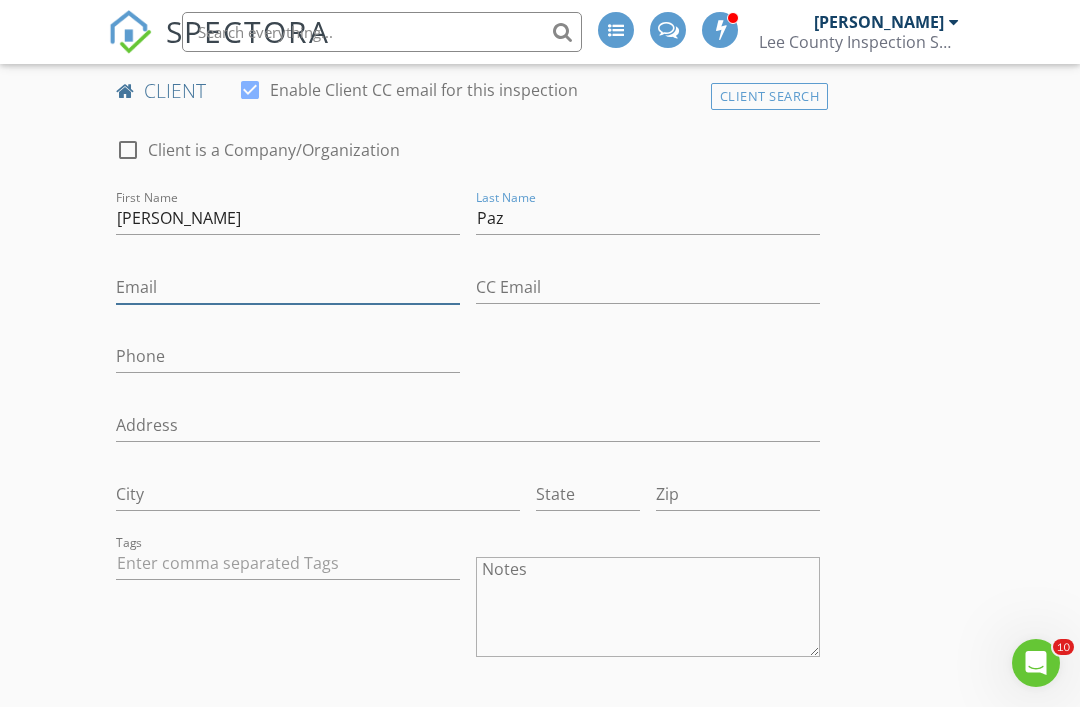 click on "Email" at bounding box center [288, 287] 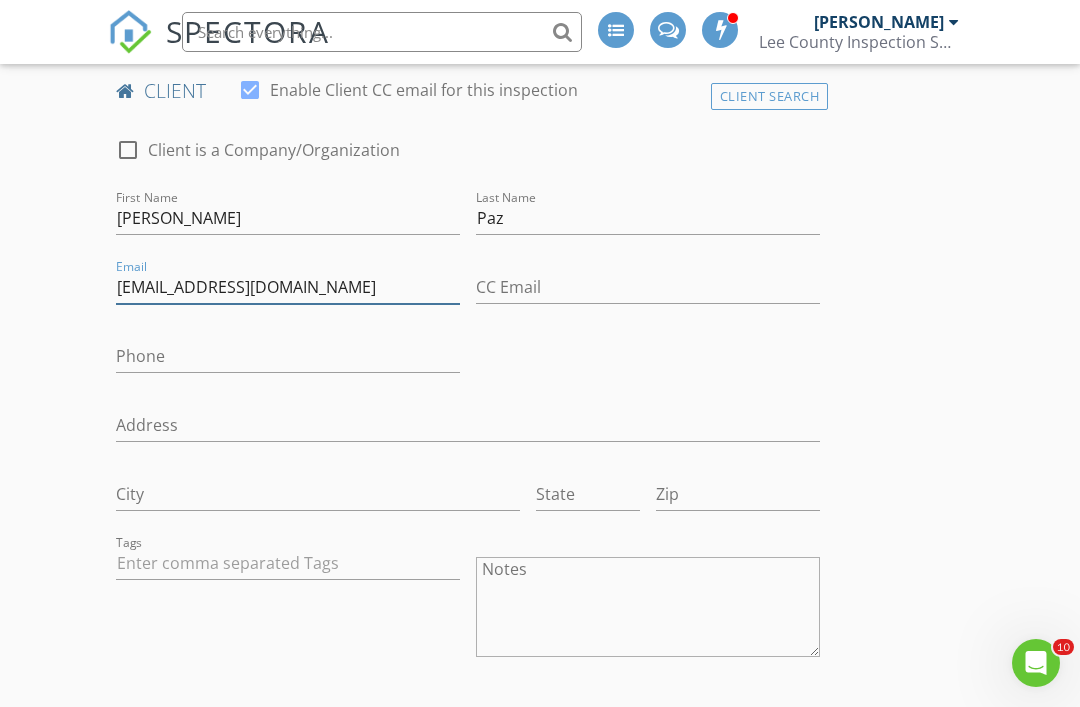 type on "Donvene@comcast.net" 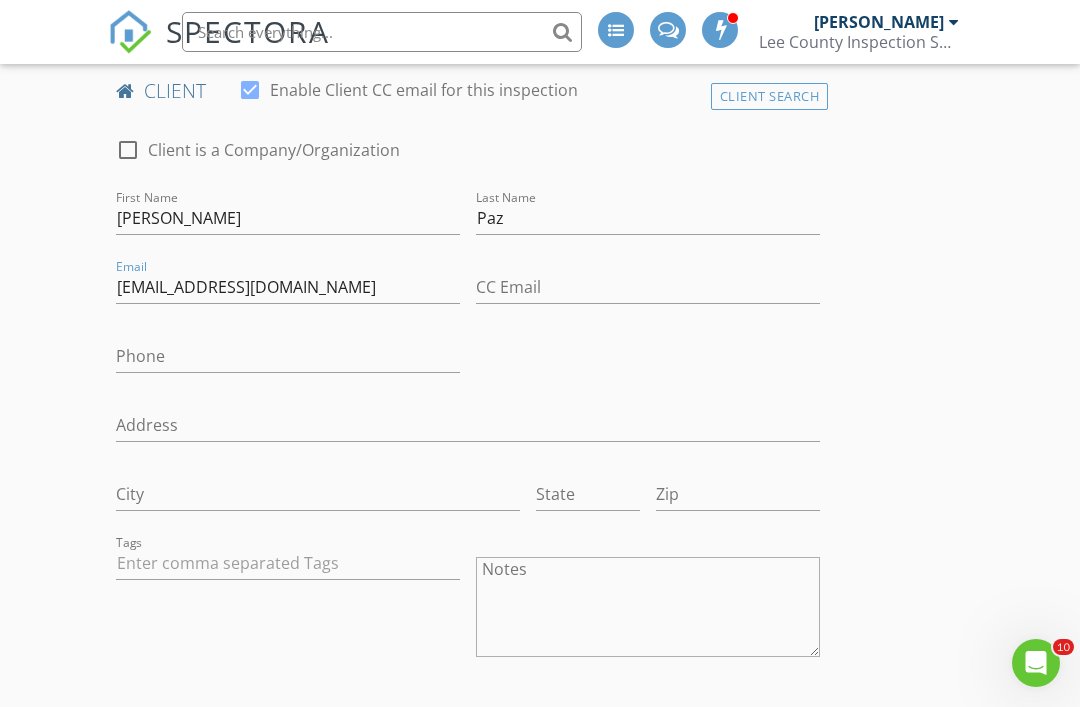 click on "INSPECTOR(S)
check_box_outline_blank   John Brooks     check_box_outline_blank   Justin Brooks     check_box_outline_blank   Kenneth Phillips     check_box   Michael Garriga   PRIMARY   Michael Garriga arrow_drop_down   check_box_outline_blank Michael Garriga specifically requested
Date/Time
07/12/2025 12:30 PM
Location
Address Search       Address 358 Pembroke St   Unit   City Lehigh Acres   State FL   Zip 33974   County Lee     Square Feet 1556   Year Built 2023   Foundation Slab arrow_drop_down     Michael Garriga     28.8 miles     (an hour)
client
check_box Enable Client CC email for this inspection   Client Search     check_box_outline_blank Client is a Company/Organization     First Name Charlie   Last Name Paz   Email Donvene@comcast.net   CC Email   Phone   Address   City   State   Zip     Tags         Notes   Private Notes" at bounding box center [540, 1239] 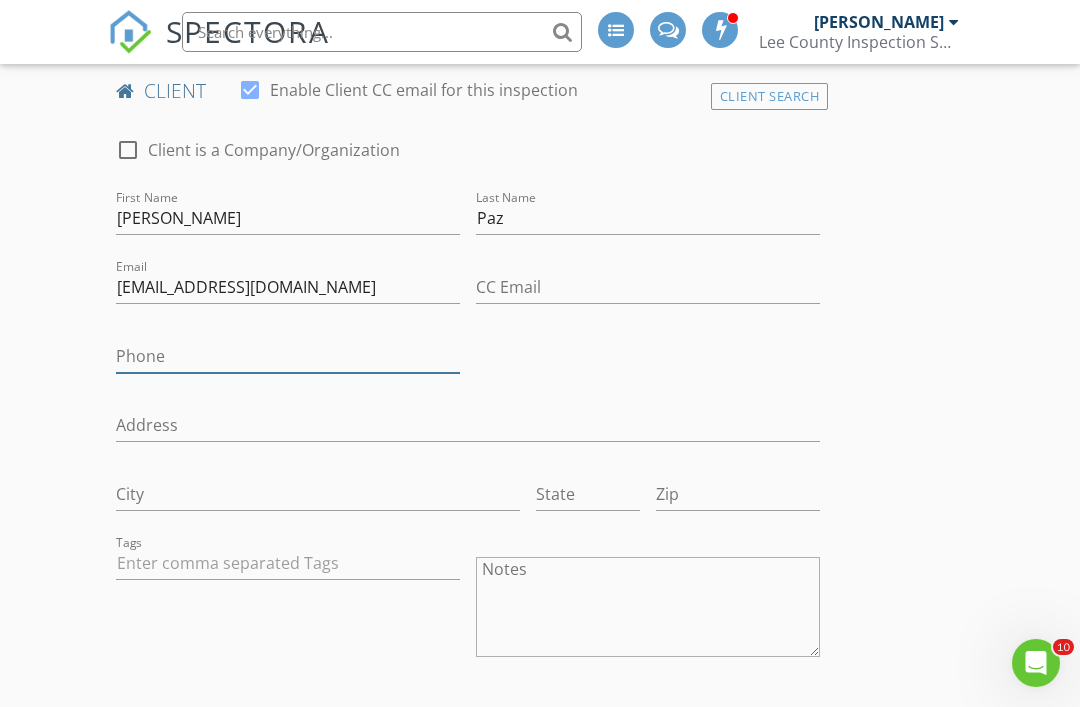 click on "Phone" at bounding box center [288, 356] 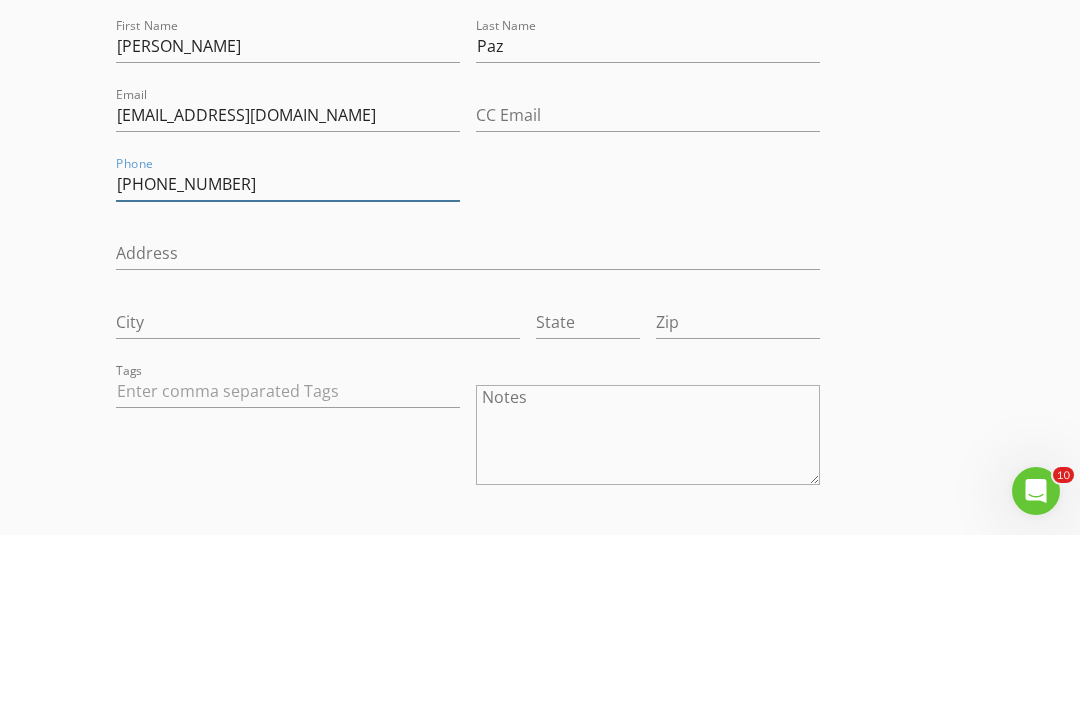 type on "786-253-0284" 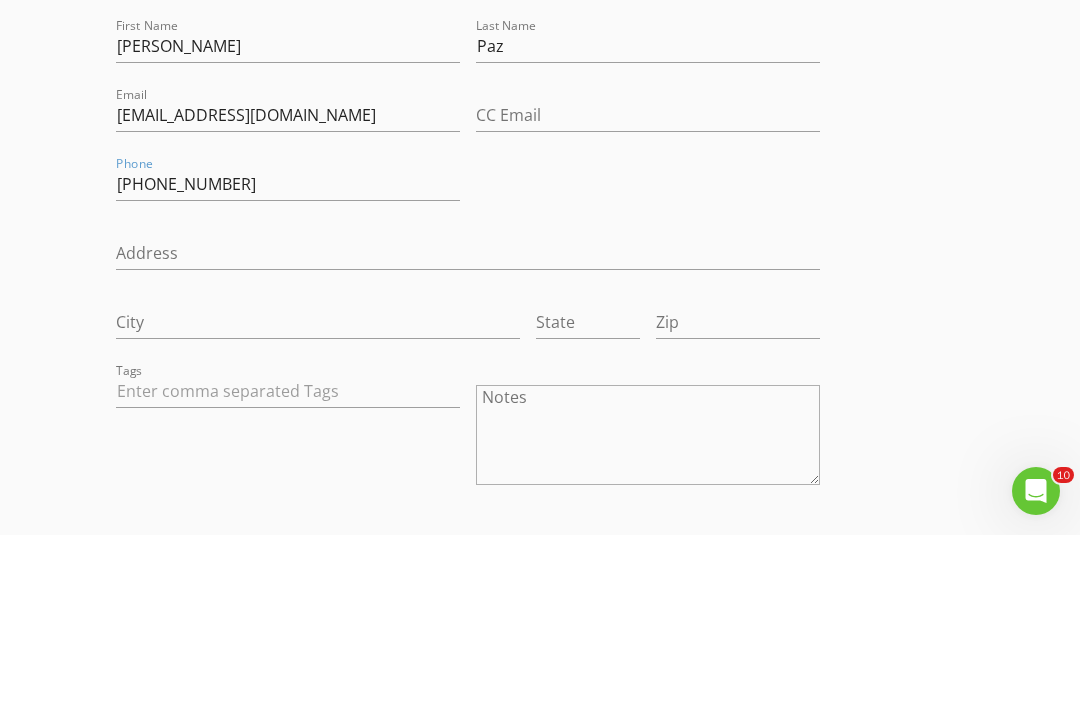click on "INSPECTOR(S)
check_box_outline_blank   John Brooks     check_box_outline_blank   Justin Brooks     check_box_outline_blank   Kenneth Phillips     check_box   Michael Garriga   PRIMARY   Michael Garriga arrow_drop_down   check_box_outline_blank Michael Garriga specifically requested
Date/Time
07/12/2025 12:30 PM
Location
Address Search       Address 358 Pembroke St   Unit   City Lehigh Acres   State FL   Zip 33974   County Lee     Square Feet 1556   Year Built 2023   Foundation Slab arrow_drop_down     Michael Garriga     28.8 miles     (an hour)
client
check_box Enable Client CC email for this inspection   Client Search     check_box_outline_blank Client is a Company/Organization     First Name Charlie   Last Name Paz   Email Donvene@comcast.net   CC Email   Phone 786-253-0284   Address   City   State   Zip     Tags         Notes   Private Notes" at bounding box center [540, 1239] 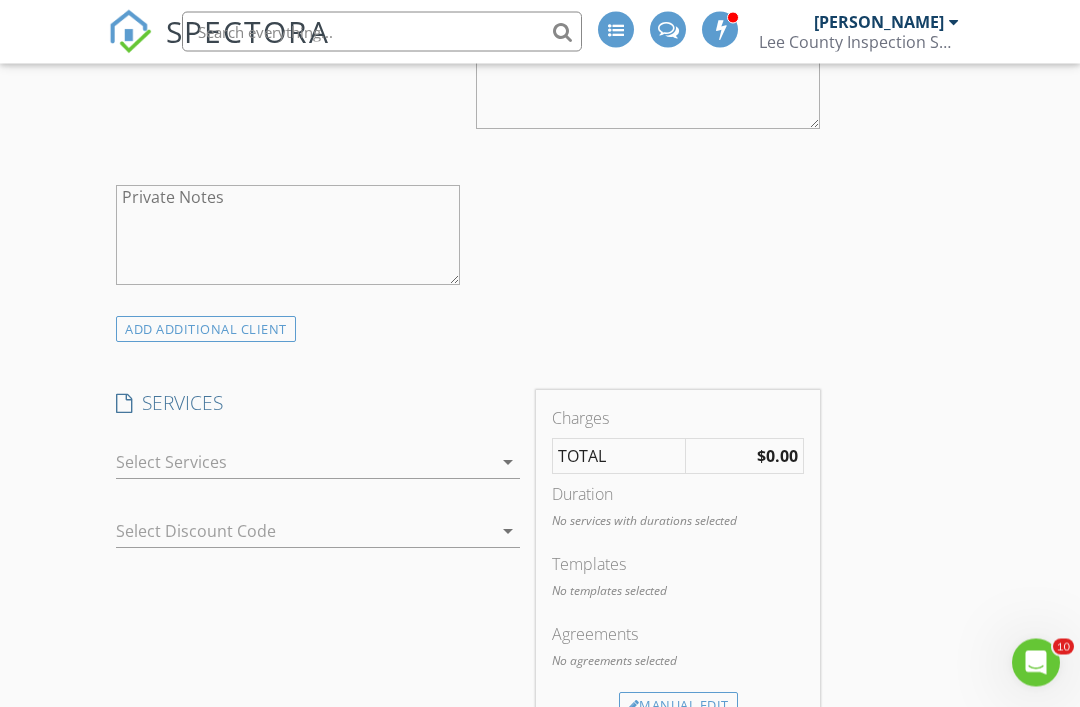 scroll, scrollTop: 1546, scrollLeft: 0, axis: vertical 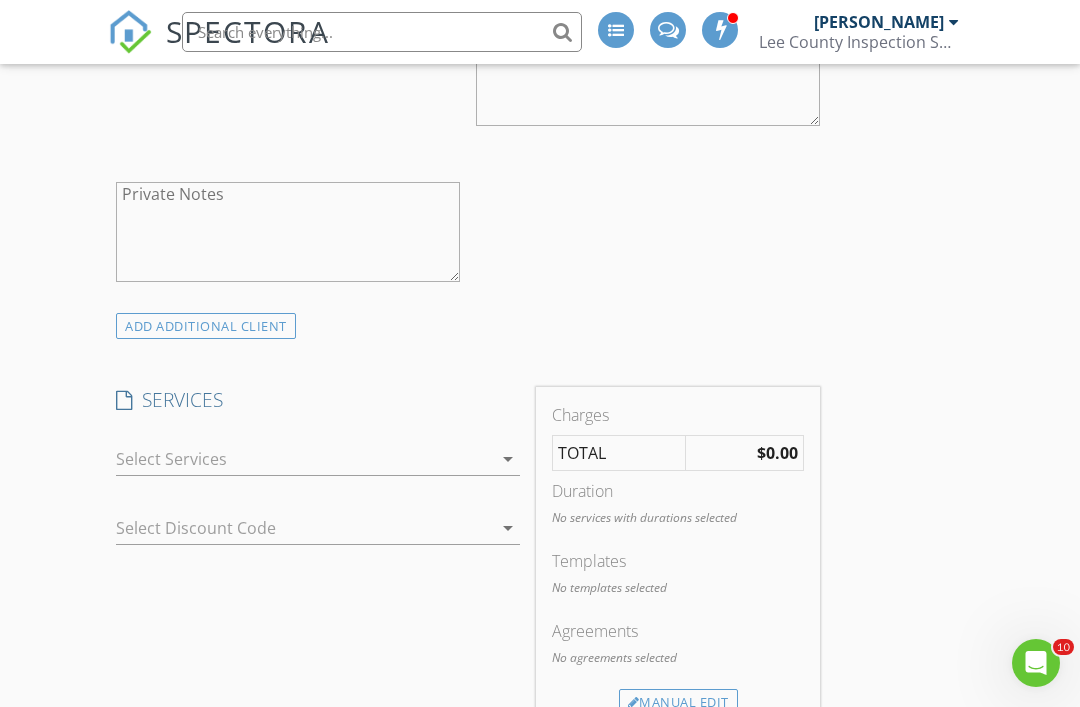 click at bounding box center (304, 459) 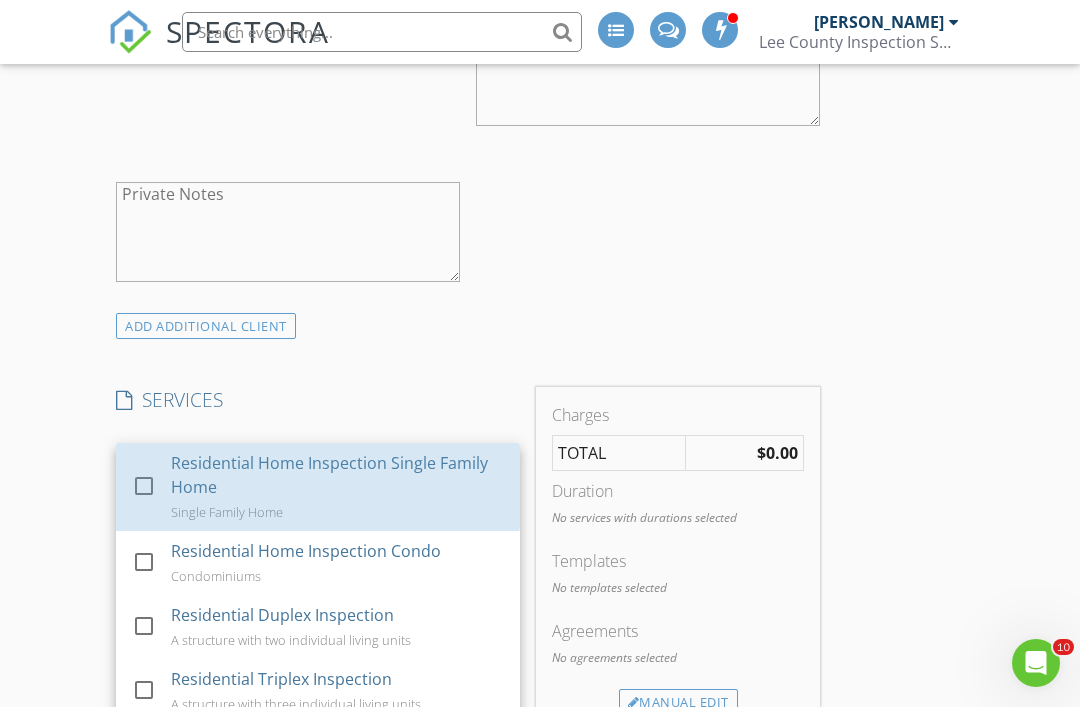 click on "Residential Home Inspection Single Family Home" at bounding box center (337, 475) 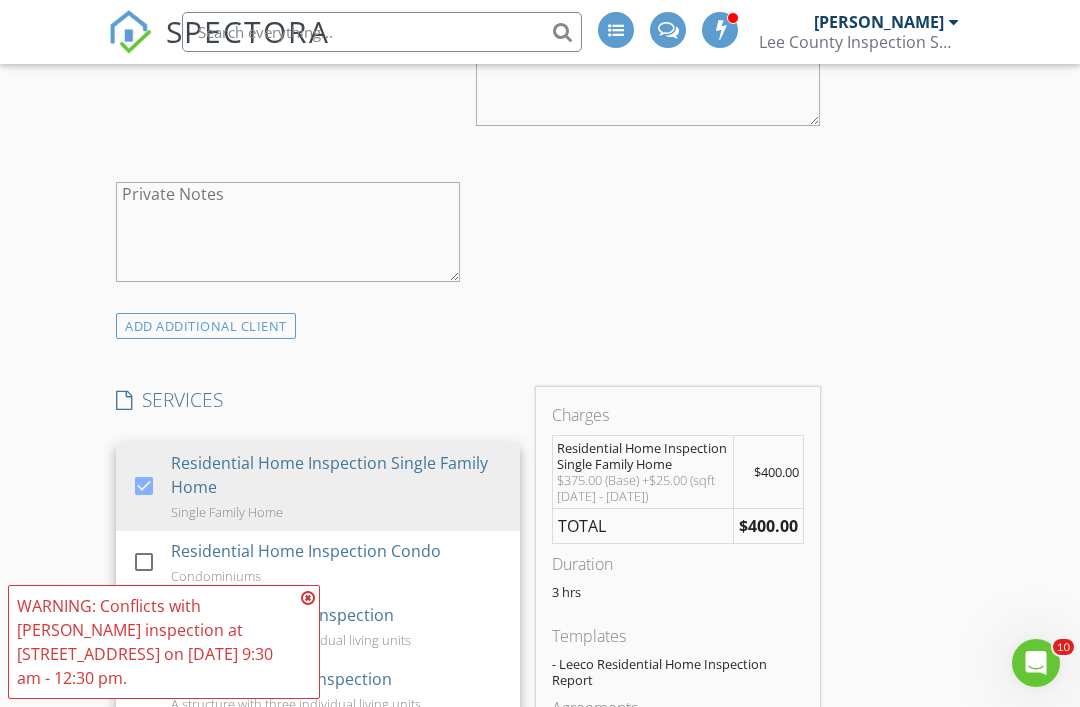 click on "WARNING: Conflicts with Michael Garriga's inspection at 1836 SW 36th Ln on 07/12/2025  9:30 am - 12:30 pm." at bounding box center (164, 642) 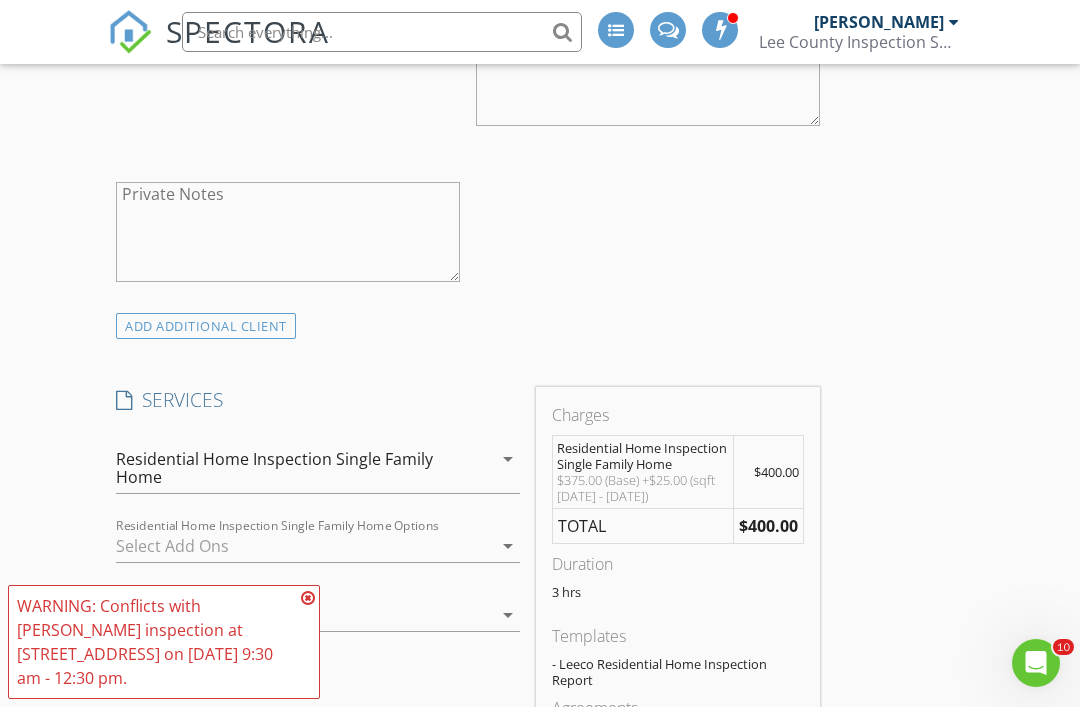 click at bounding box center (308, 598) 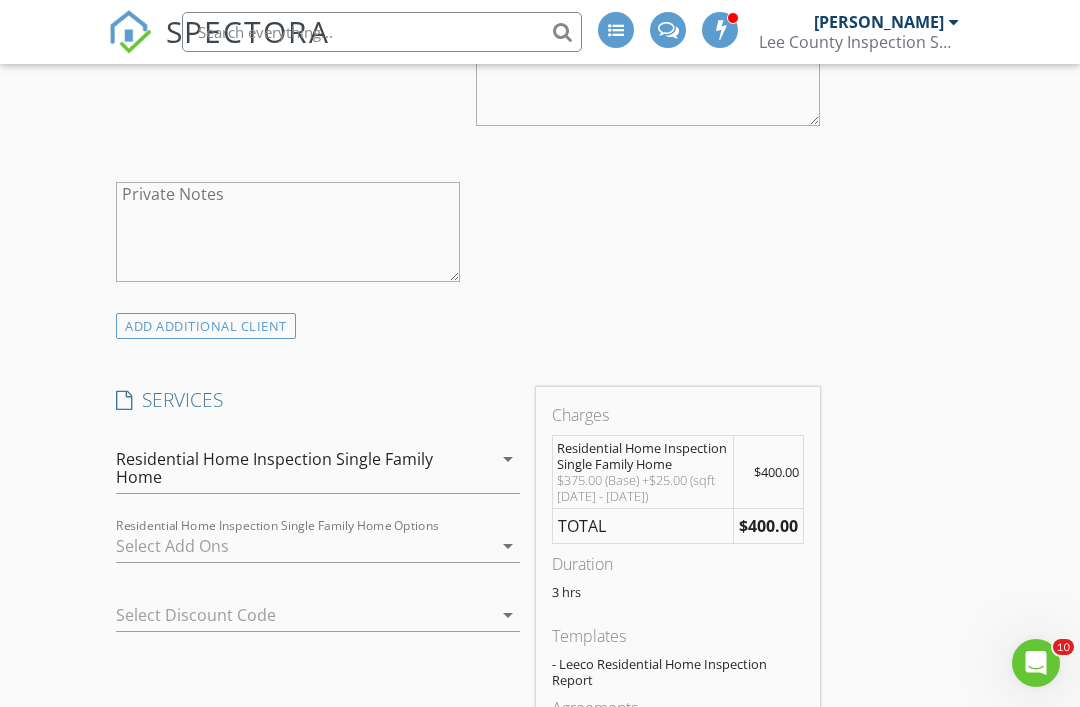 click at bounding box center (304, 546) 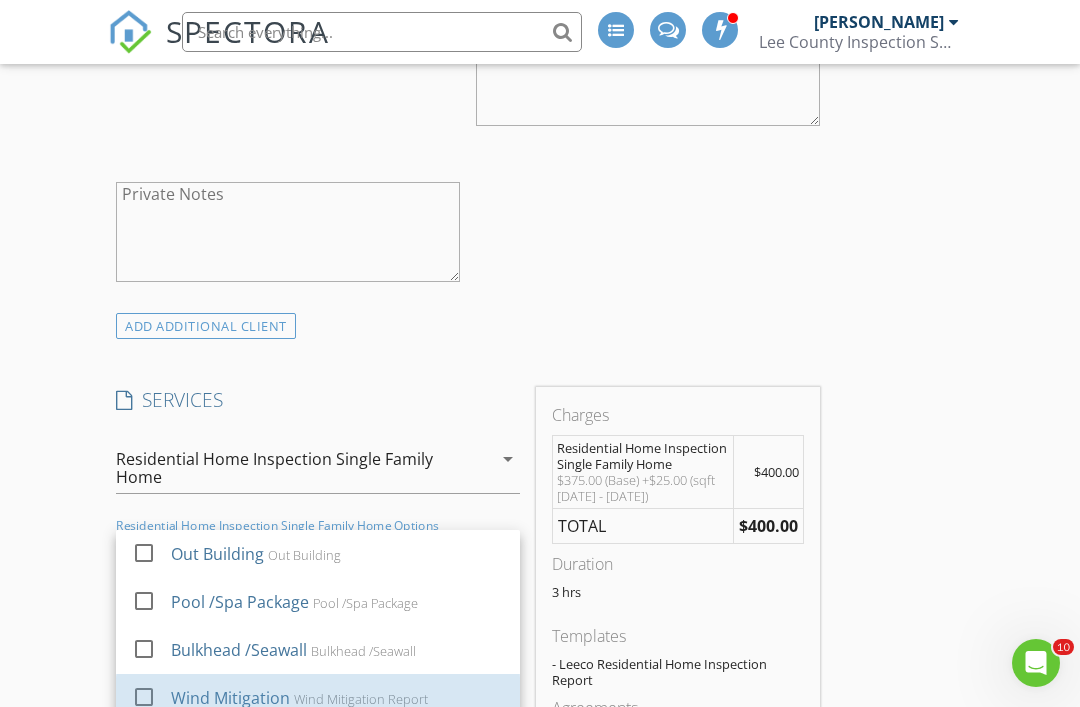 click on "Wind Mitigation Report" at bounding box center [361, 699] 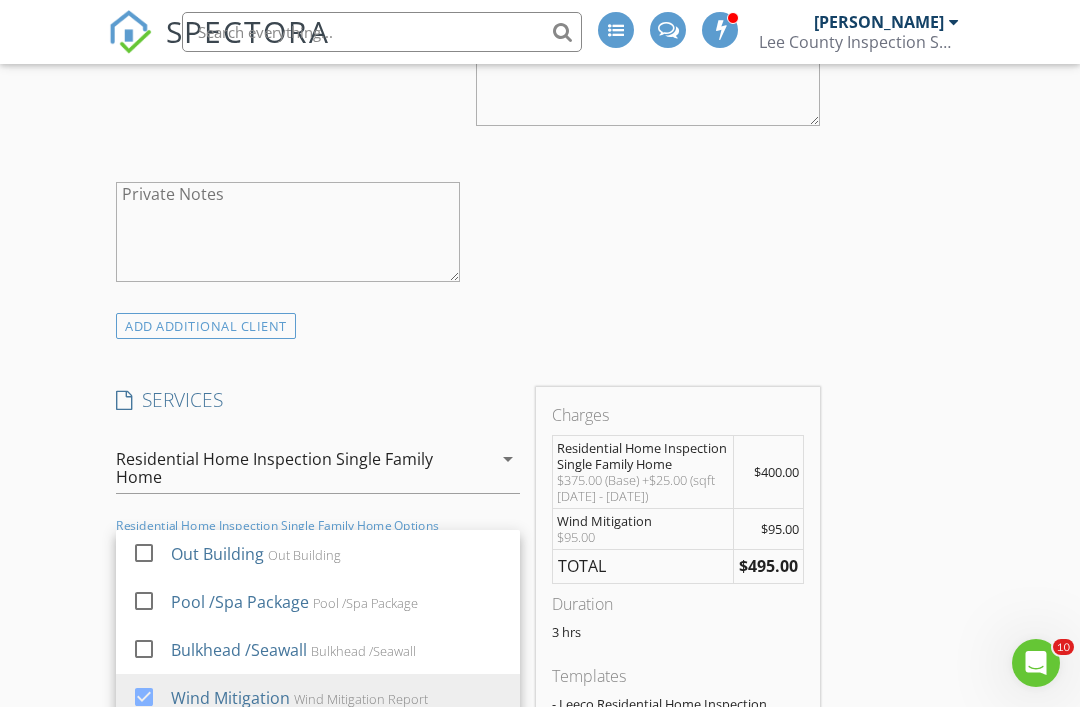 click on "INSPECTOR(S)
check_box_outline_blank   John Brooks     check_box_outline_blank   Justin Brooks     check_box_outline_blank   Kenneth Phillips     check_box   Michael Garriga   PRIMARY   Michael Garriga arrow_drop_down   check_box_outline_blank Michael Garriga specifically requested
Date/Time
07/12/2025 12:30 PM
Location
Address Search       Address 358 Pembroke St   Unit   City Lehigh Acres   State FL   Zip 33974   County Lee     Square Feet 1556   Year Built 2023   Foundation Slab arrow_drop_down     Michael Garriga     28.8 miles     (an hour)
client
check_box Enable Client CC email for this inspection   Client Search     check_box_outline_blank Client is a Company/Organization     First Name Charlie   Last Name Paz   Email Donvene@comcast.net   CC Email   Phone 786-253-0284   Address   City   State   Zip     Tags         Notes   Private Notes" at bounding box center (540, 776) 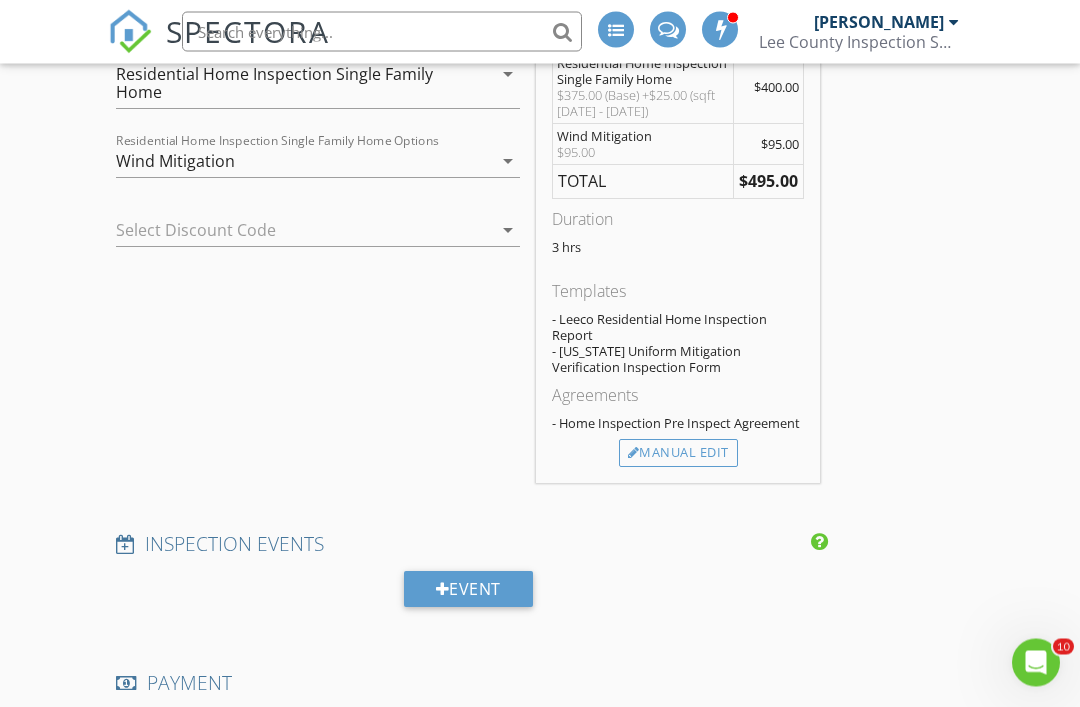 click on "Manual Edit" at bounding box center [678, 454] 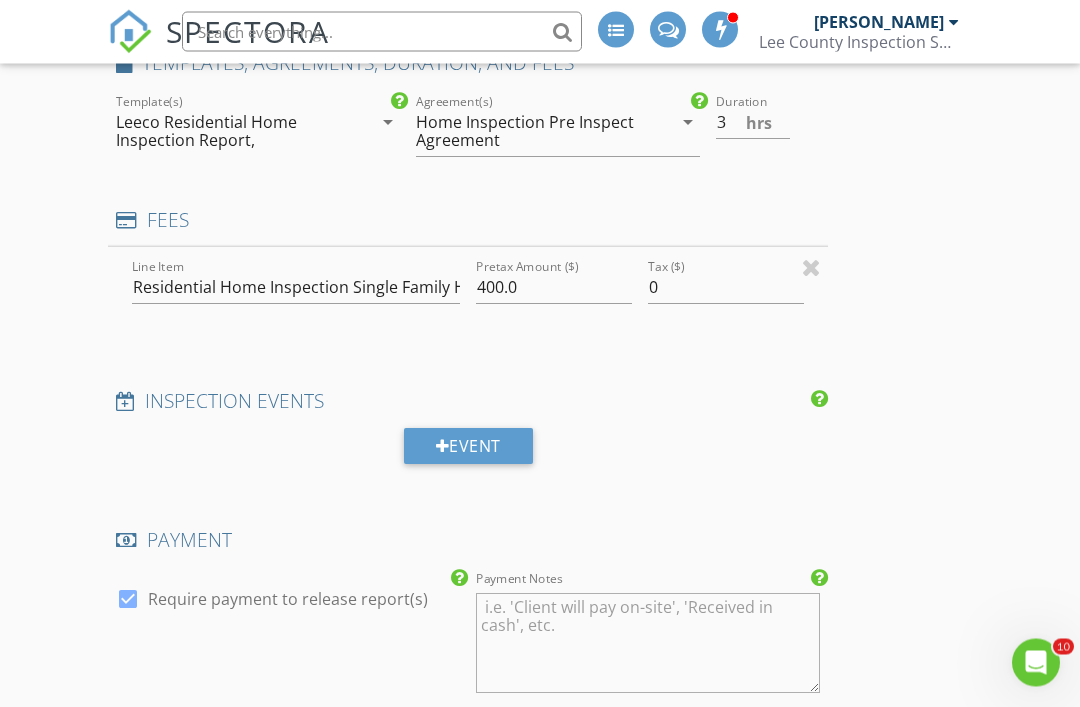 scroll, scrollTop: 1931, scrollLeft: 0, axis: vertical 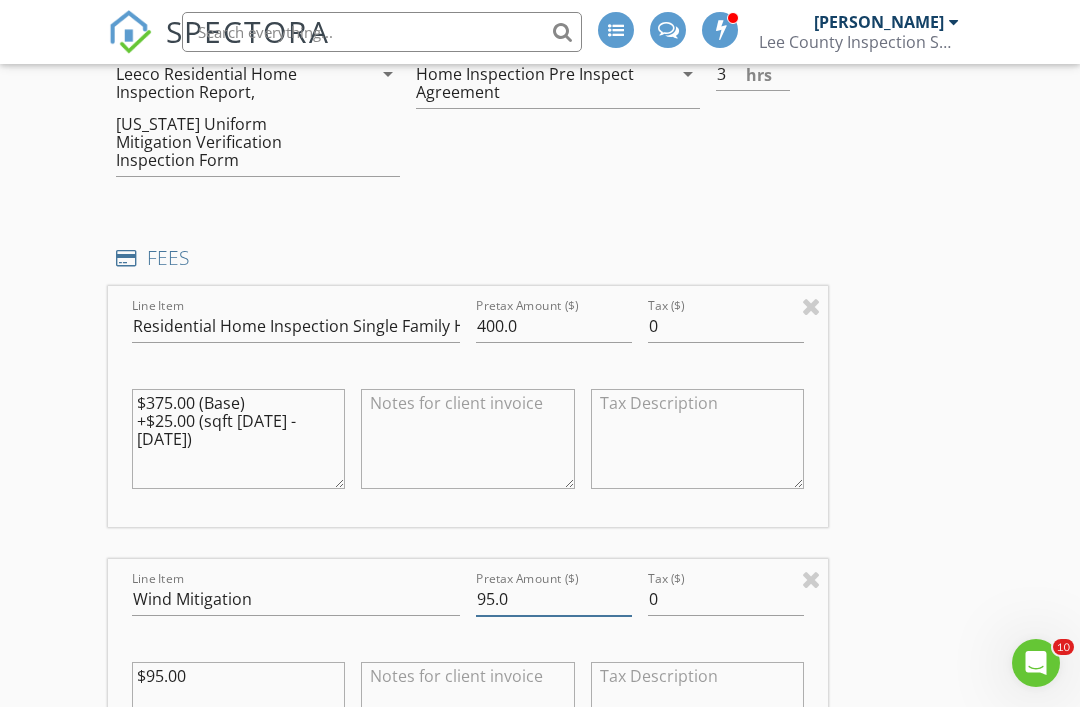click on "95.0" at bounding box center (554, 599) 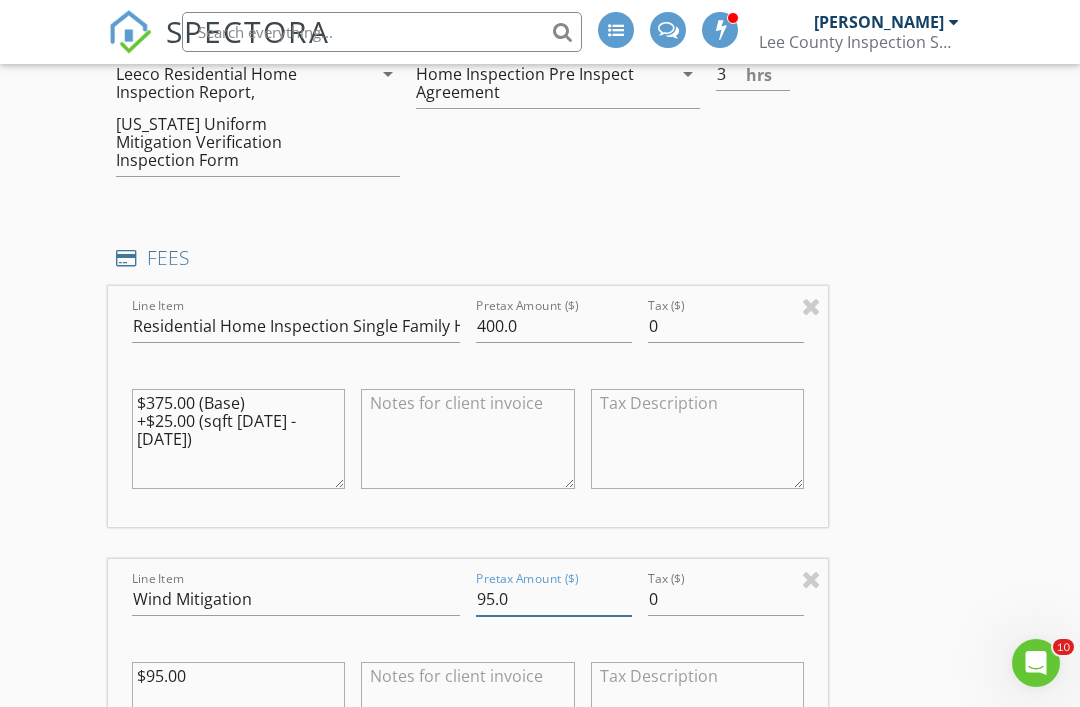 scroll, scrollTop: 1930, scrollLeft: 0, axis: vertical 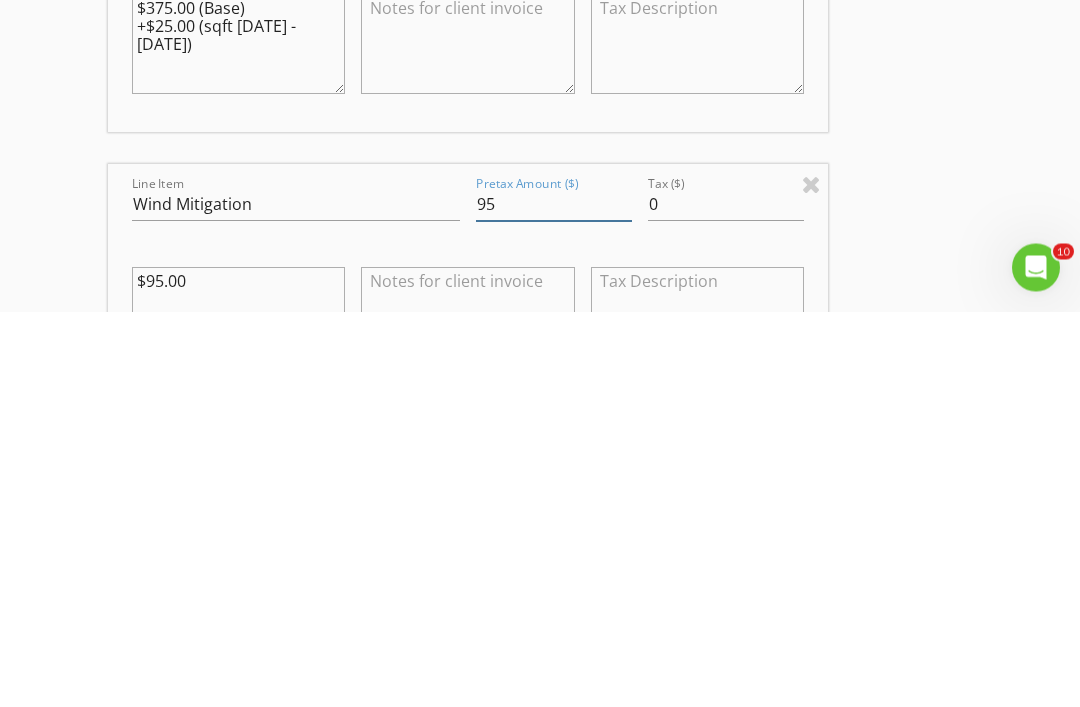 type on "9" 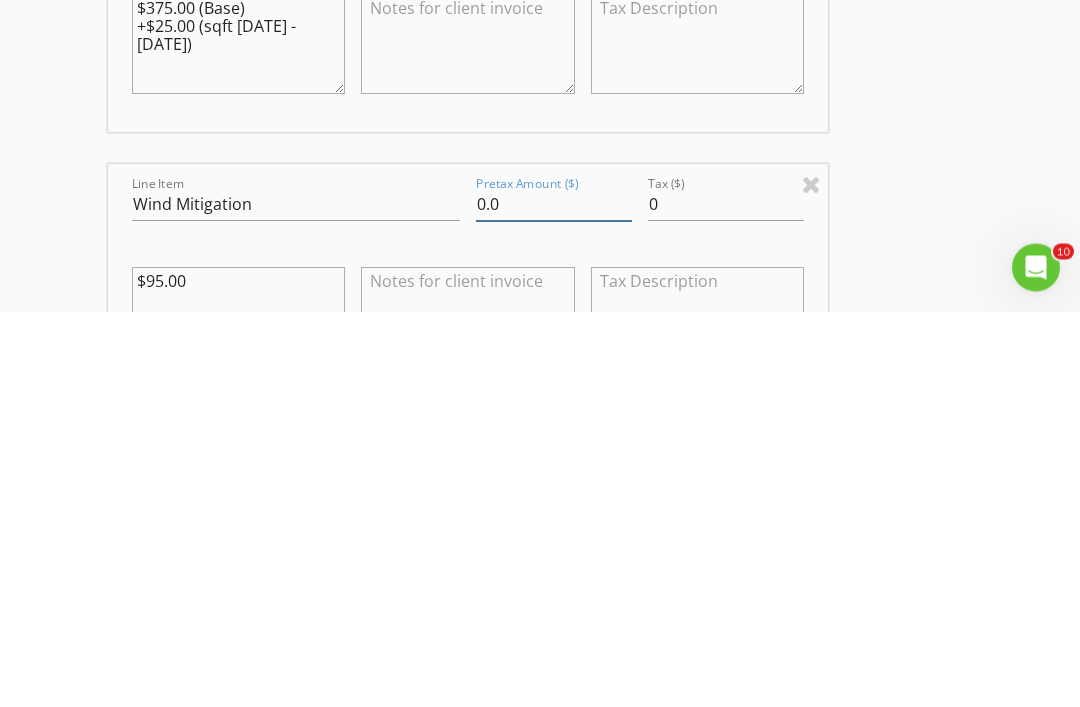 type on "0.0" 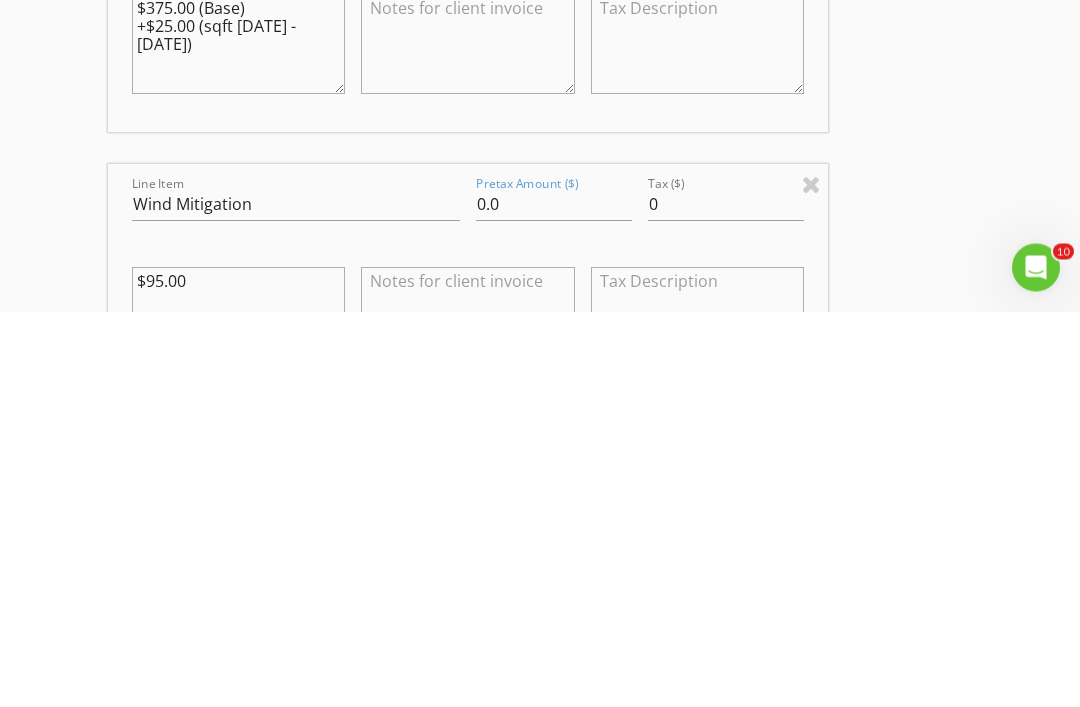 click on "New Inspection
INSPECTOR(S)
check_box_outline_blank   John Brooks     check_box_outline_blank   Justin Brooks     check_box_outline_blank   Kenneth Phillips     check_box   Michael Garriga   PRIMARY   Michael Garriga arrow_drop_down   check_box_outline_blank Michael Garriga specifically requested
Date/Time
07/12/2025 12:30 PM
Location
Address Search       Address 358 Pembroke St   Unit   City Lehigh Acres   State FL   Zip 33974   County Lee     Square Feet 1556   Year Built 2023   Foundation Slab arrow_drop_down     Michael Garriga     28.8 miles     (an hour)
client
check_box Enable Client CC email for this inspection   Client Search     check_box_outline_blank Client is a Company/Organization     First Name Charlie   Last Name Paz   Email Donvene@comcast.net   CC Email   Phone 786-253-0284   Address   City   State   Zip     Tags         Notes" at bounding box center [540, 579] 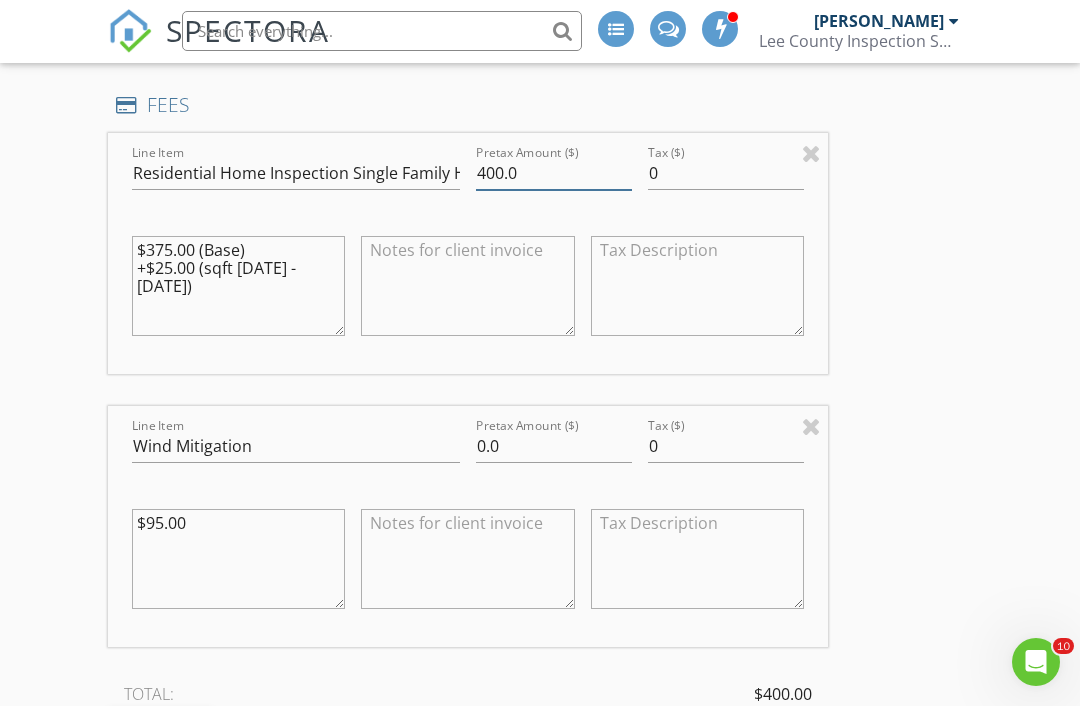 click on "400.0" at bounding box center (554, 174) 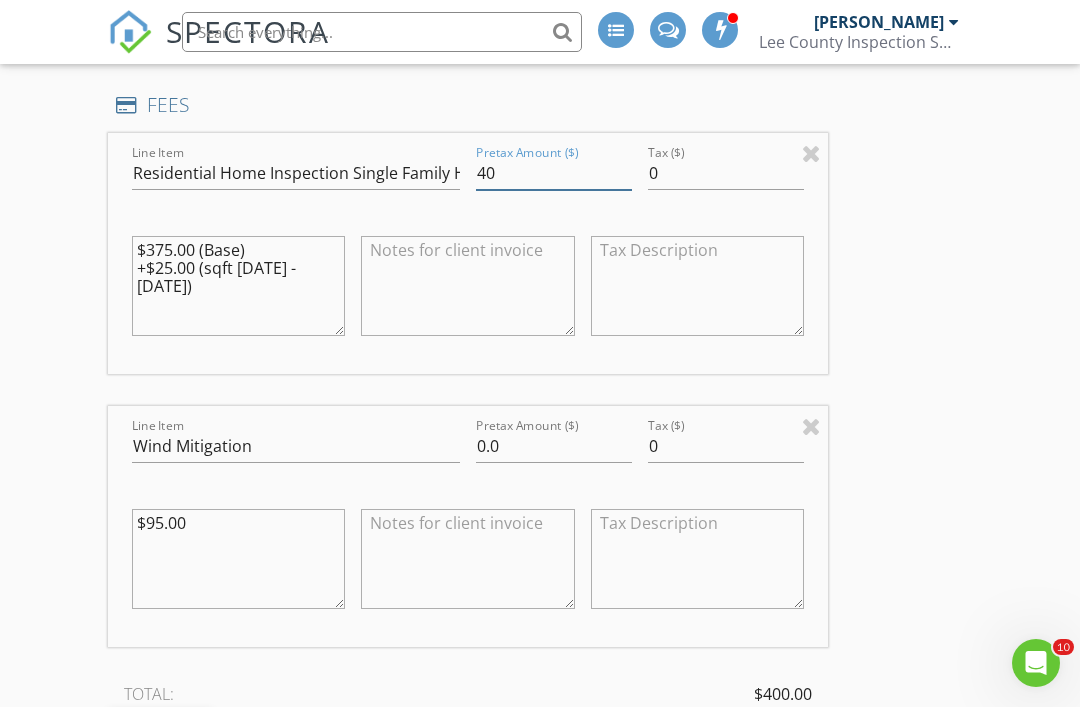 type on "4" 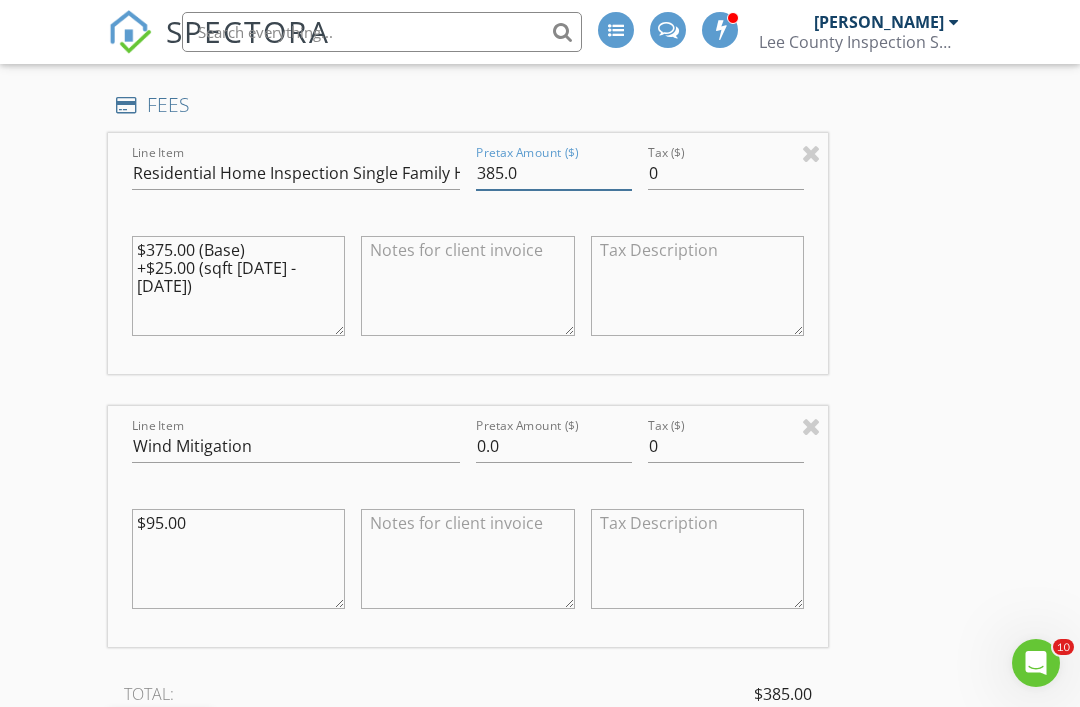 type on "385.0" 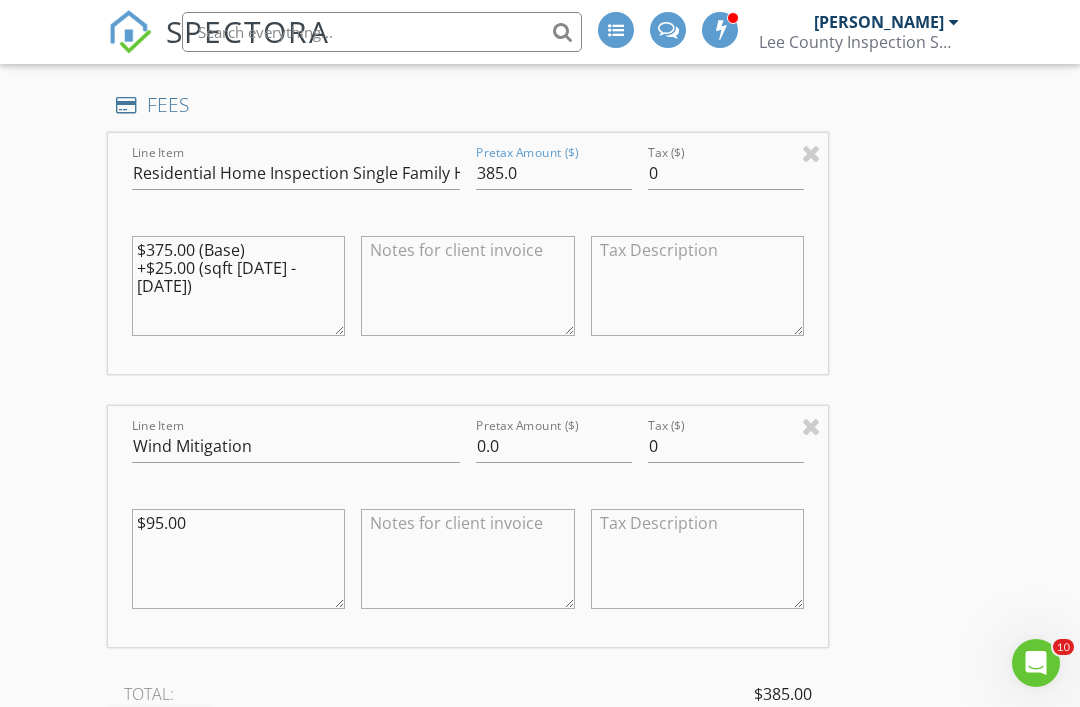 click on "New Inspection
INSPECTOR(S)
check_box_outline_blank   John Brooks     check_box_outline_blank   Justin Brooks     check_box_outline_blank   Kenneth Phillips     check_box   Michael Garriga   PRIMARY   Michael Garriga arrow_drop_down   check_box_outline_blank Michael Garriga specifically requested
Date/Time
07/12/2025 12:30 PM
Location
Address Search       Address 358 Pembroke St   Unit   City Lehigh Acres   State FL   Zip 33974   County Lee     Square Feet 1556   Year Built 2023   Foundation Slab arrow_drop_down     Michael Garriga     28.8 miles     (an hour)
client
check_box Enable Client CC email for this inspection   Client Search     check_box_outline_blank Client is a Company/Organization     First Name Charlie   Last Name Paz   Email Donvene@comcast.net   CC Email   Phone 786-253-0284   Address   City   State   Zip     Tags         Notes" at bounding box center [540, 425] 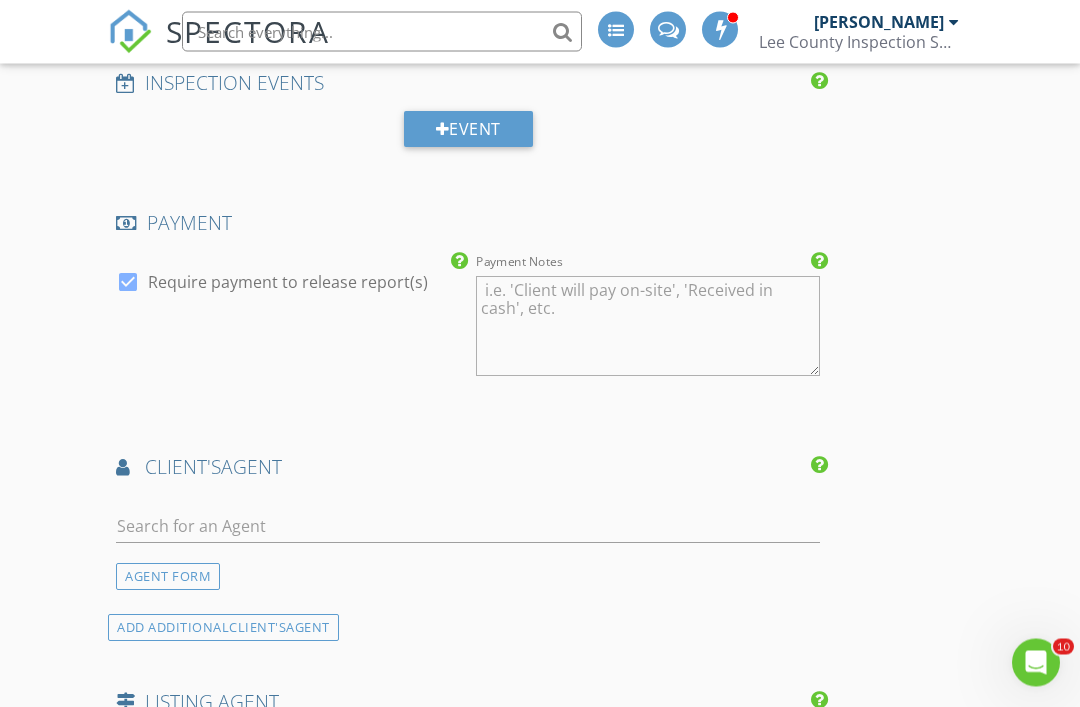scroll, scrollTop: 2836, scrollLeft: 0, axis: vertical 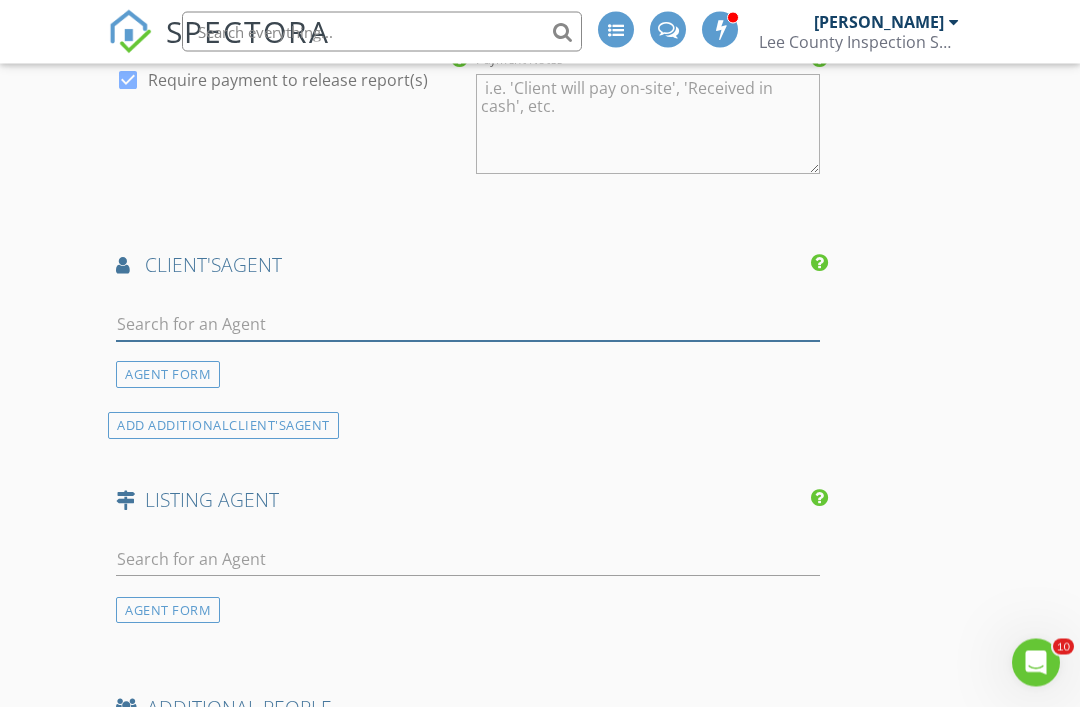 click at bounding box center [468, 325] 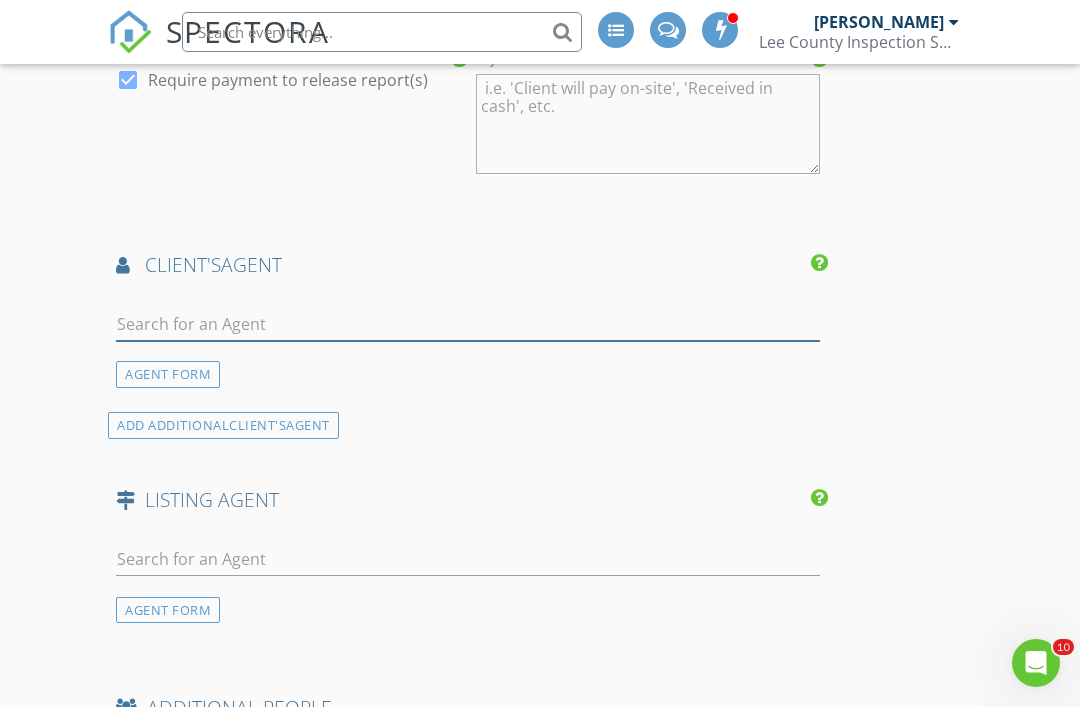 scroll, scrollTop: 3035, scrollLeft: 0, axis: vertical 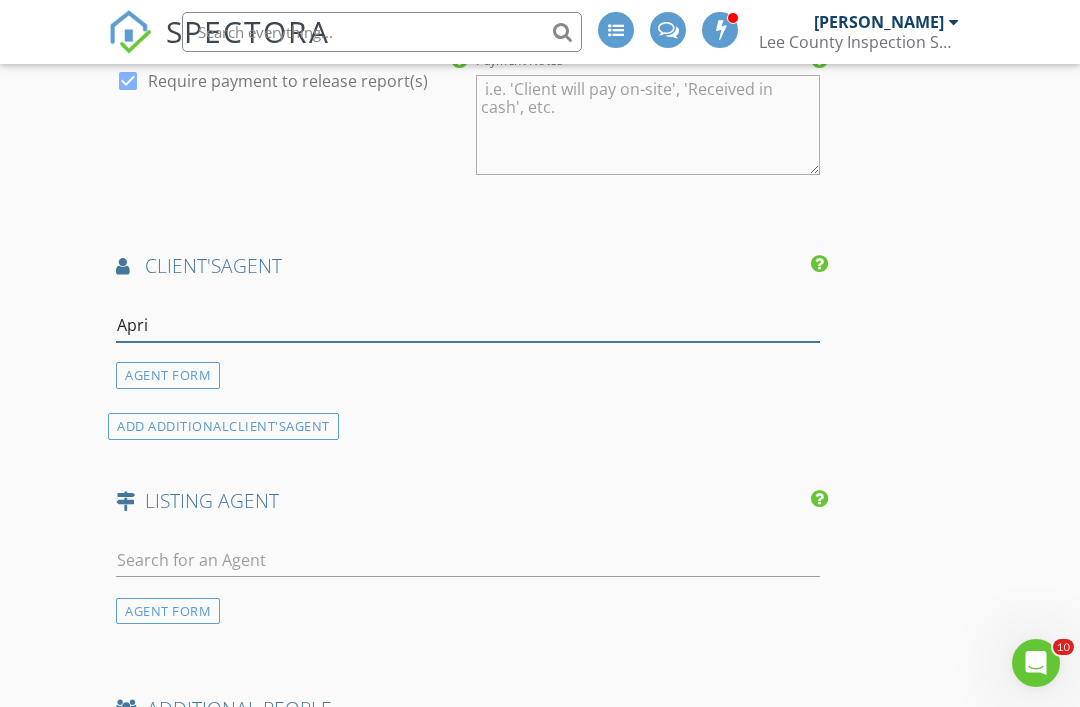 type on "April" 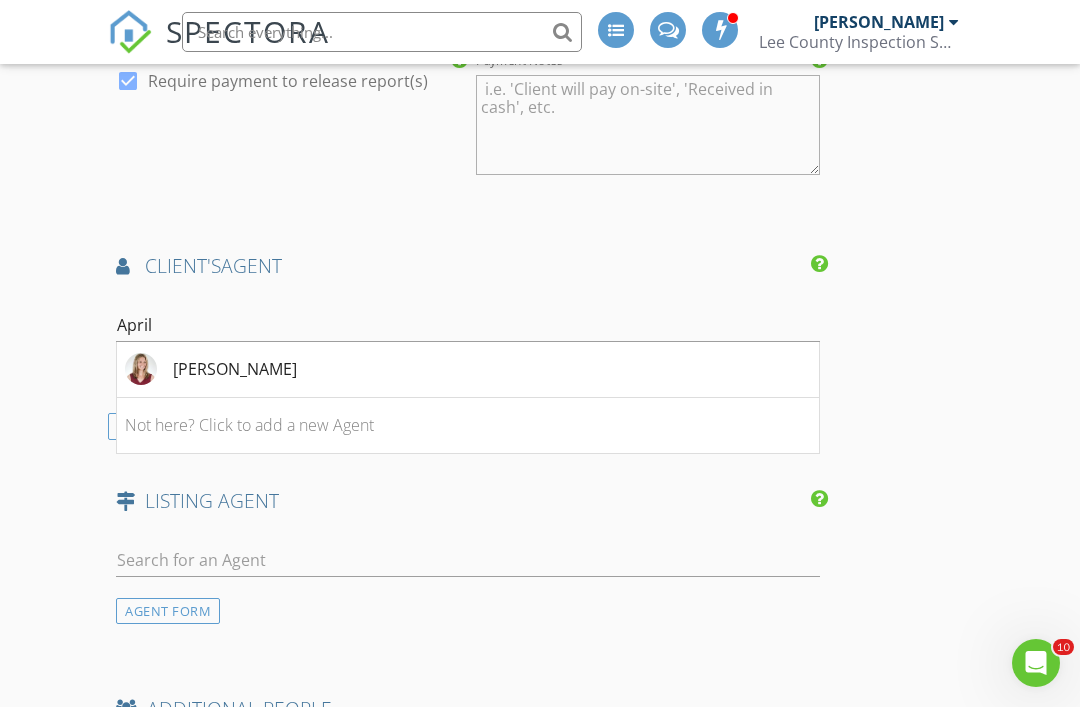 click on "April Naughton" at bounding box center (468, 370) 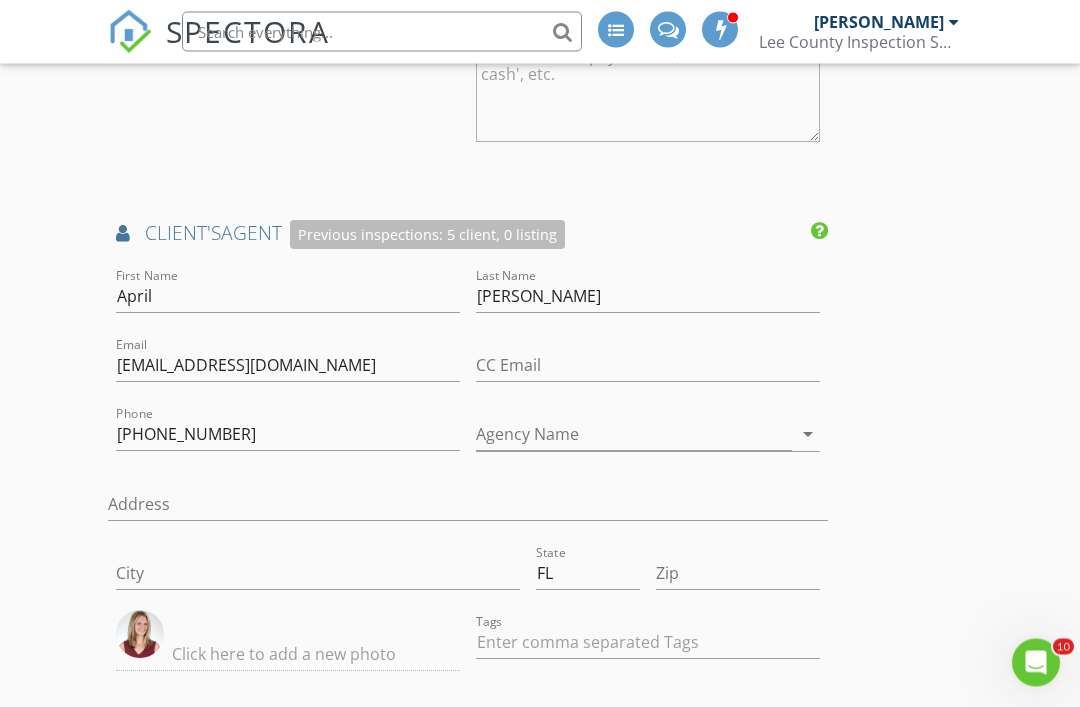 scroll, scrollTop: 3069, scrollLeft: 0, axis: vertical 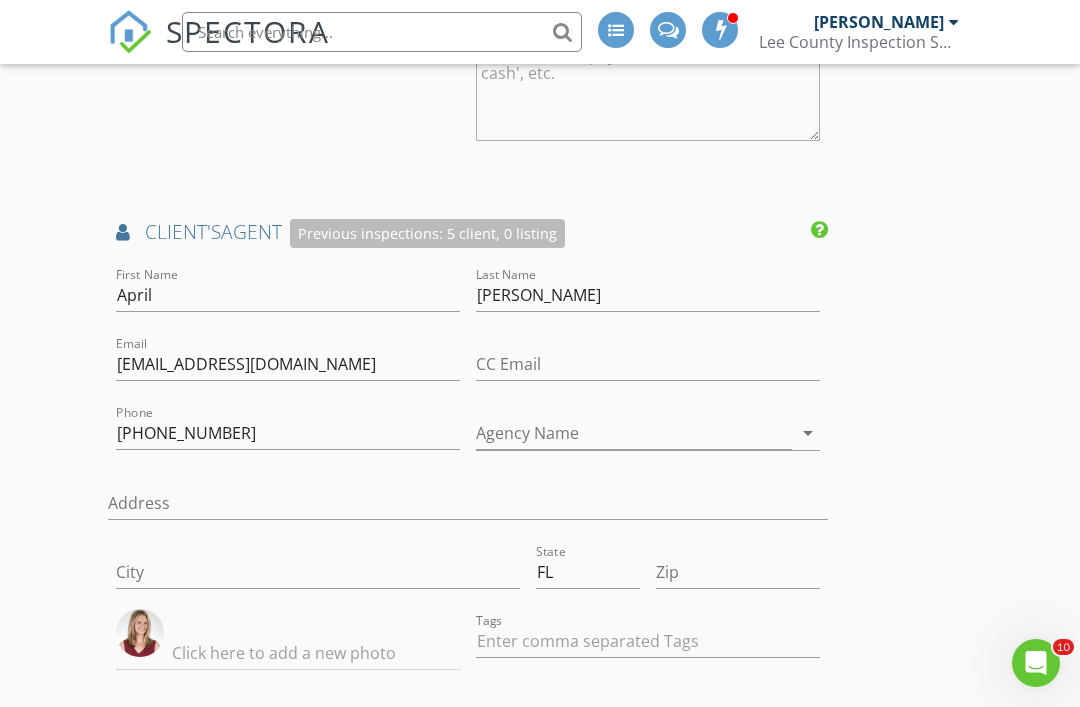 click on "New Inspection
INSPECTOR(S)
check_box_outline_blank   John Brooks     check_box_outline_blank   Justin Brooks     check_box_outline_blank   Kenneth Phillips     check_box   Michael Garriga   PRIMARY   Michael Garriga arrow_drop_down   check_box_outline_blank Michael Garriga specifically requested
Date/Time
07/12/2025 12:30 PM
Location
Address Search       Address 358 Pembroke St   Unit   City Lehigh Acres   State FL   Zip 33974   County Lee     Square Feet 1556   Year Built 2023   Foundation Slab arrow_drop_down     Michael Garriga     28.8 miles     (an hour)
client
check_box Enable Client CC email for this inspection   Client Search     check_box_outline_blank Client is a Company/Organization     First Name Charlie   Last Name Paz   Email Donvene@comcast.net   CC Email   Phone 786-253-0284   Address   City   State   Zip     Tags         Notes" at bounding box center [540, -301] 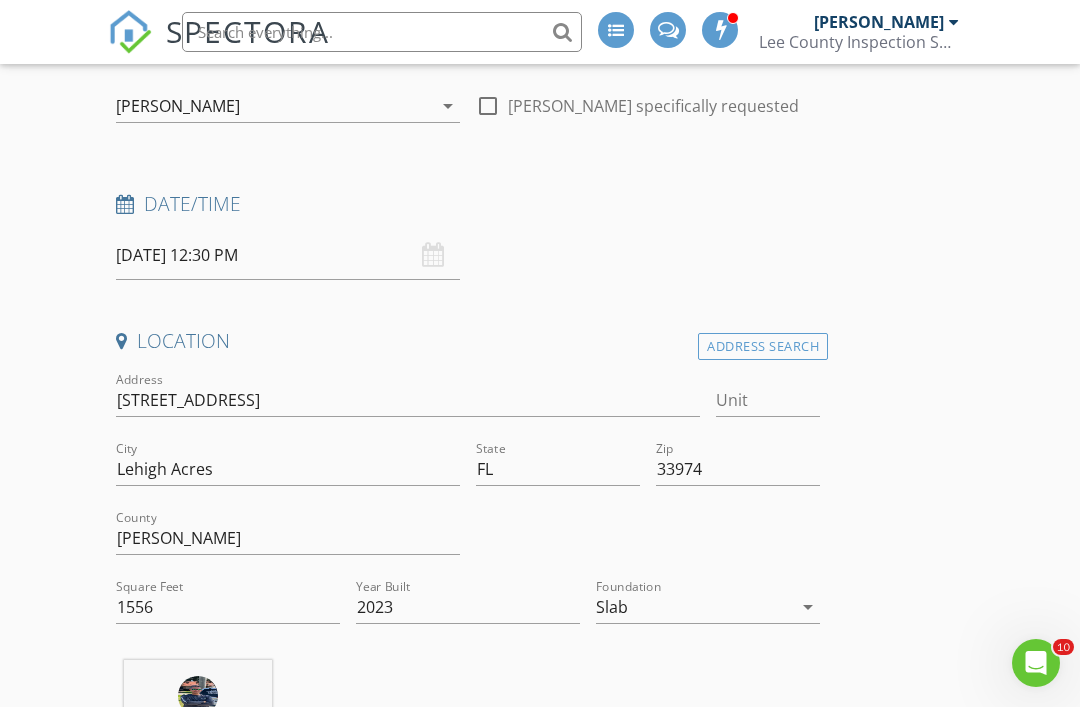scroll, scrollTop: 0, scrollLeft: 0, axis: both 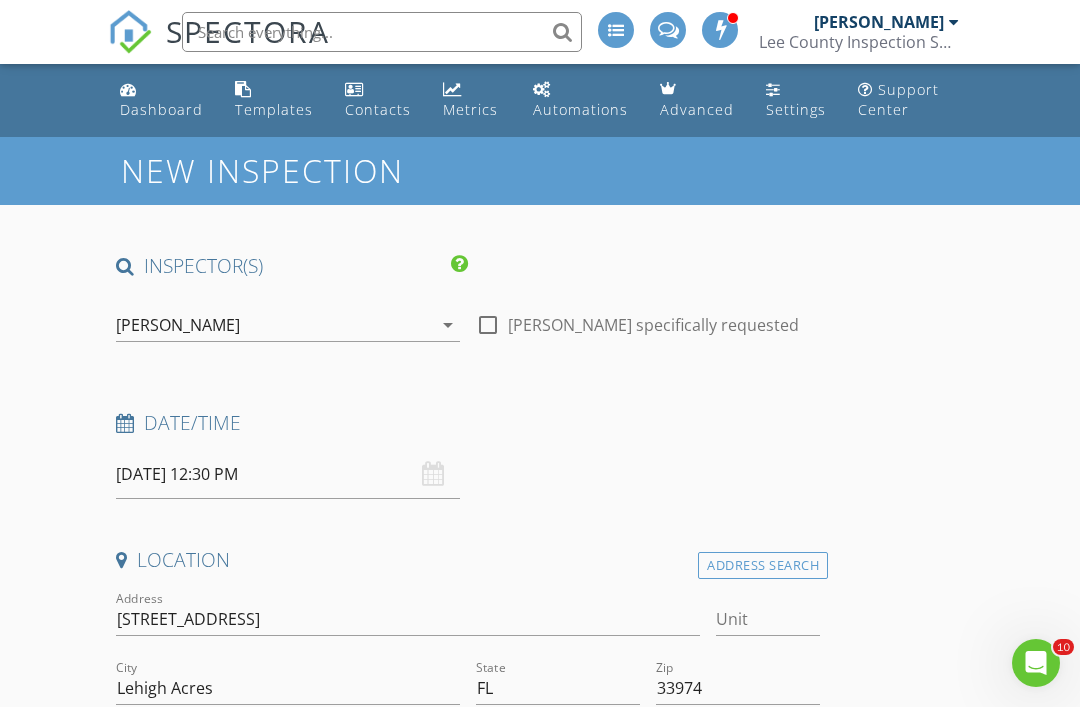 click on "07/12/2025 12:30 PM" at bounding box center [288, 474] 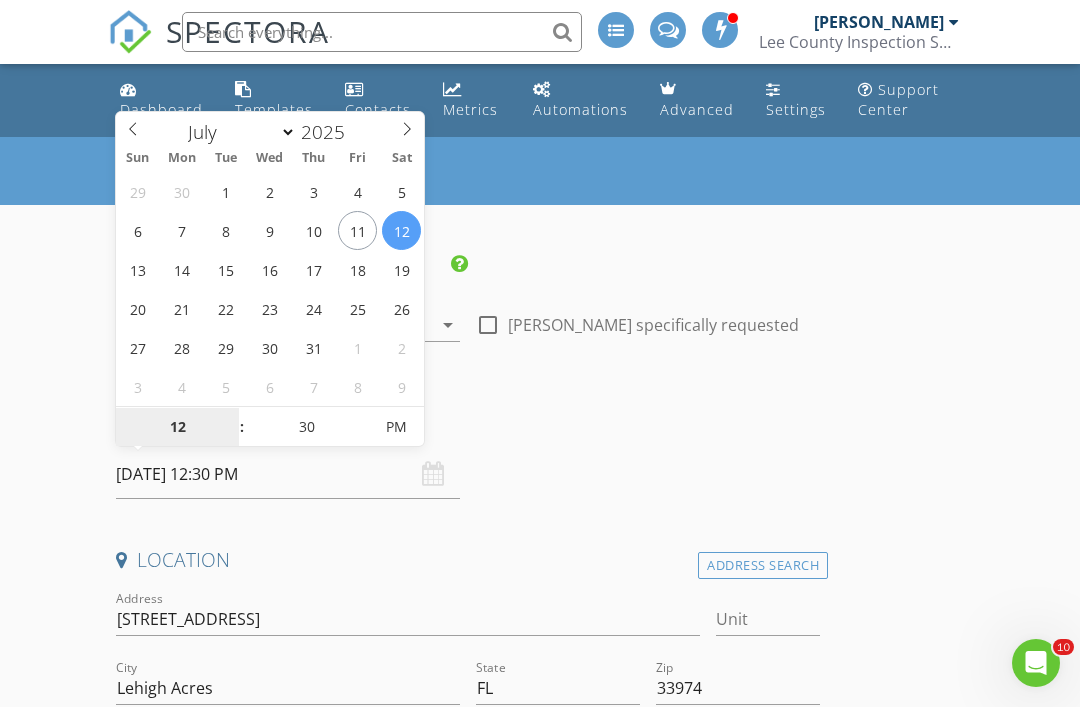 type on "07/15/2025 12:30 PM" 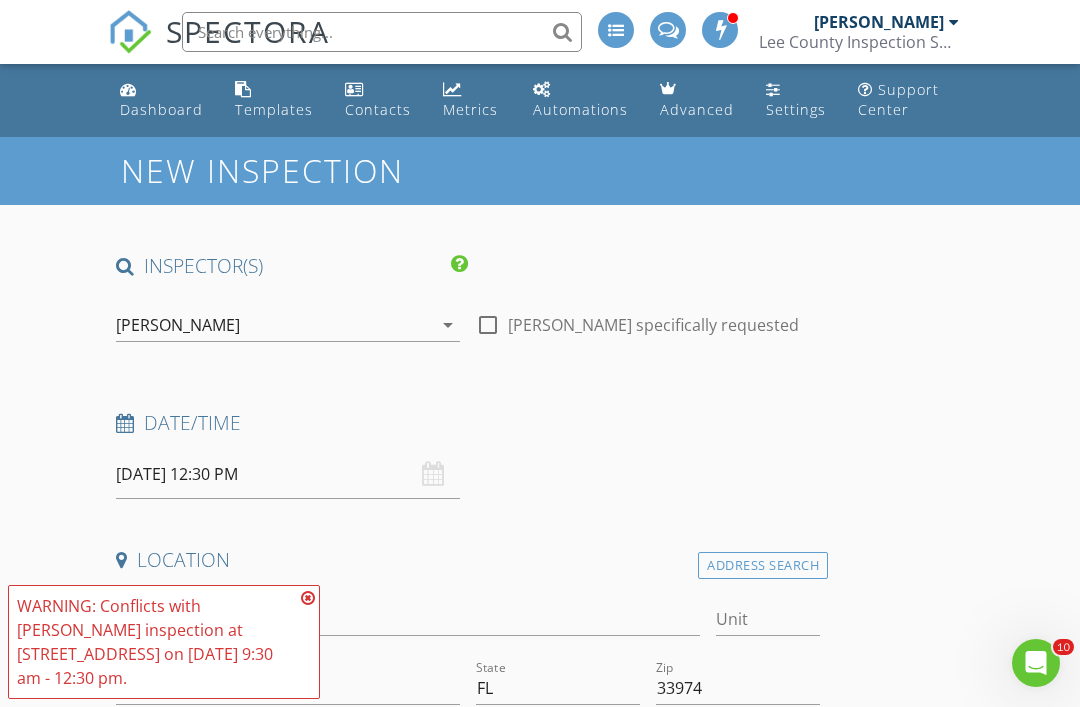 click on "INSPECTOR(S)
check_box_outline_blank   John Brooks     check_box_outline_blank   Justin Brooks     check_box_outline_blank   Kenneth Phillips     check_box   Michael Garriga   PRIMARY   Michael Garriga arrow_drop_down   check_box_outline_blank Michael Garriga specifically requested
Date/Time
07/15/2025 12:30 PM
Location
Address Search       Address 358 Pembroke St   Unit   City Lehigh Acres   State FL   Zip 33974   County Lee     Square Feet 1556   Year Built 2023   Foundation Slab arrow_drop_down     Michael Garriga     28.8 miles     (an hour)
client
check_box Enable Client CC email for this inspection   Client Search     check_box_outline_blank Client is a Company/Organization     First Name Charlie   Last Name Paz   Email Donvene@comcast.net   CC Email   Phone 786-253-0284   Address   City   State   Zip     Tags         Notes   Private Notes" at bounding box center (540, 2802) 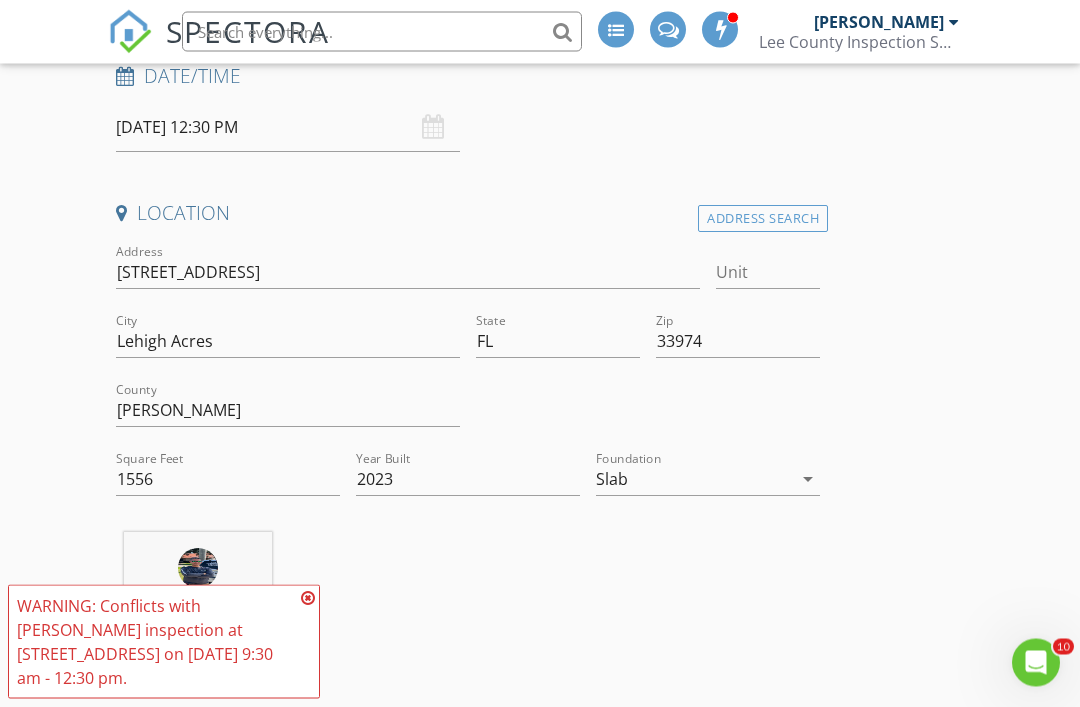 scroll, scrollTop: 348, scrollLeft: 0, axis: vertical 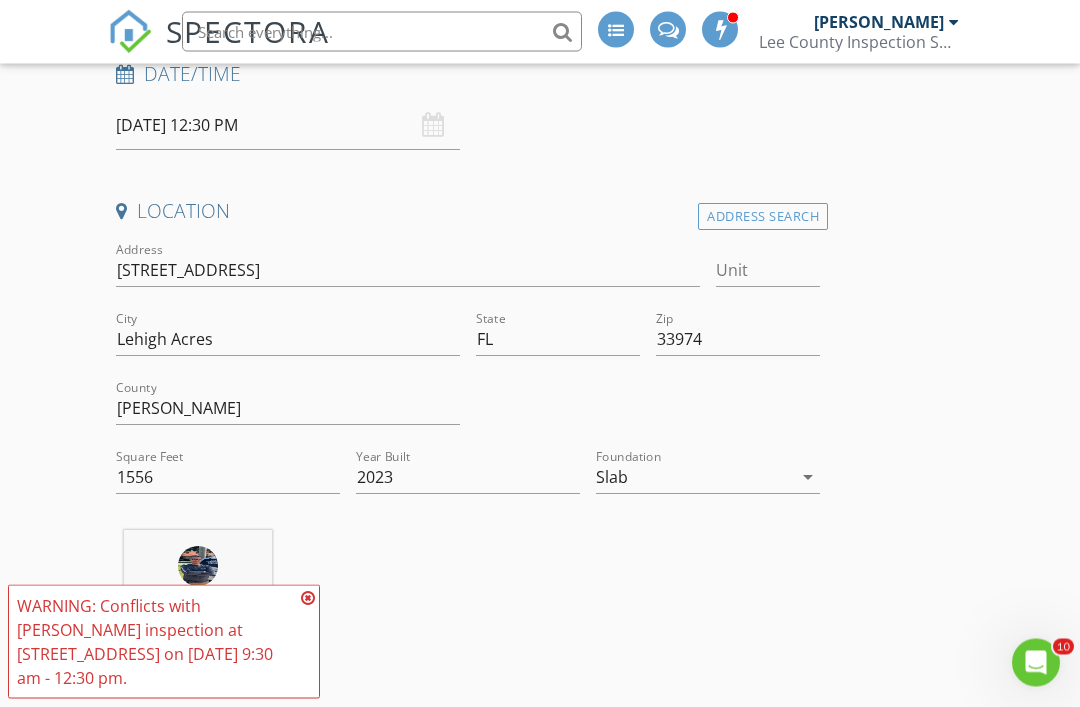 click at bounding box center [308, 598] 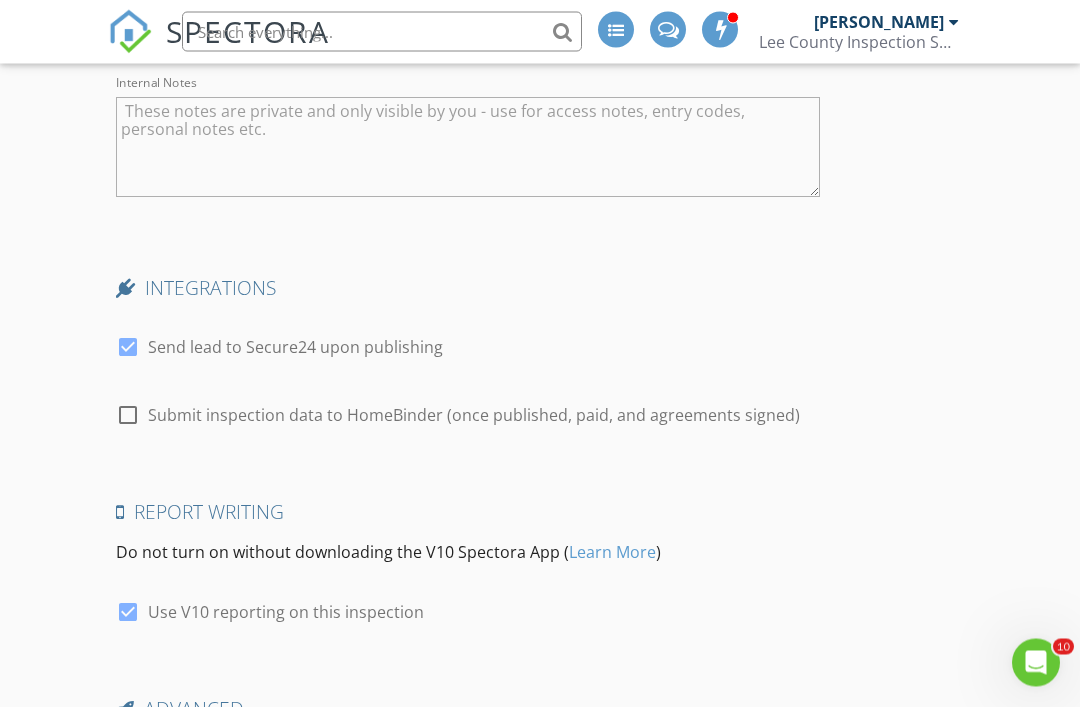 scroll, scrollTop: 4598, scrollLeft: 0, axis: vertical 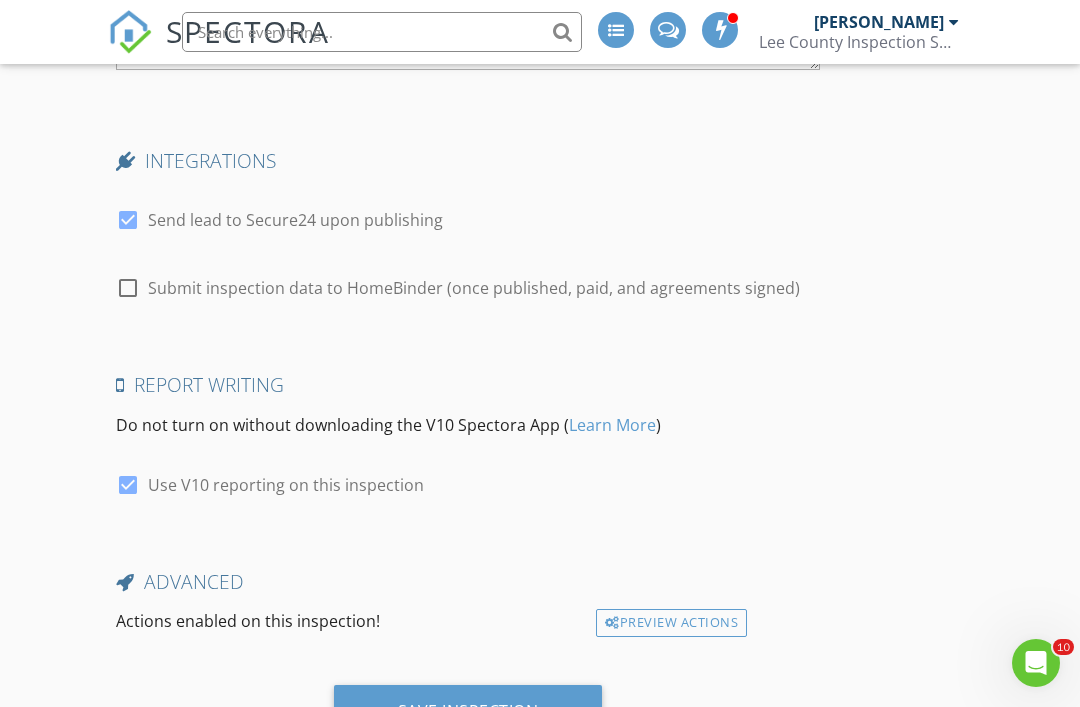 click on "Save Inspection" at bounding box center (468, 711) 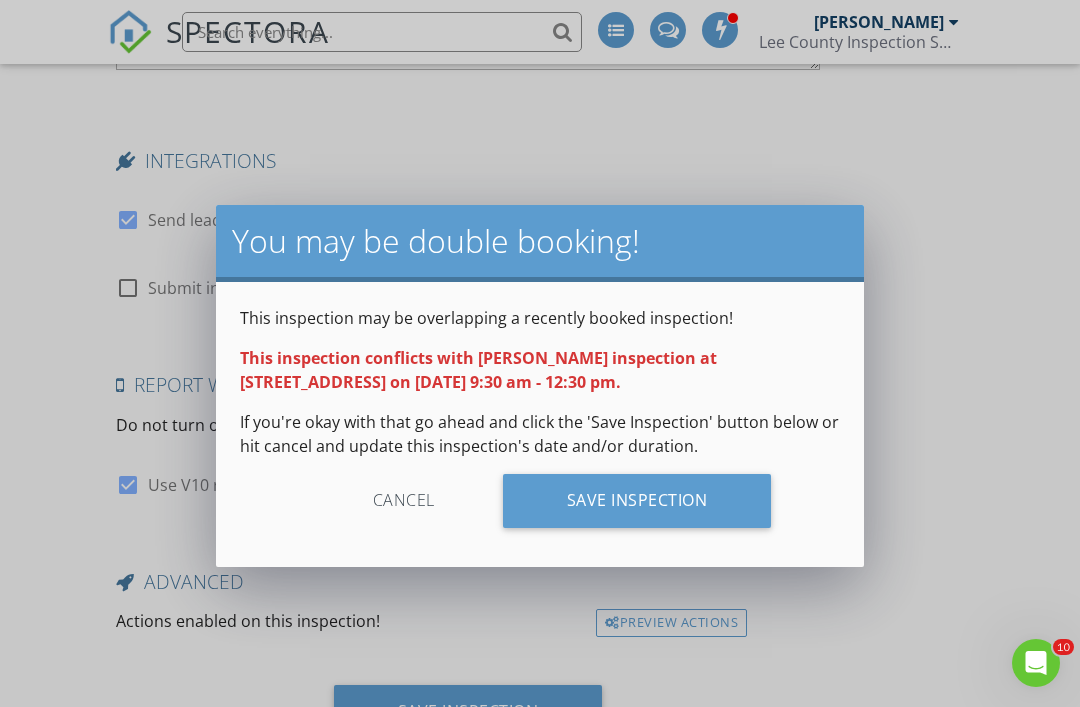click on "Save Inspection" at bounding box center [637, 501] 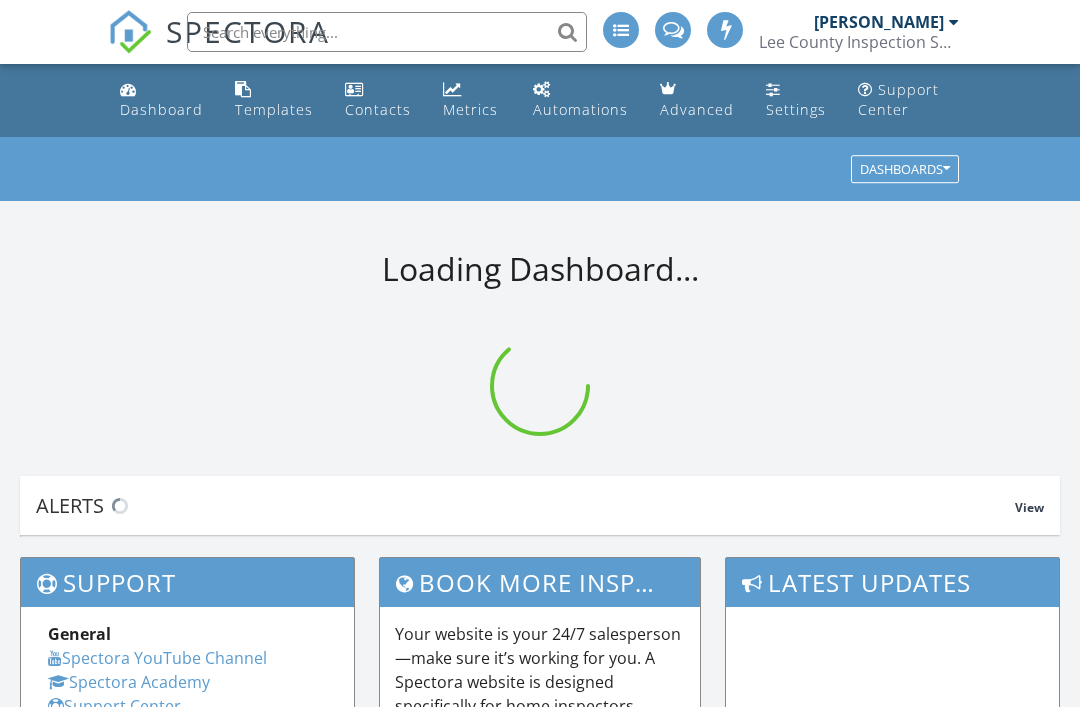 scroll, scrollTop: 0, scrollLeft: 0, axis: both 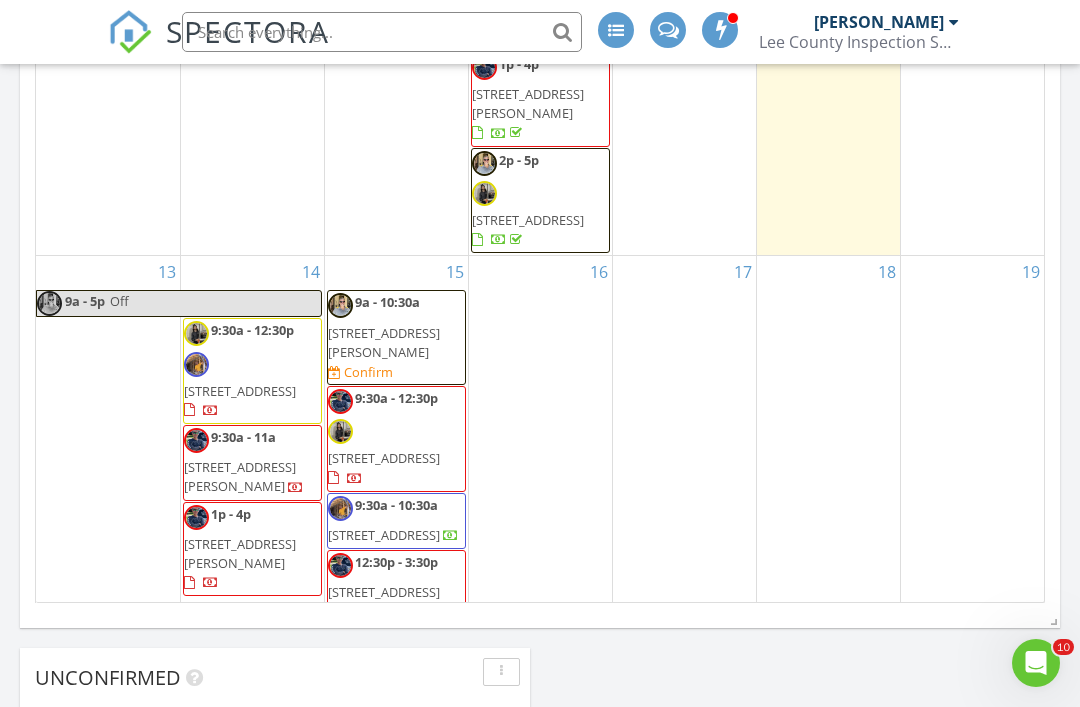click at bounding box center [382, 32] 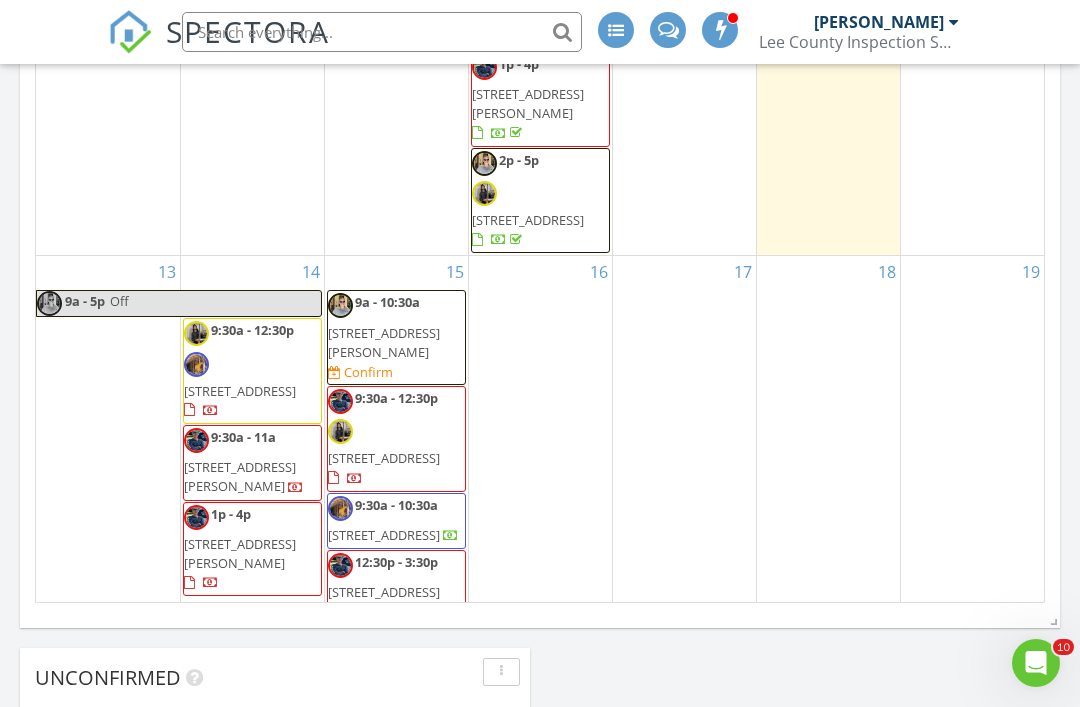 scroll, scrollTop: 1251, scrollLeft: 0, axis: vertical 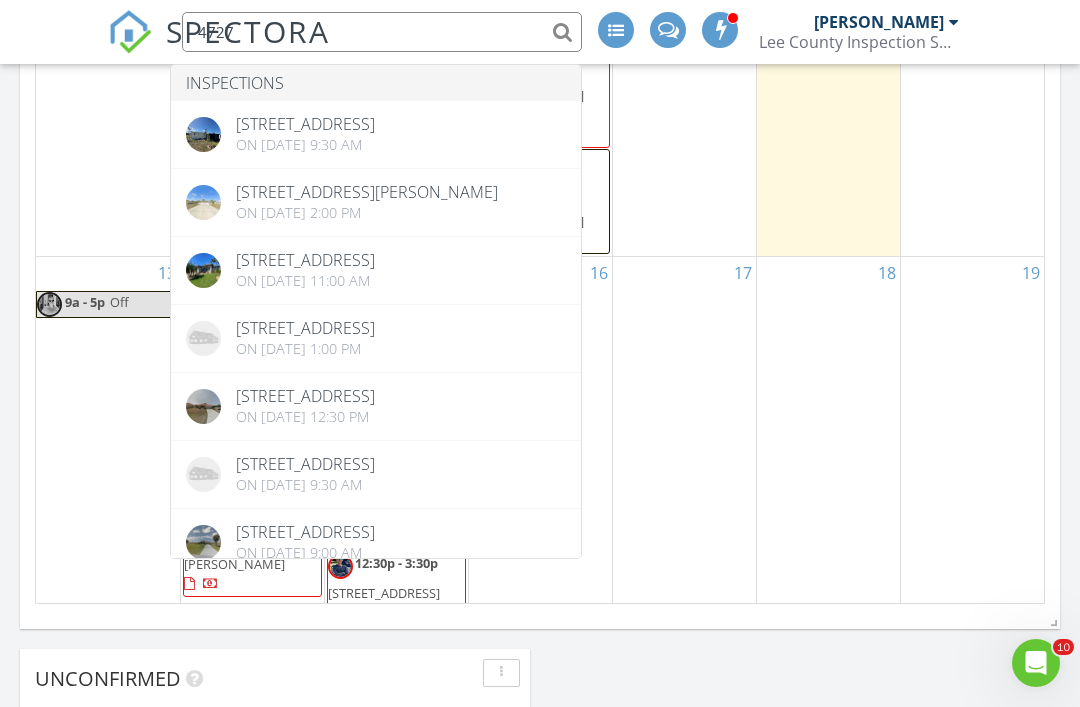 type on "4727" 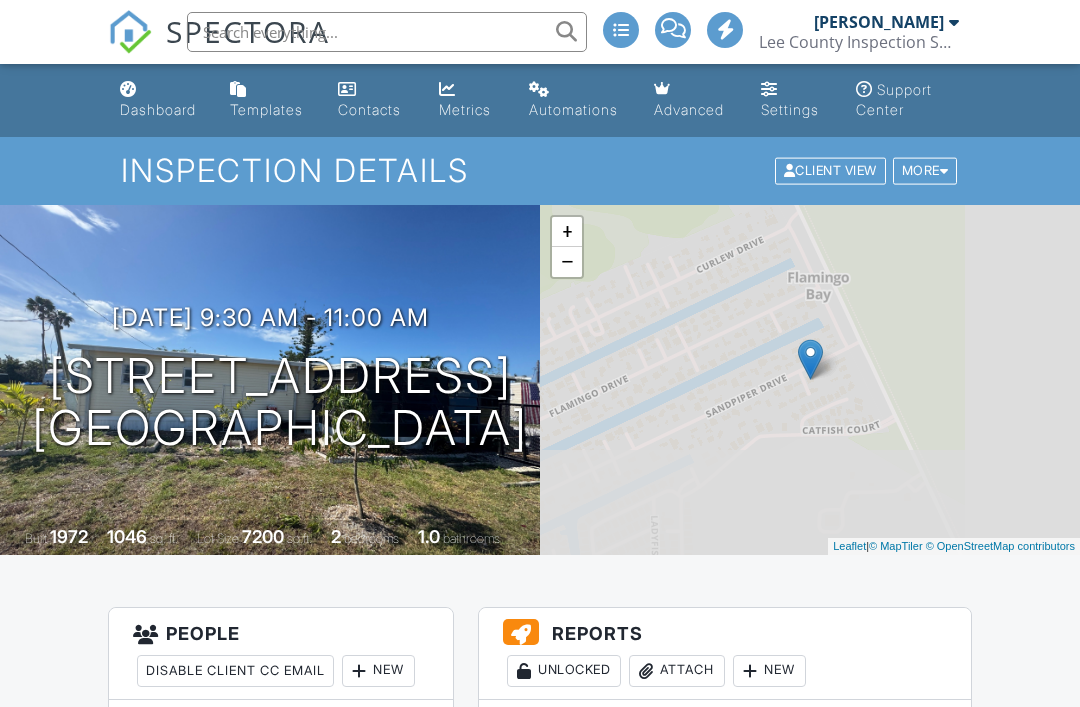 scroll, scrollTop: 290, scrollLeft: 0, axis: vertical 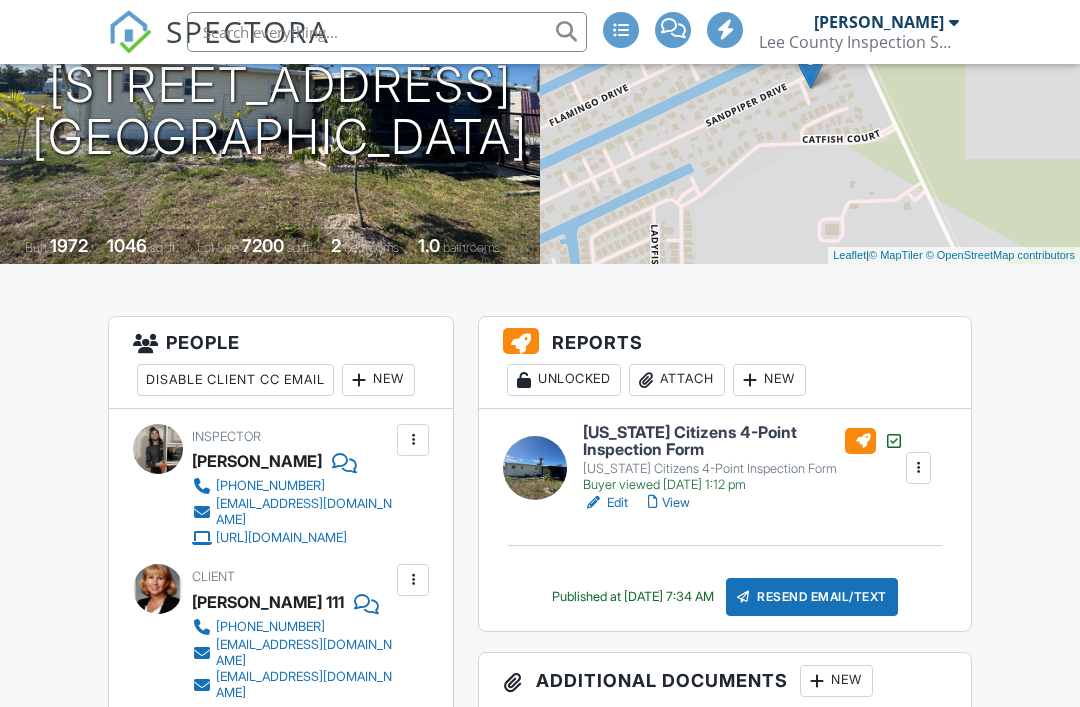 click on "View" at bounding box center [669, 503] 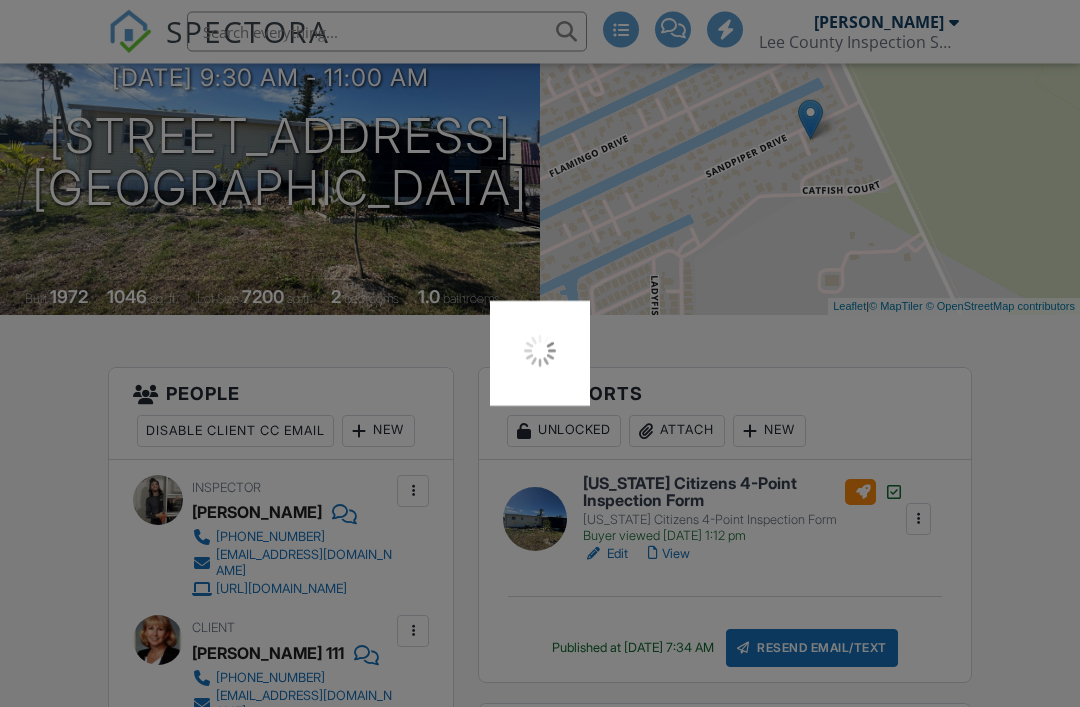 scroll, scrollTop: 158, scrollLeft: 0, axis: vertical 